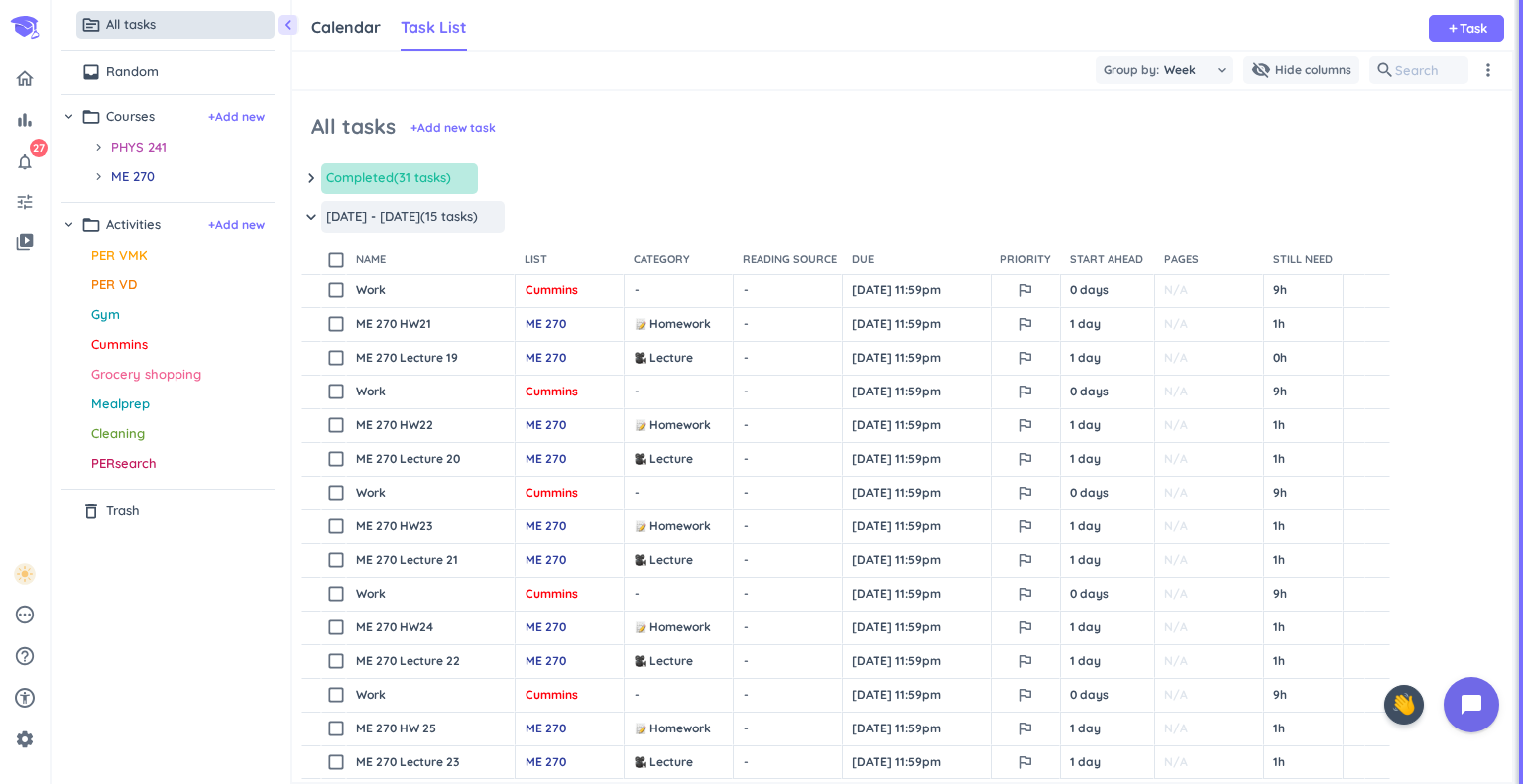 scroll, scrollTop: 0, scrollLeft: 0, axis: both 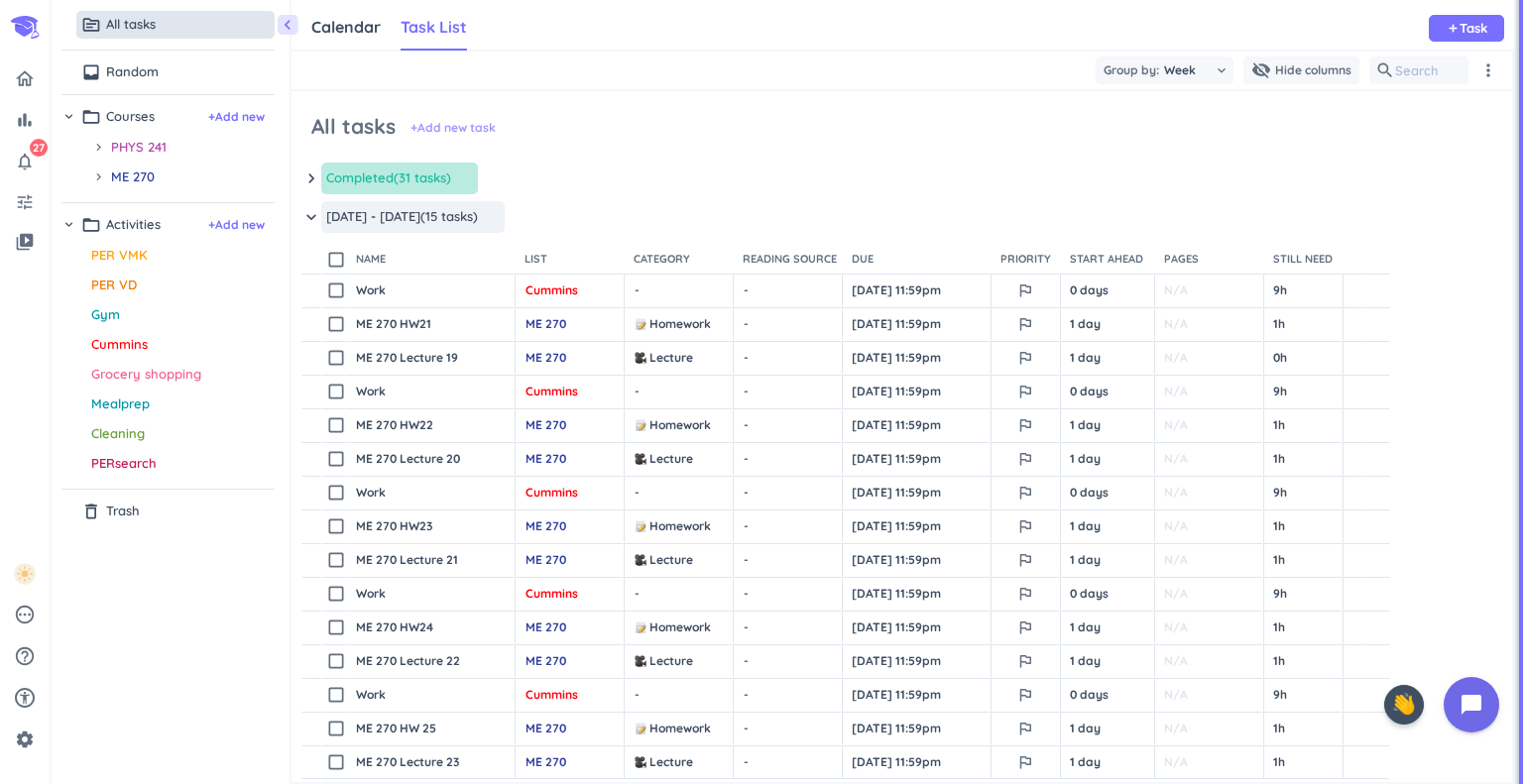 click on "+  Add new task" at bounding box center [453, 128] 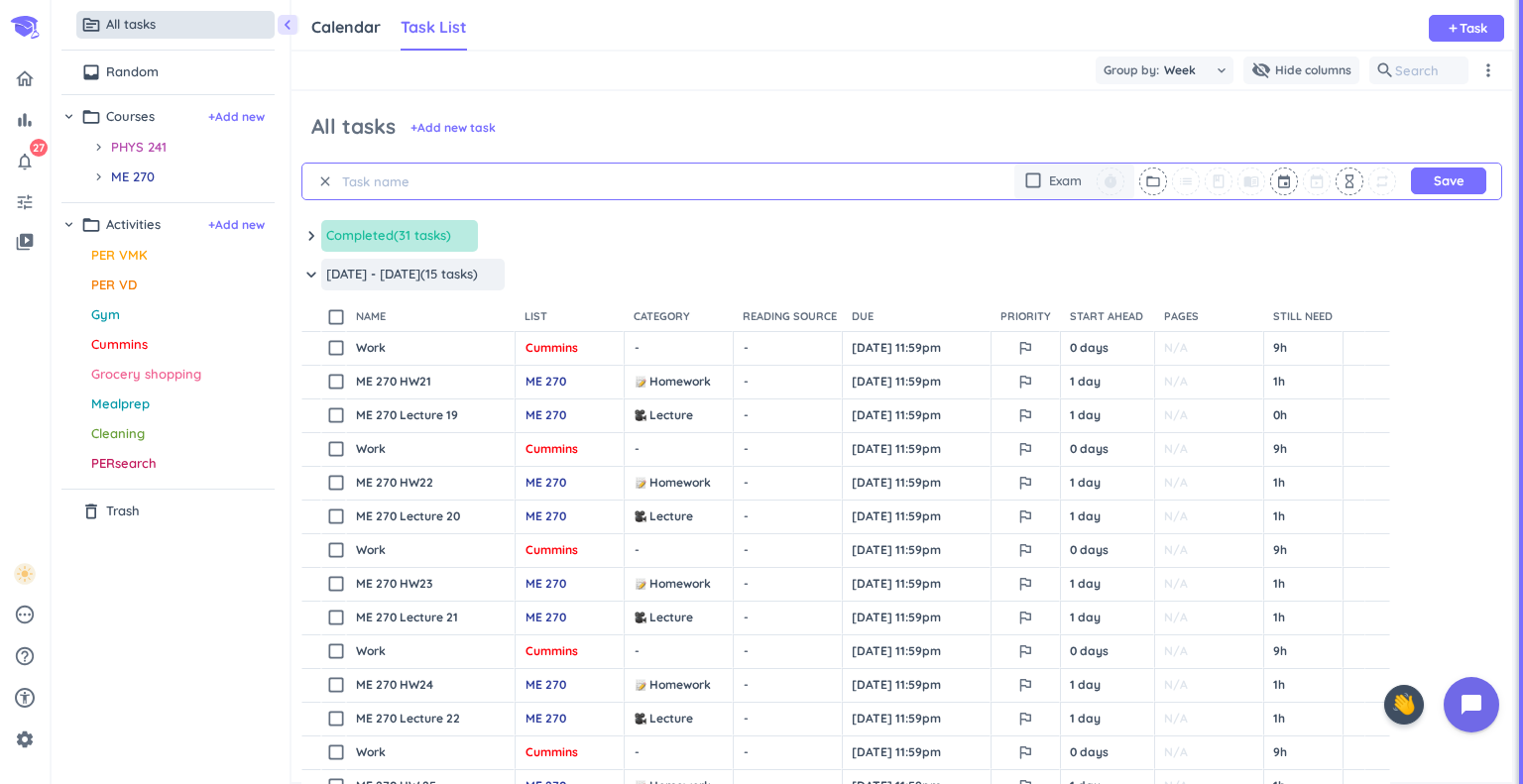 scroll, scrollTop: 0, scrollLeft: 0, axis: both 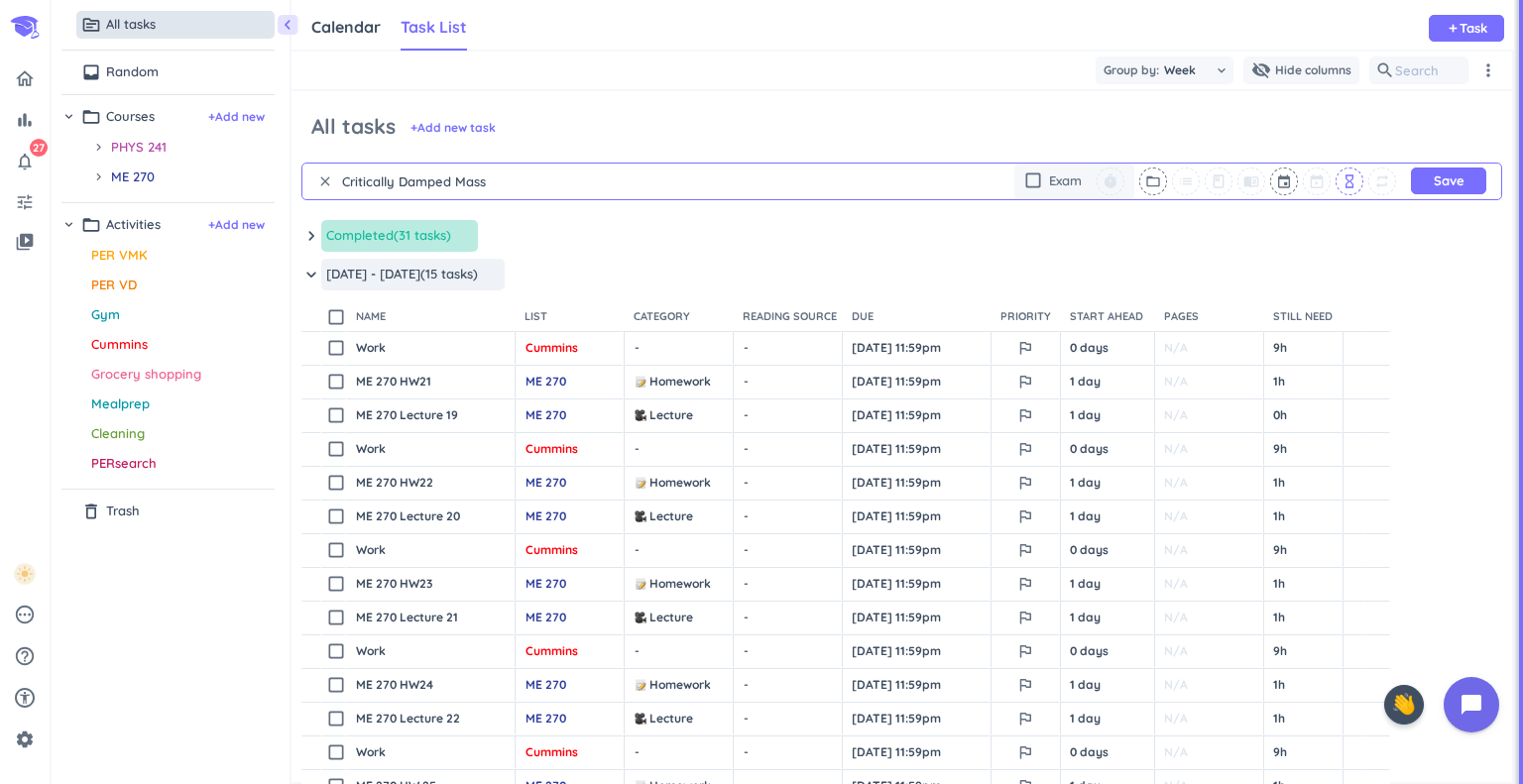 type on "Critically Damped Mass" 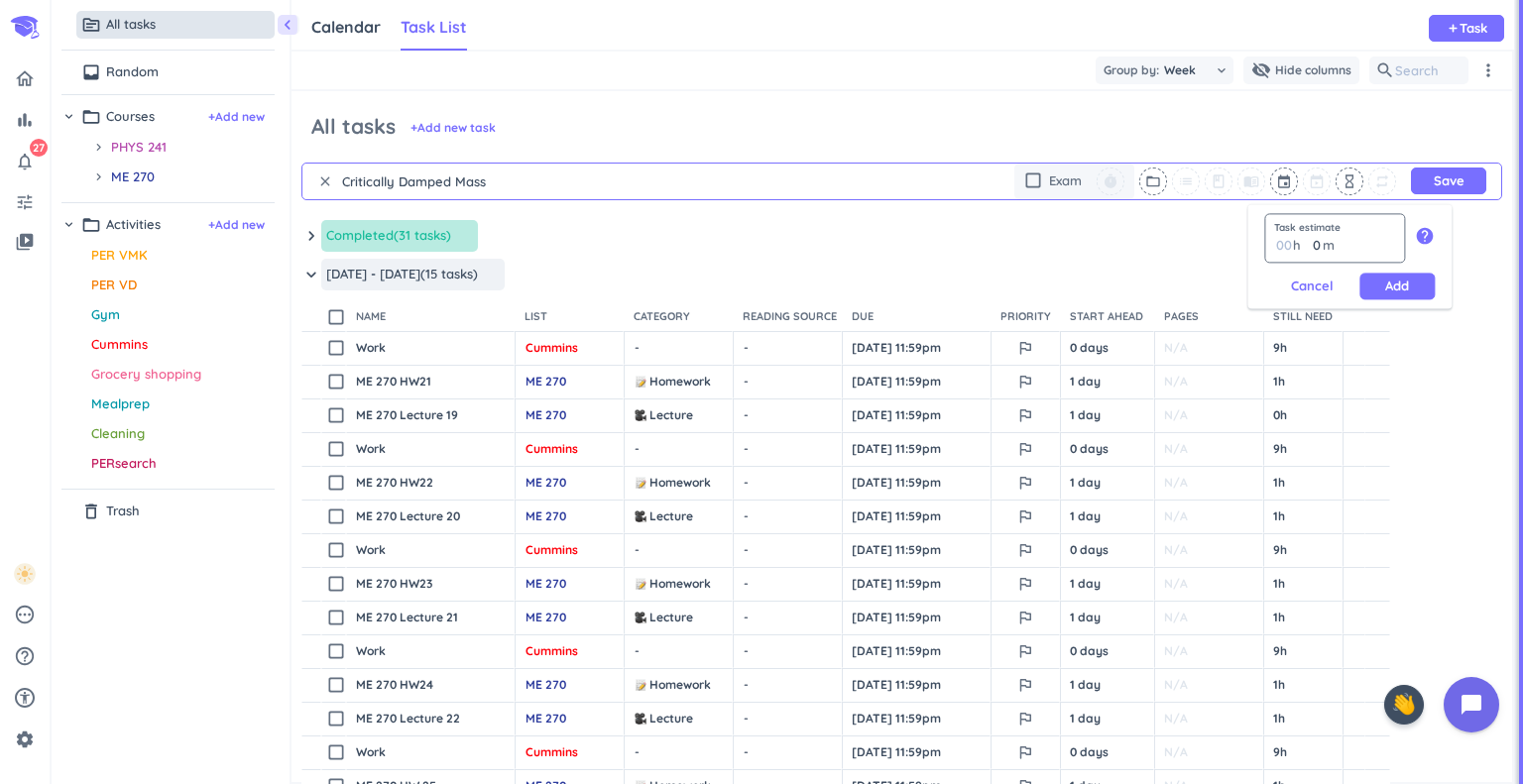 type on "3" 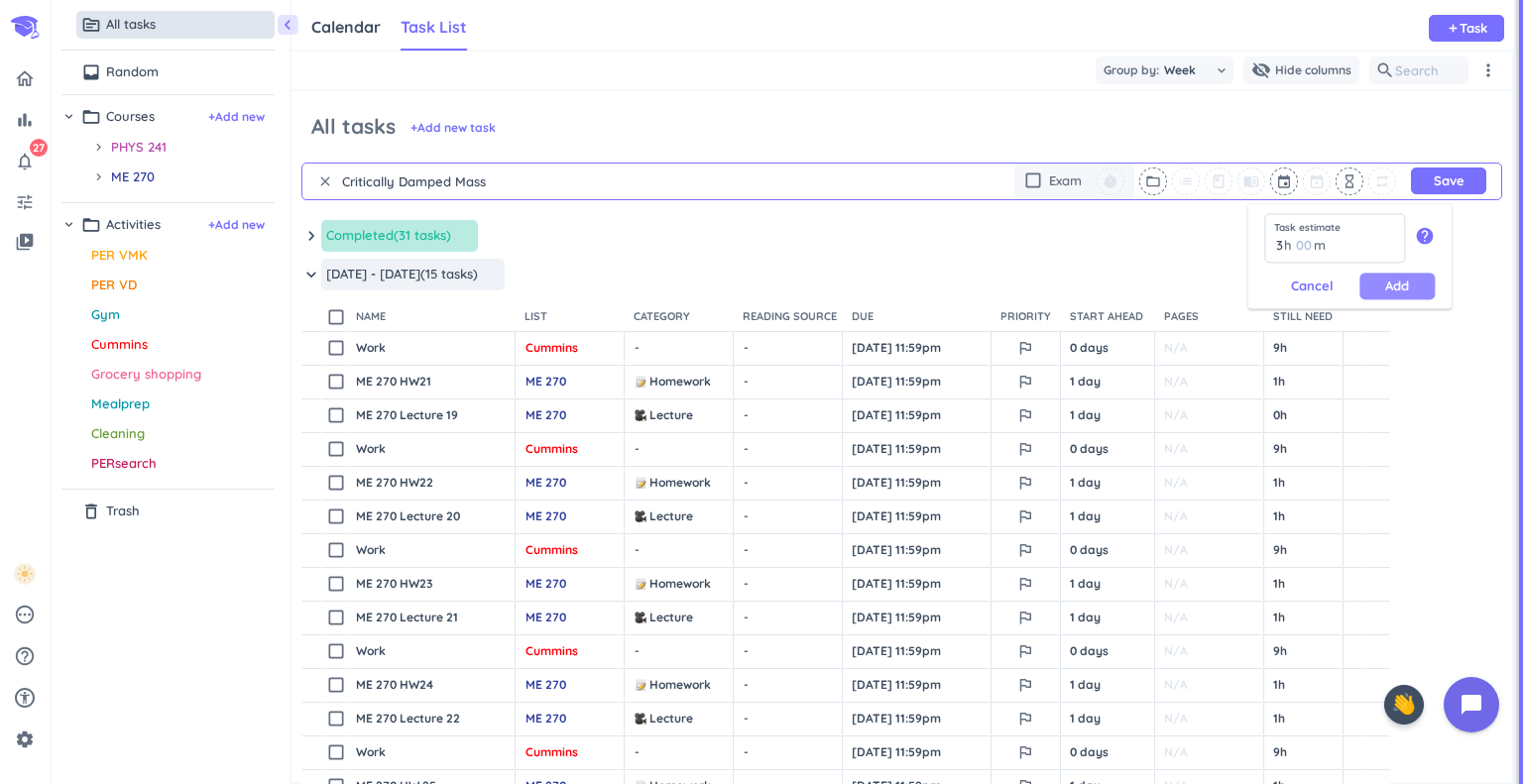 type on "3" 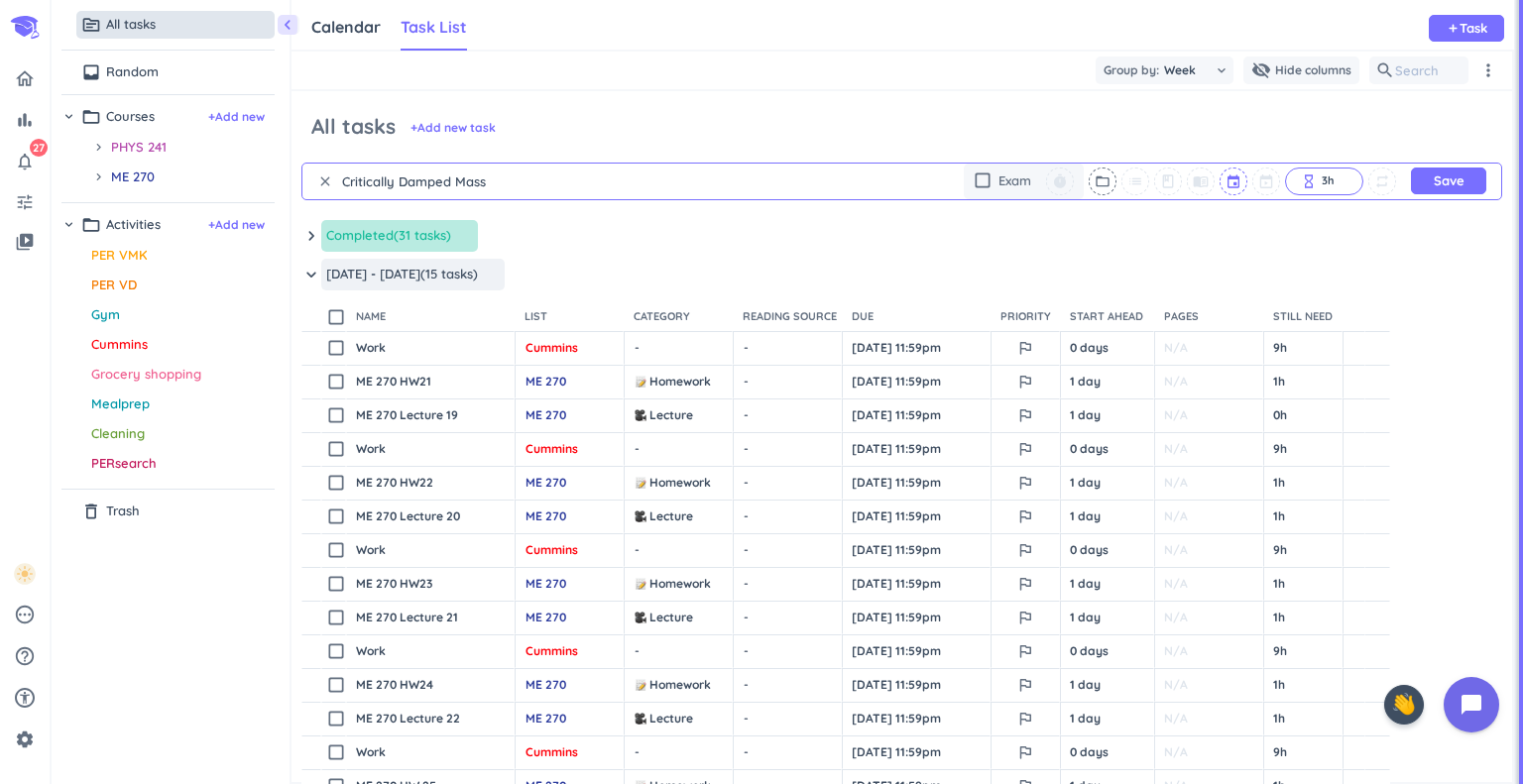 click at bounding box center [1234, 181] 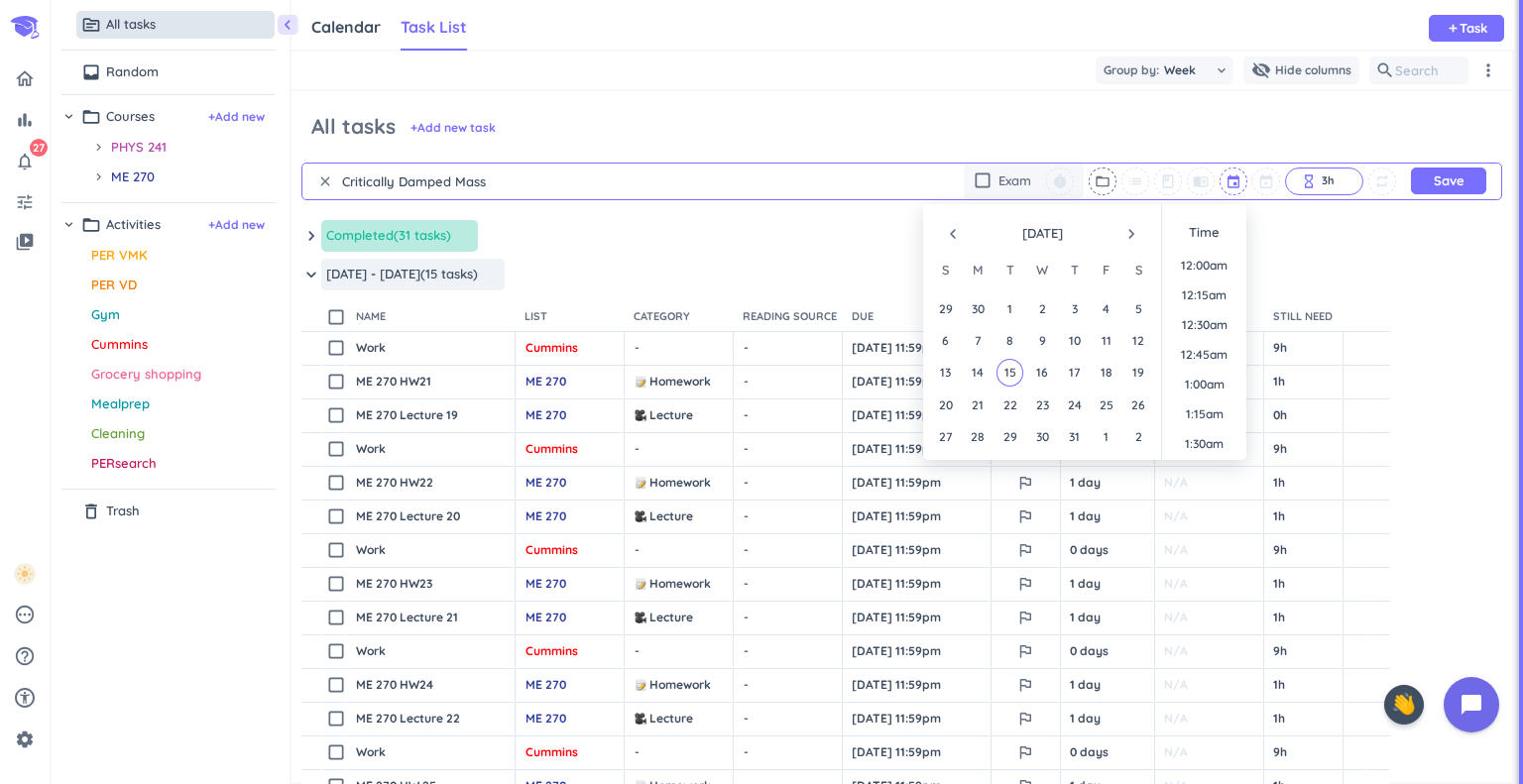 scroll, scrollTop: 1278, scrollLeft: 0, axis: vertical 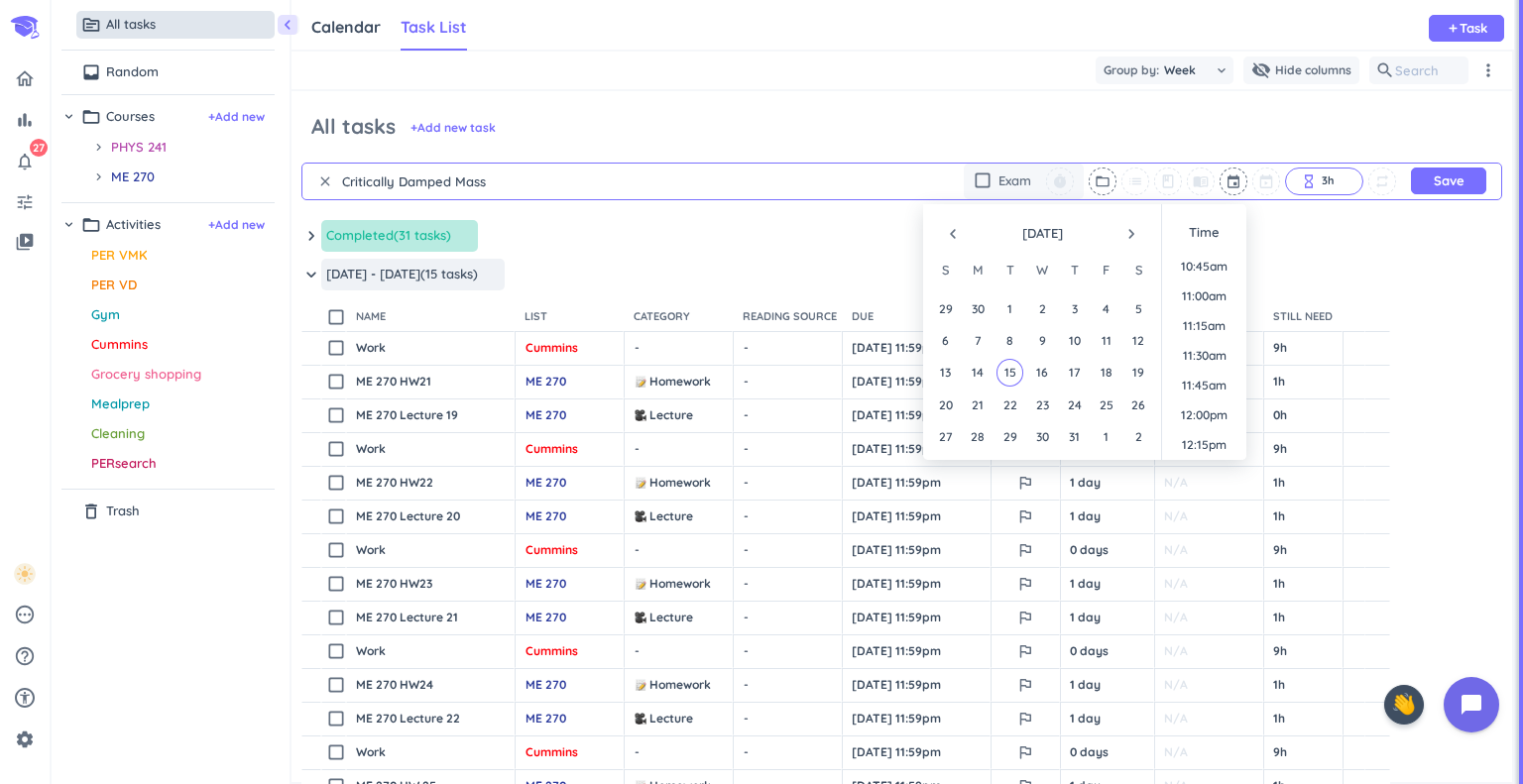 click on "keyboard_arrow_down Completed  (31 tasks) more_horiz" at bounding box center (901, 241) 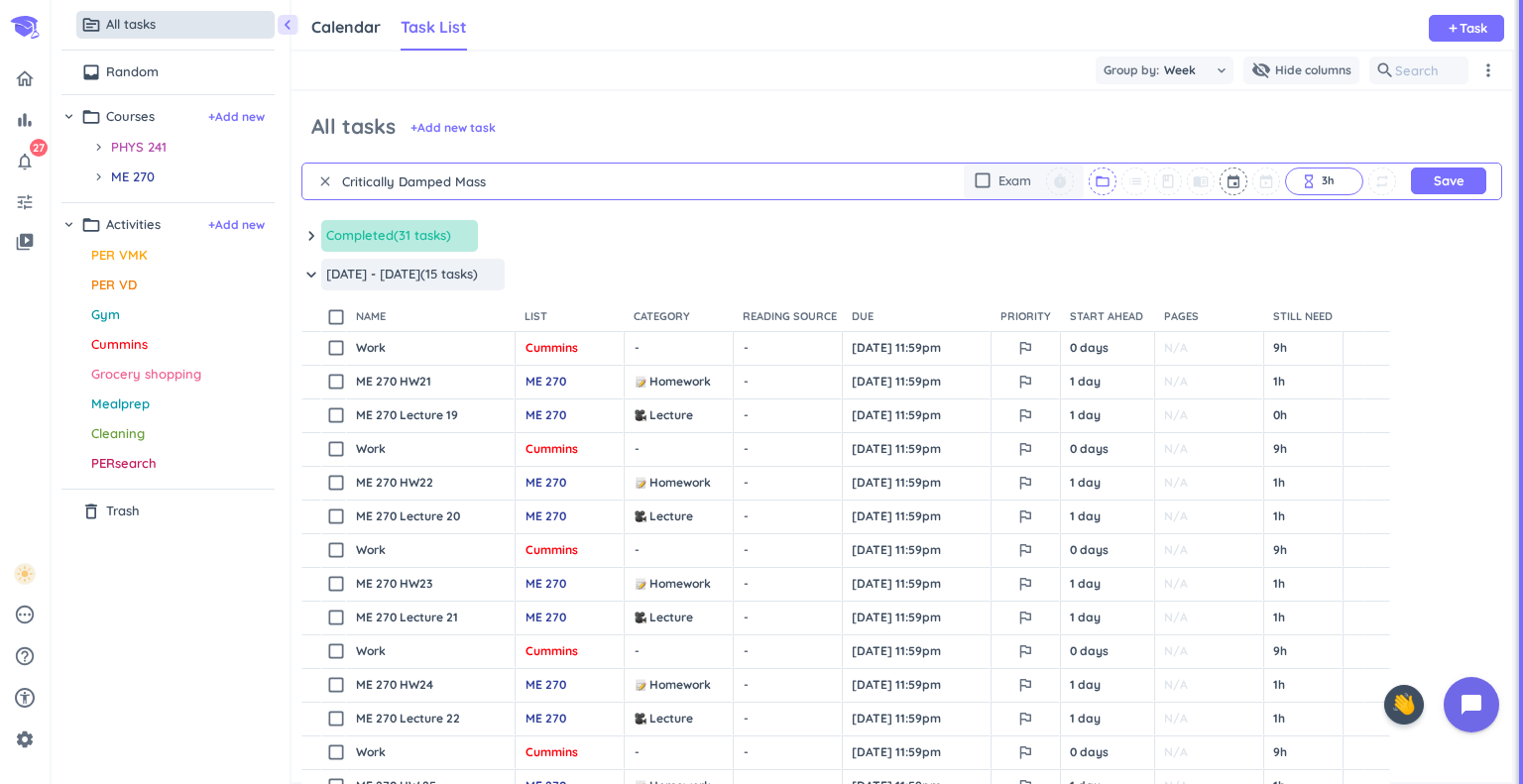 click on "folder_open" at bounding box center (1103, 181) 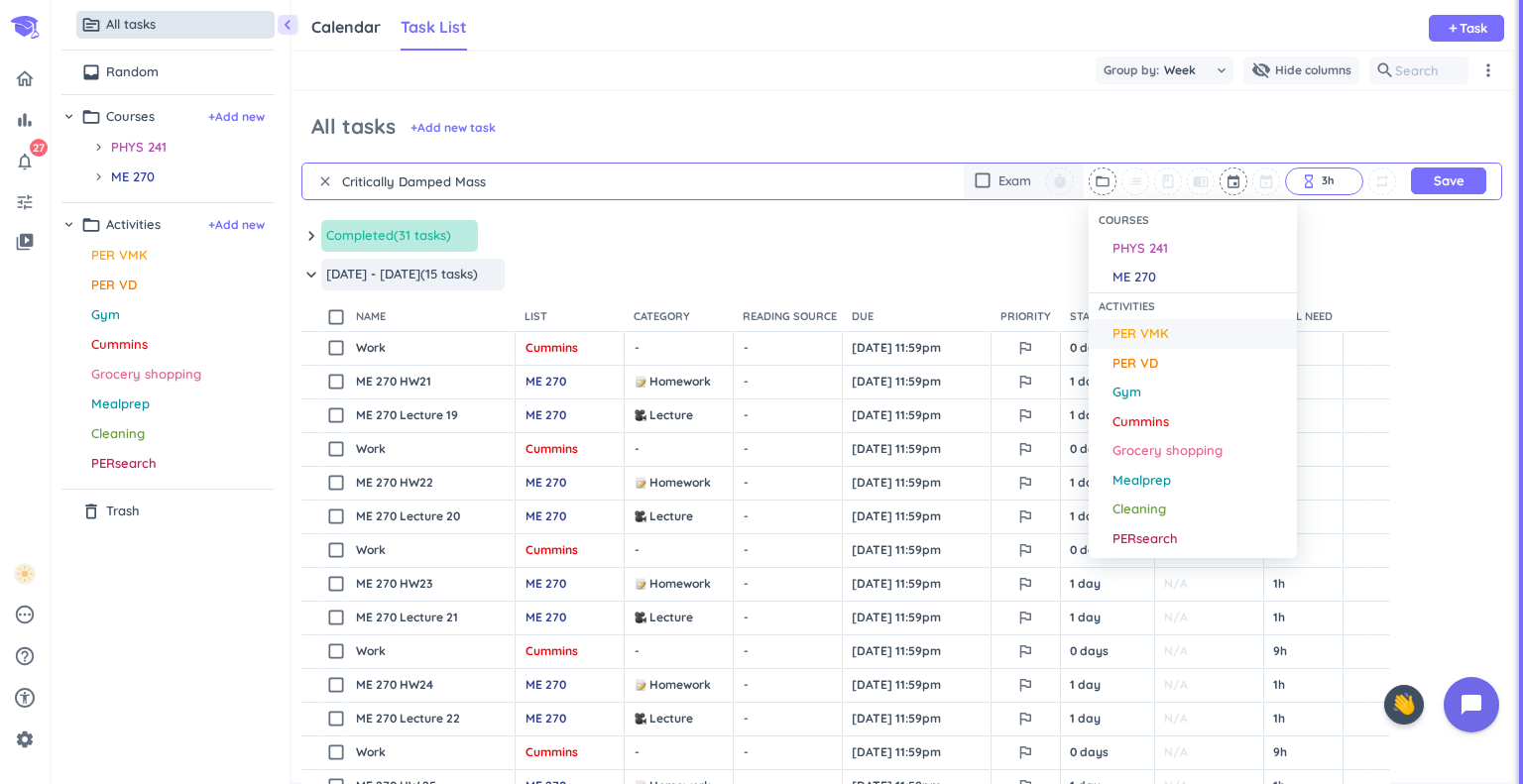 click on "PER VMK" at bounding box center [1140, 334] 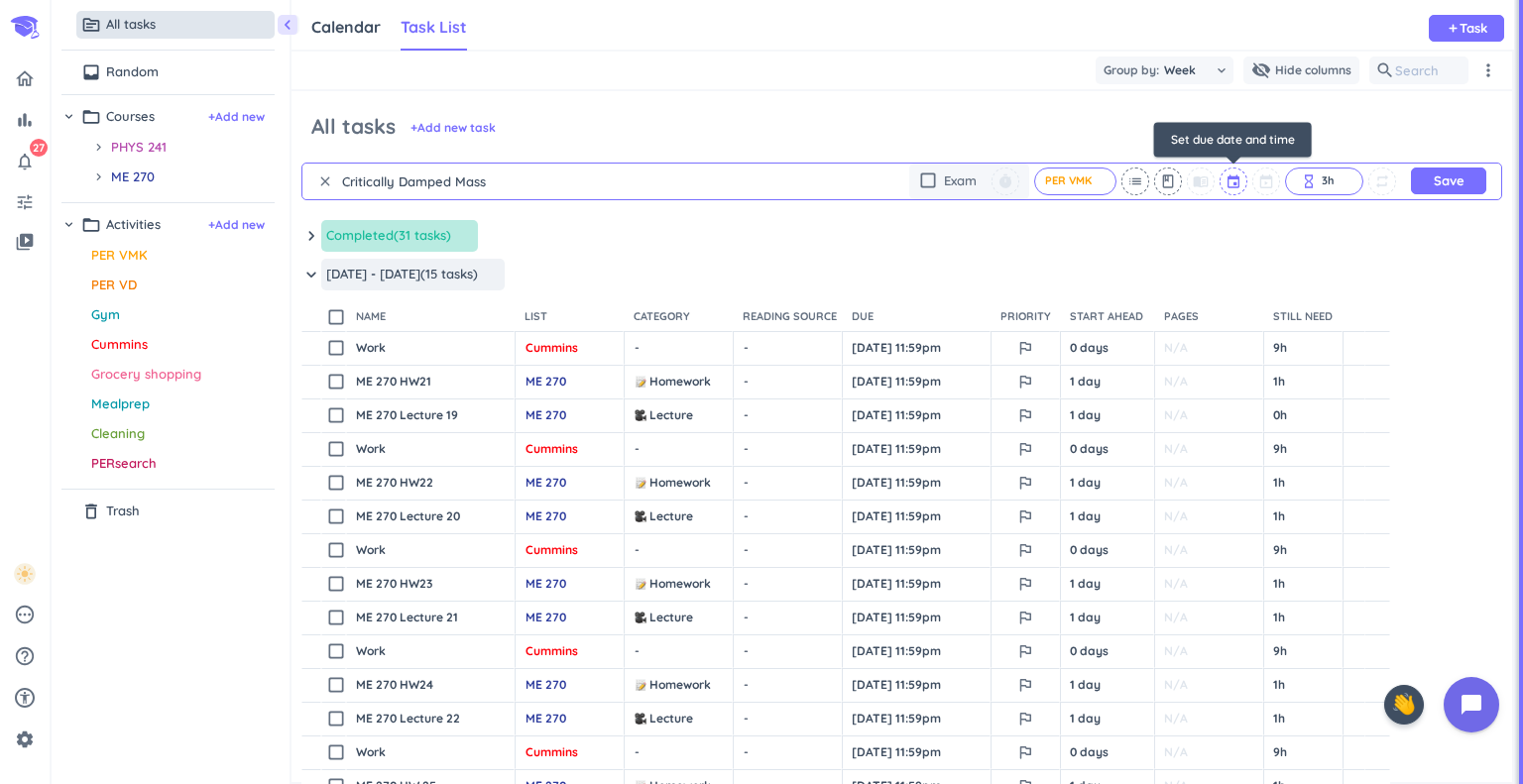 click at bounding box center [1234, 181] 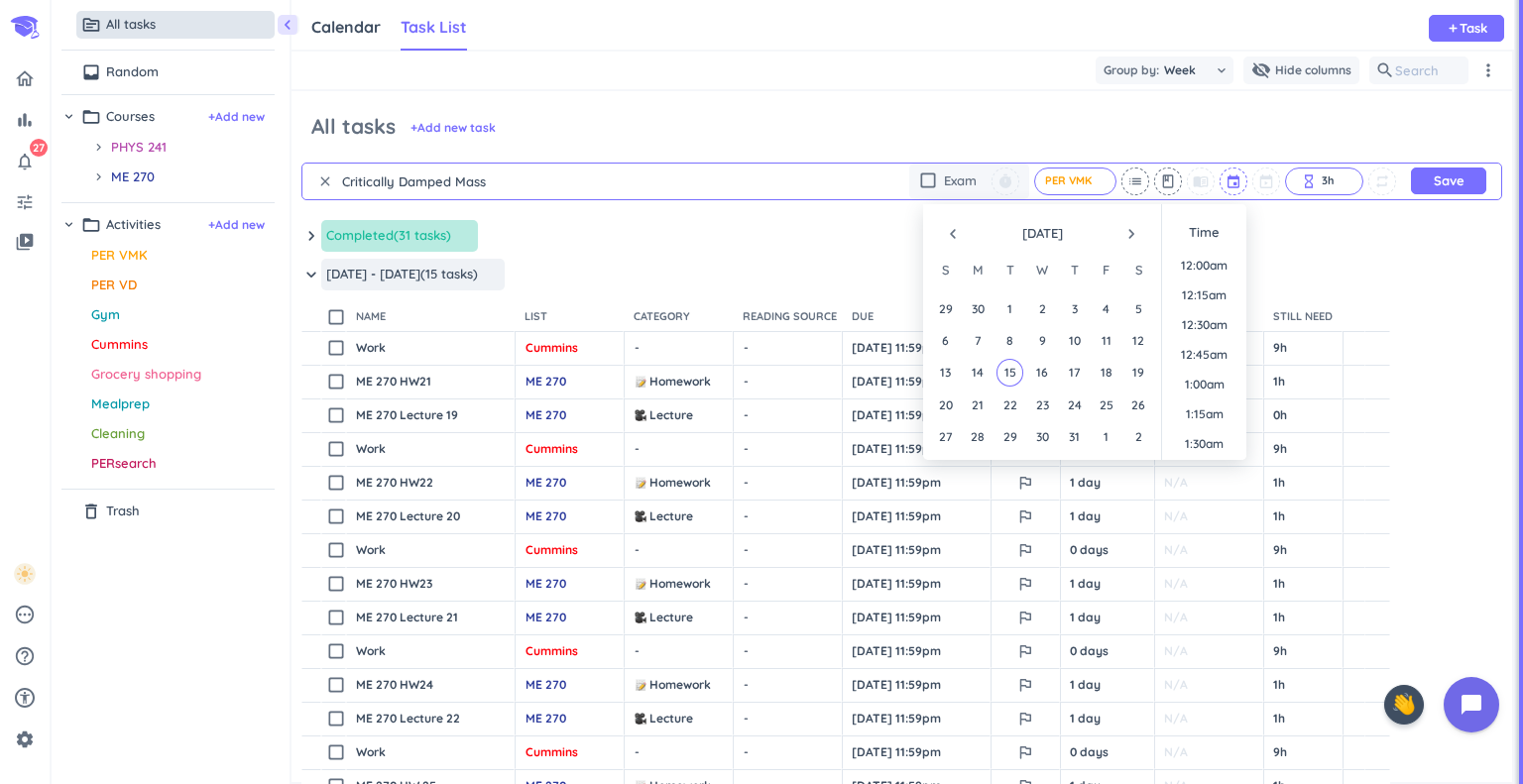 scroll, scrollTop: 1278, scrollLeft: 0, axis: vertical 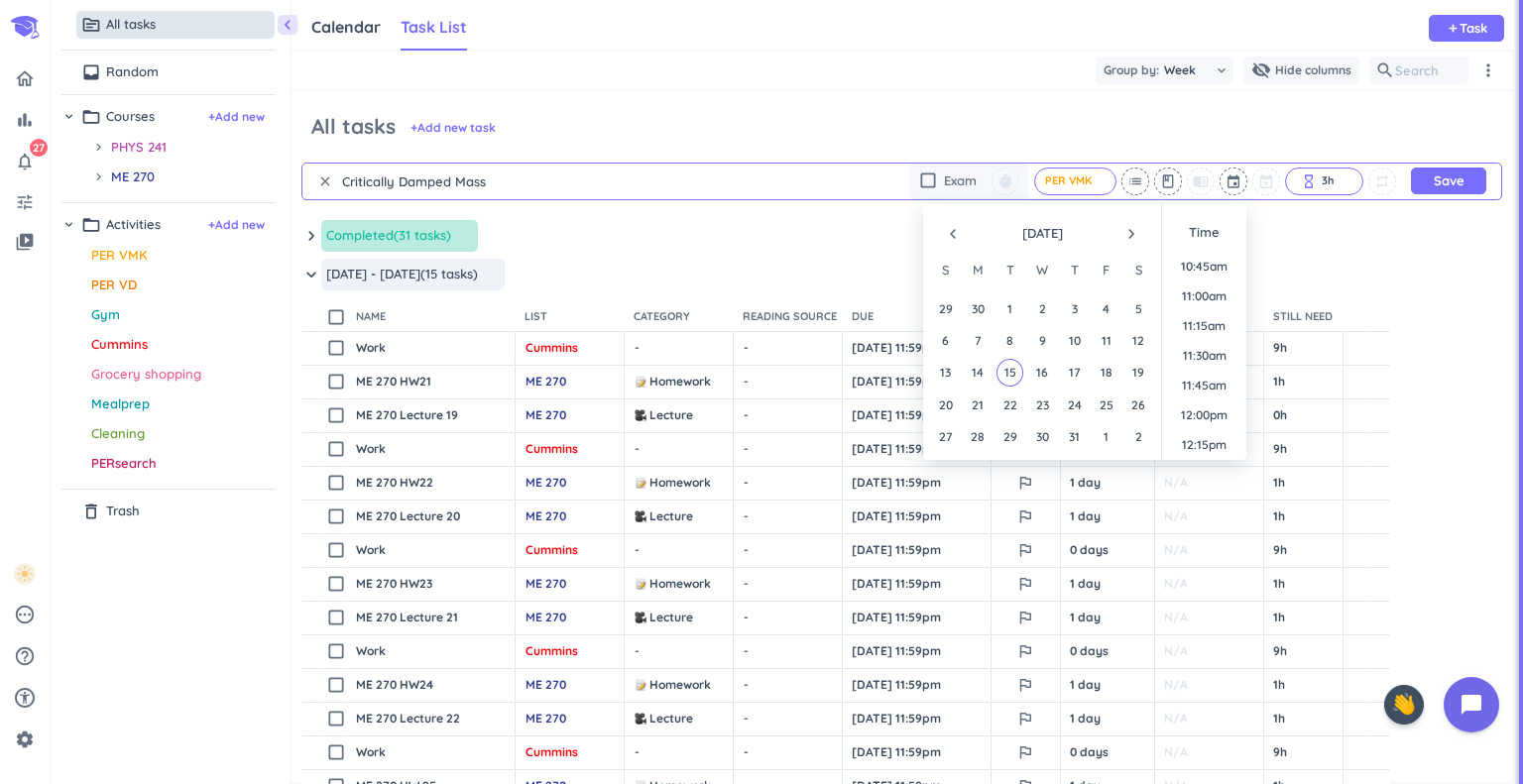 click on "keyboard_arrow_down Completed  (31 tasks) more_horiz" at bounding box center [901, 241] 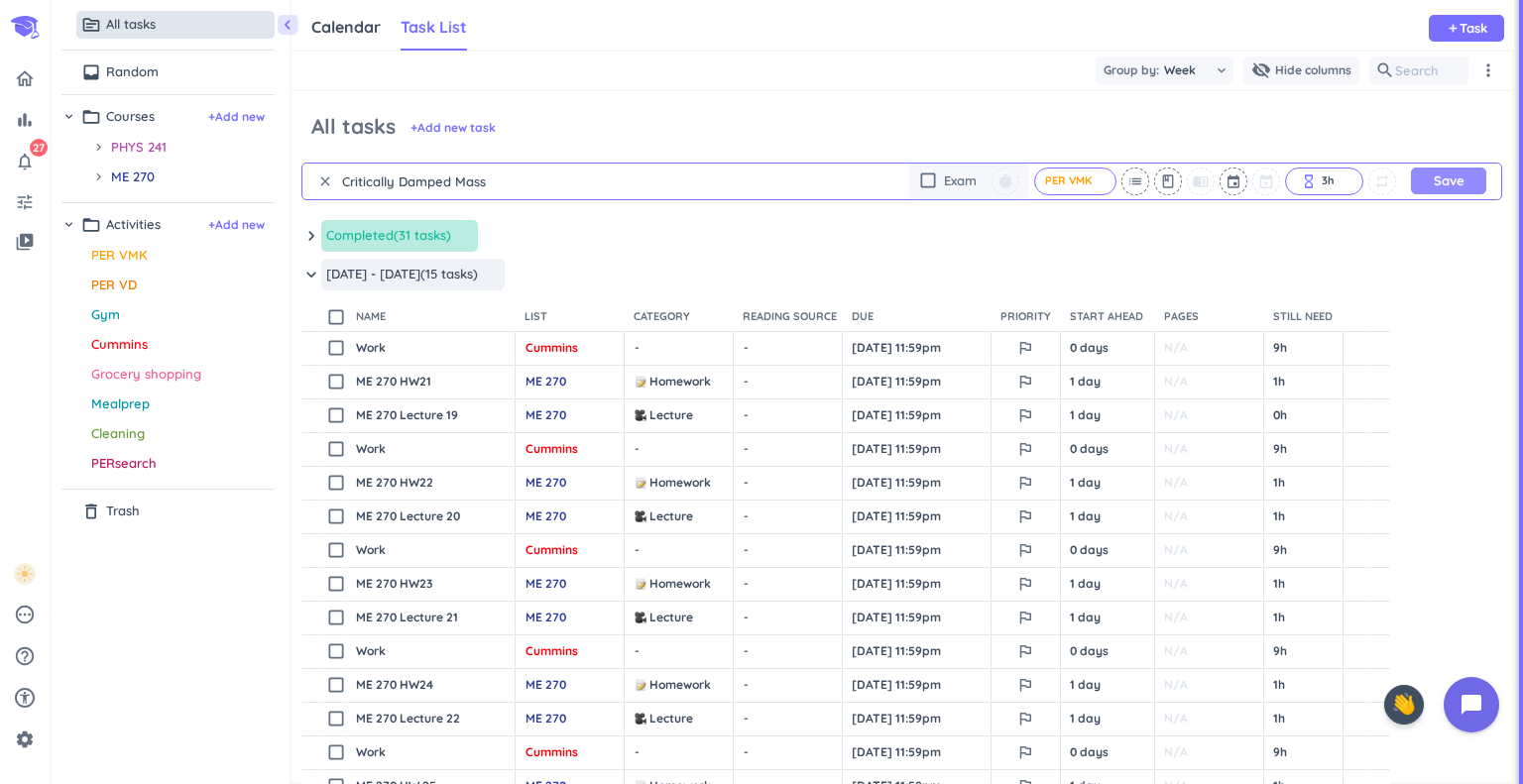 click on "Save" at bounding box center [1449, 180] 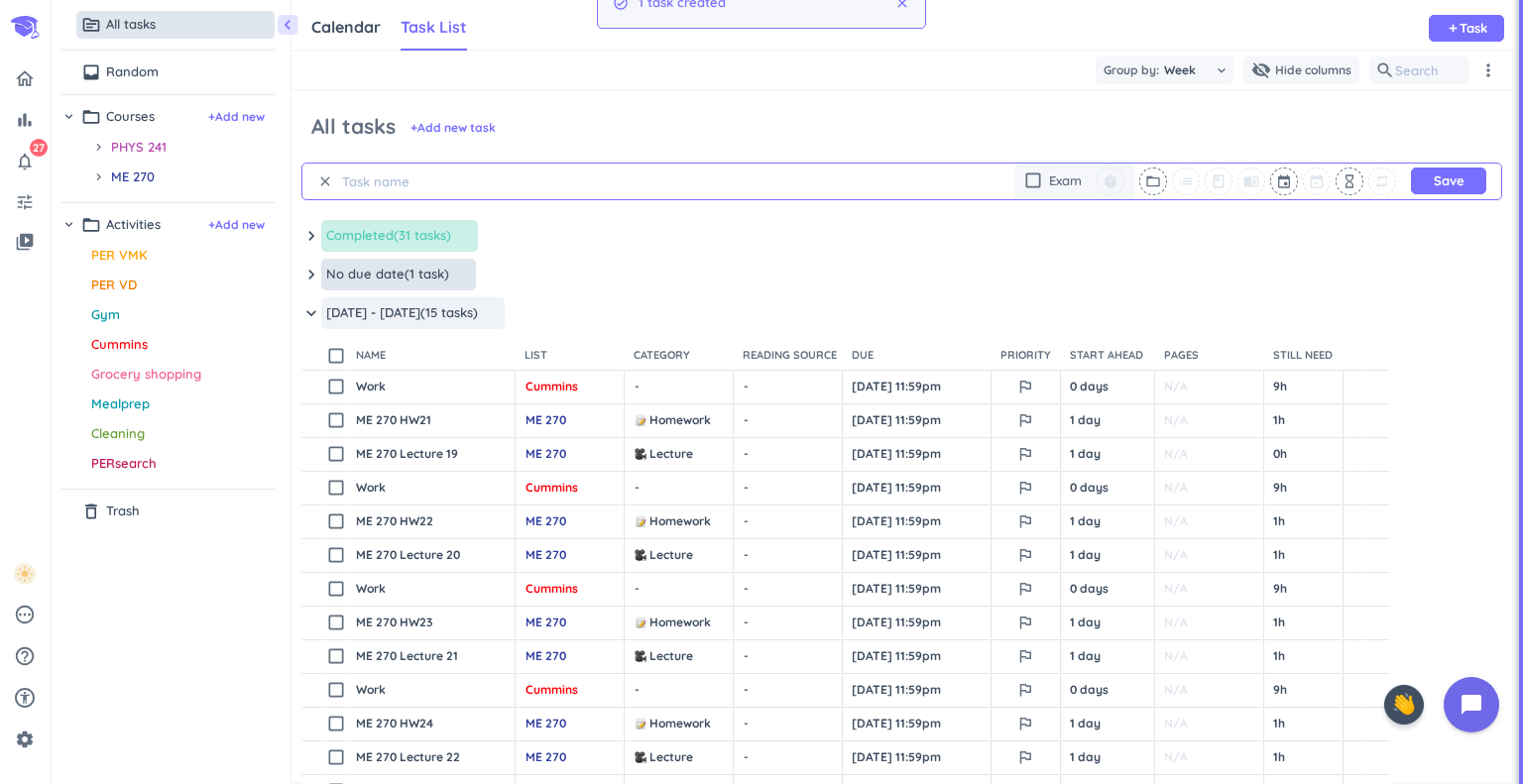 scroll, scrollTop: 0, scrollLeft: 0, axis: both 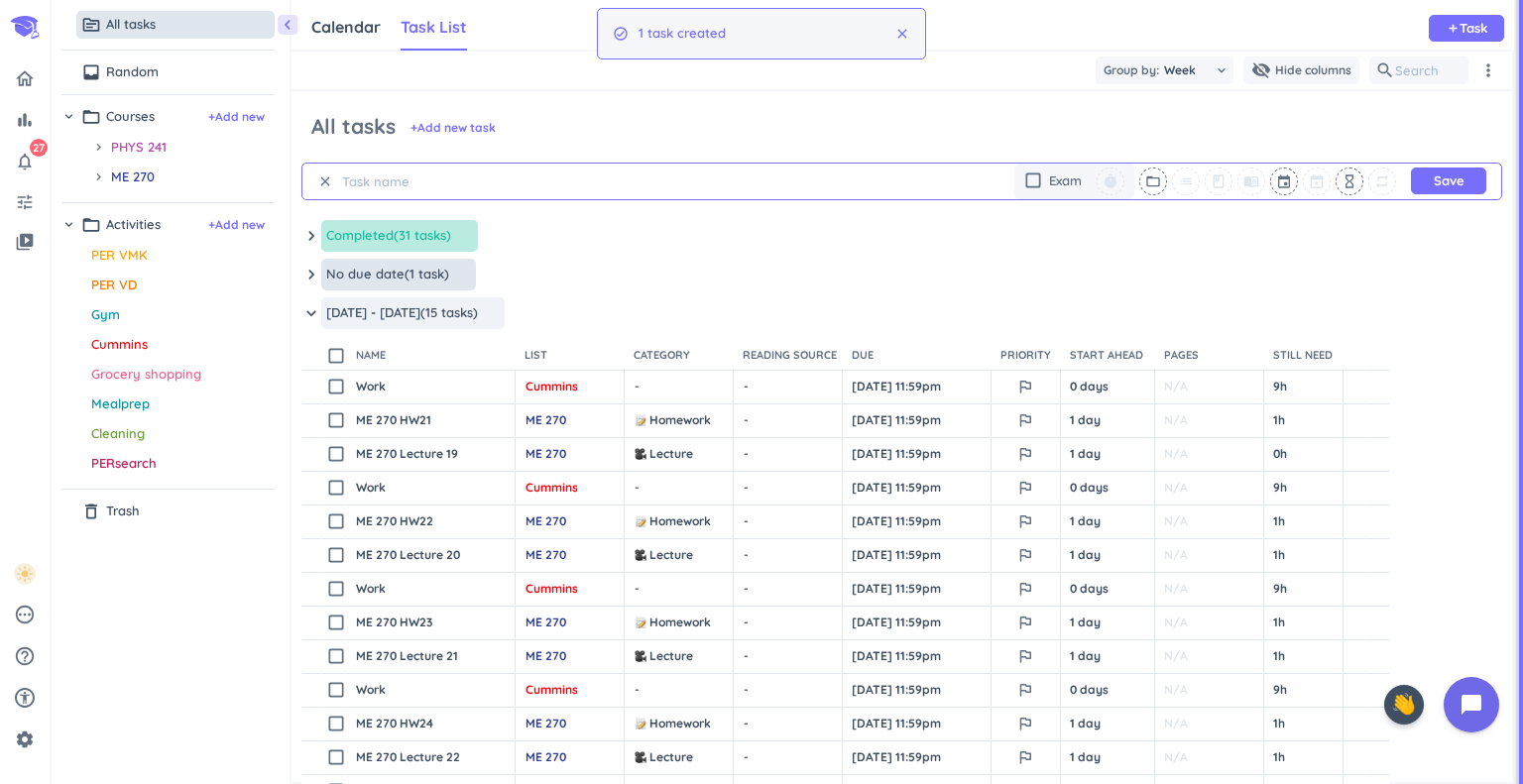 click on "keyboard_arrow_down" at bounding box center [311, 275] 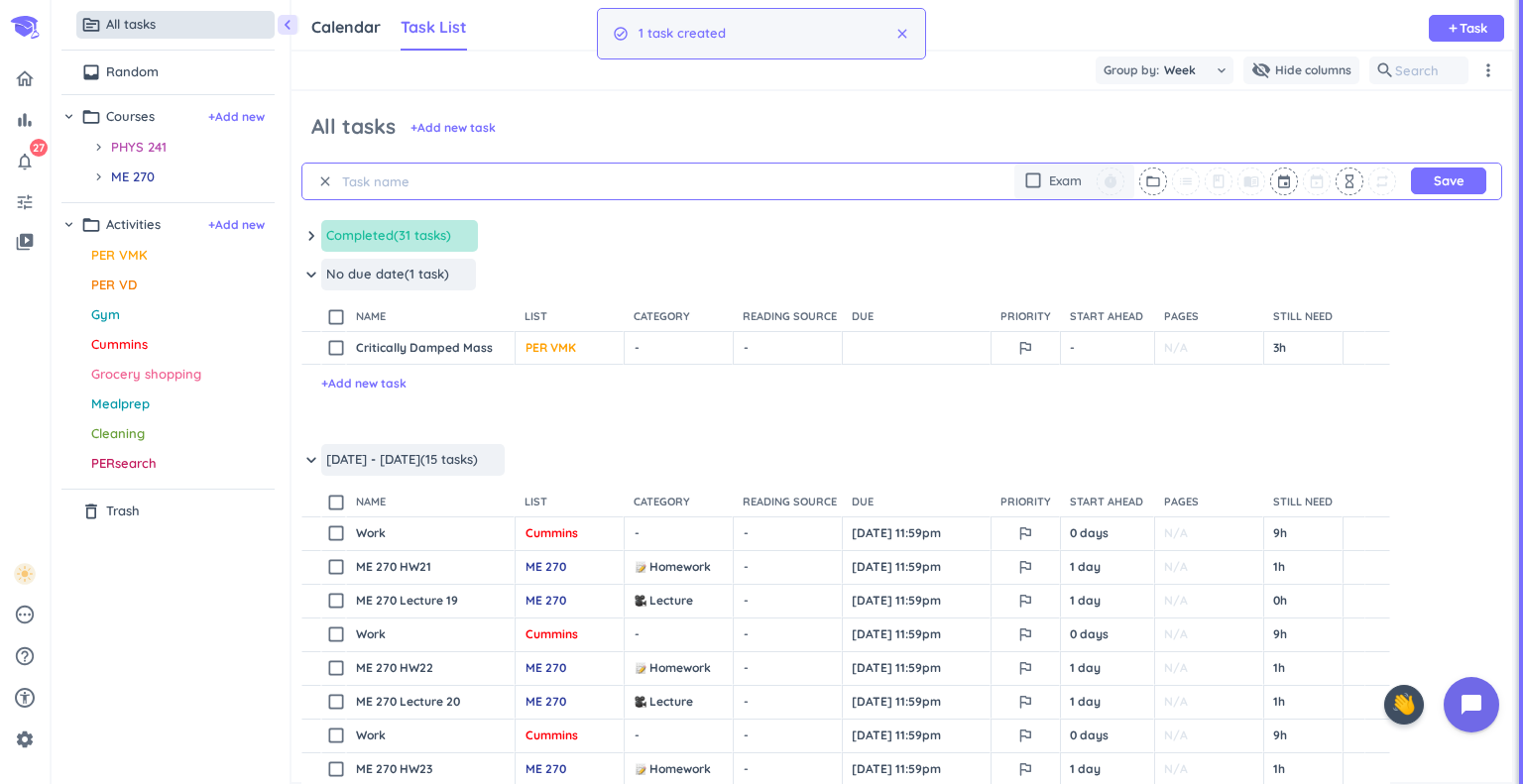 click on "keyboard_arrow_down" at bounding box center [311, 275] 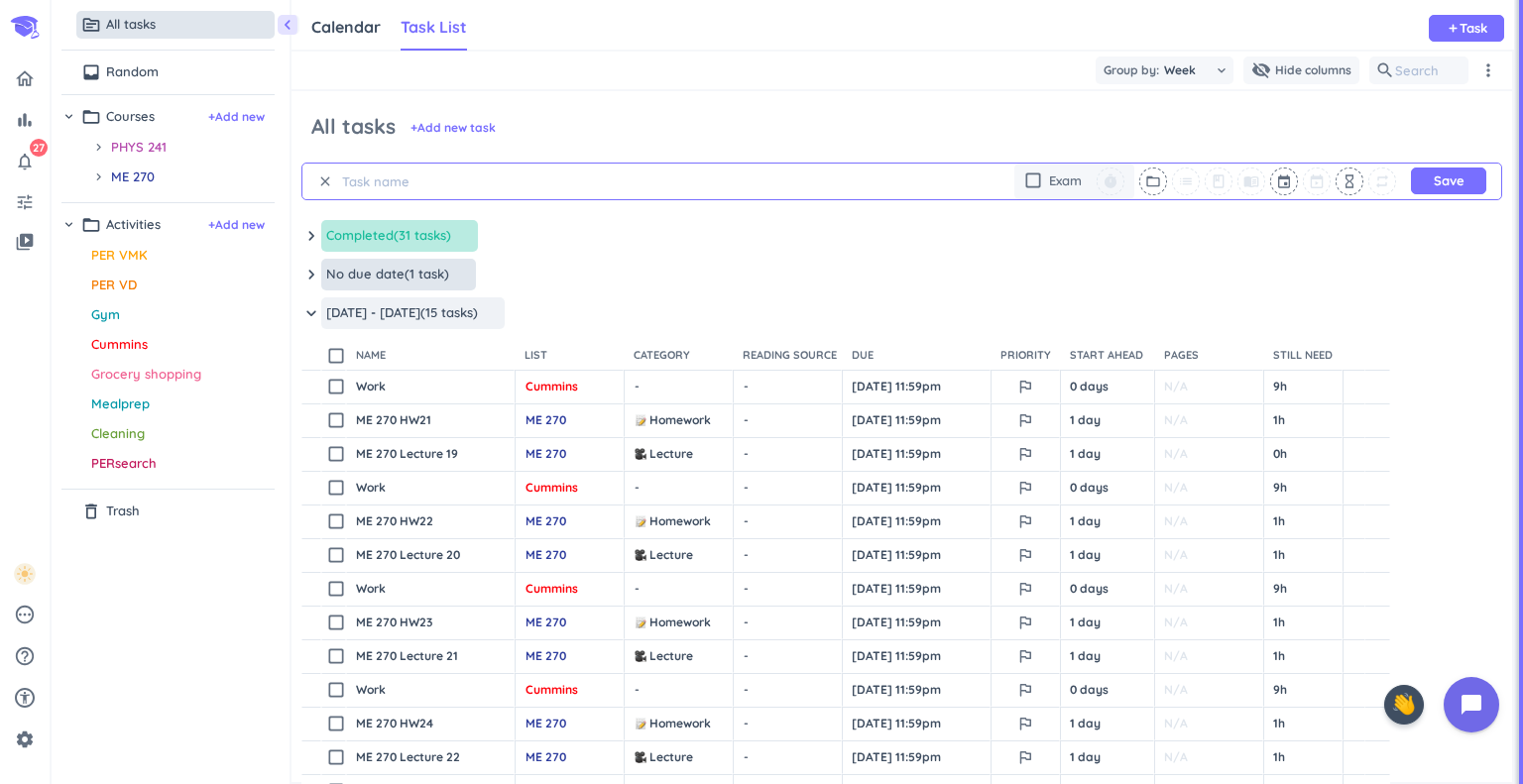 click on "keyboard_arrow_down" at bounding box center [311, 275] 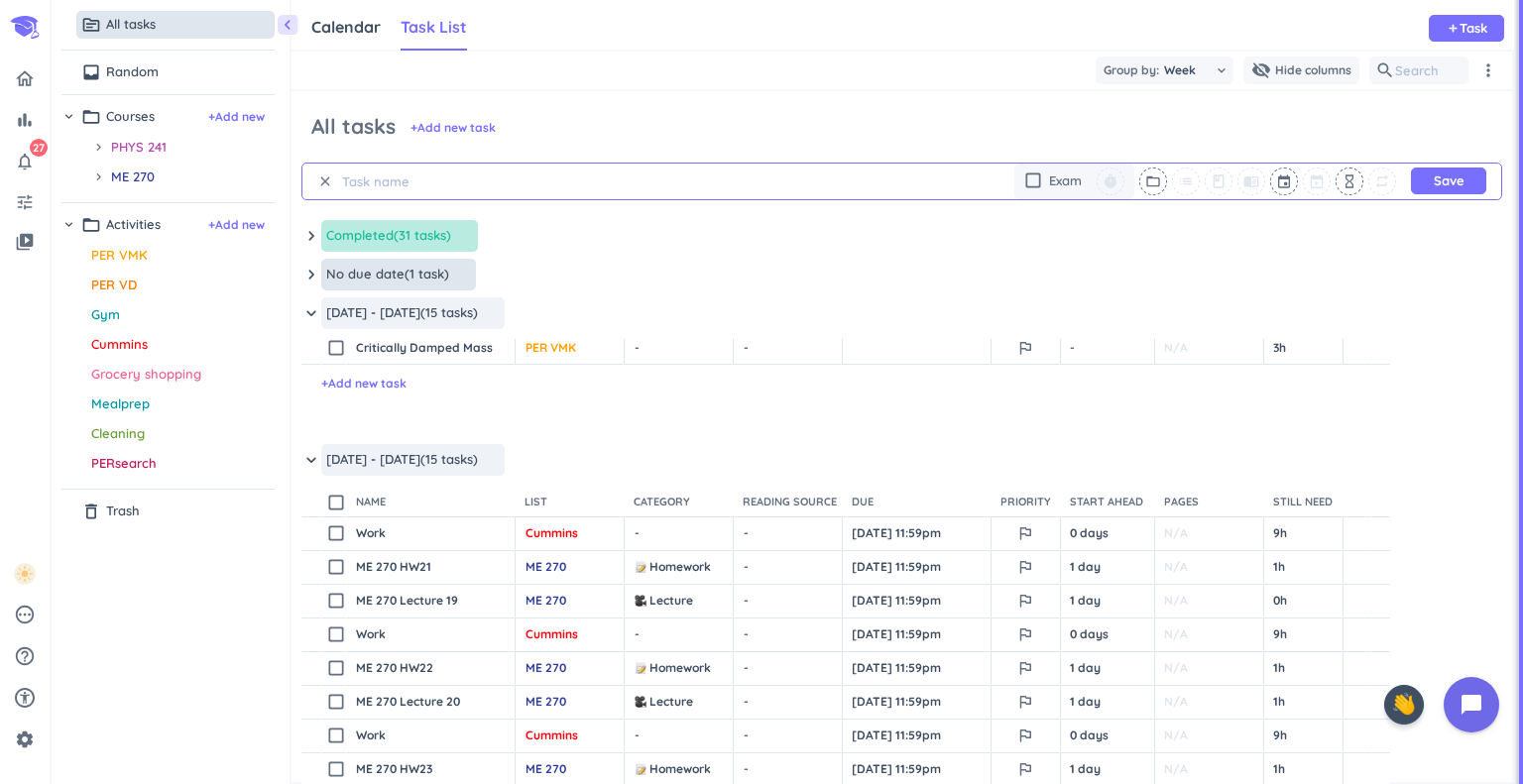 click at bounding box center (432, 181) 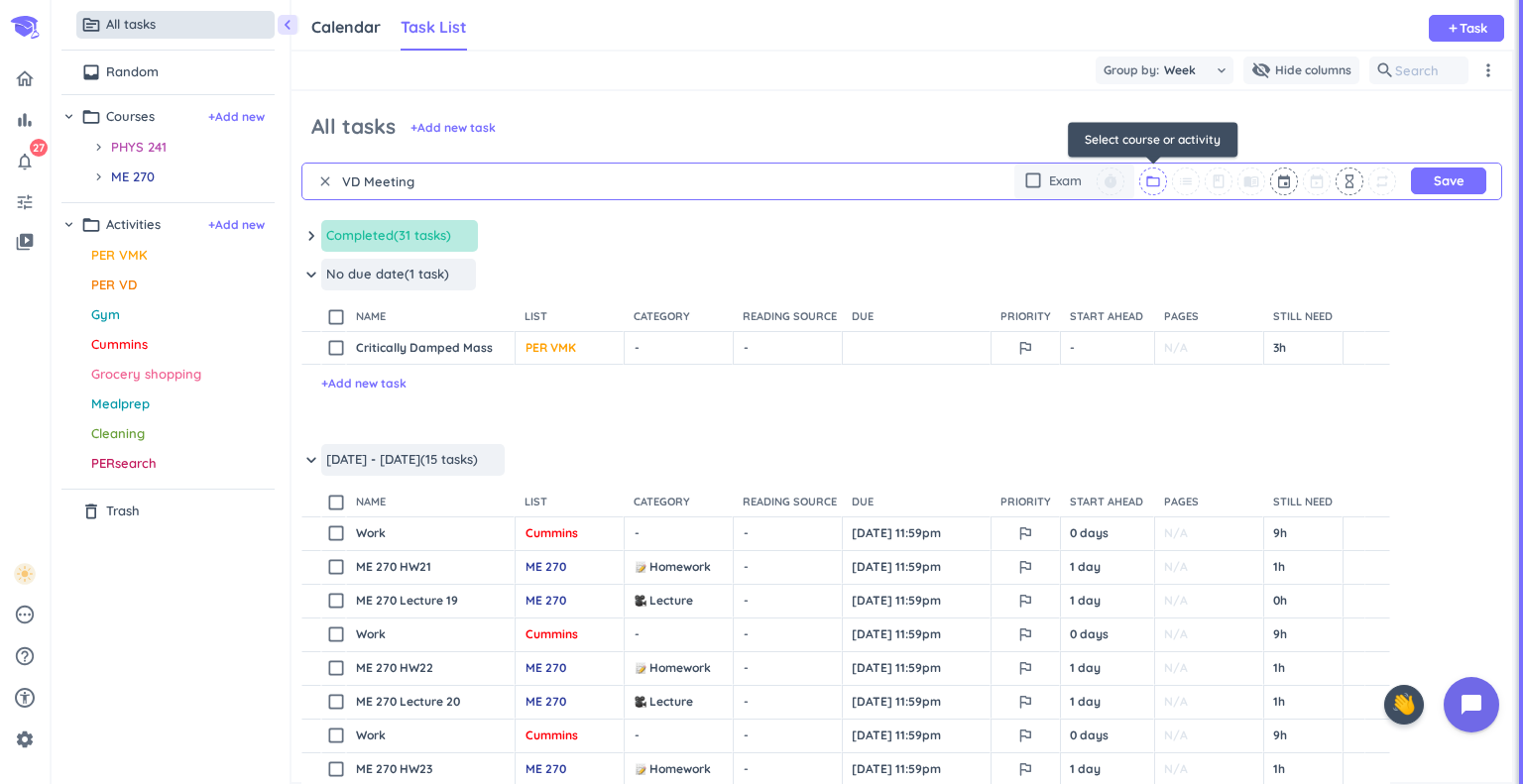 type on "VD Meeting" 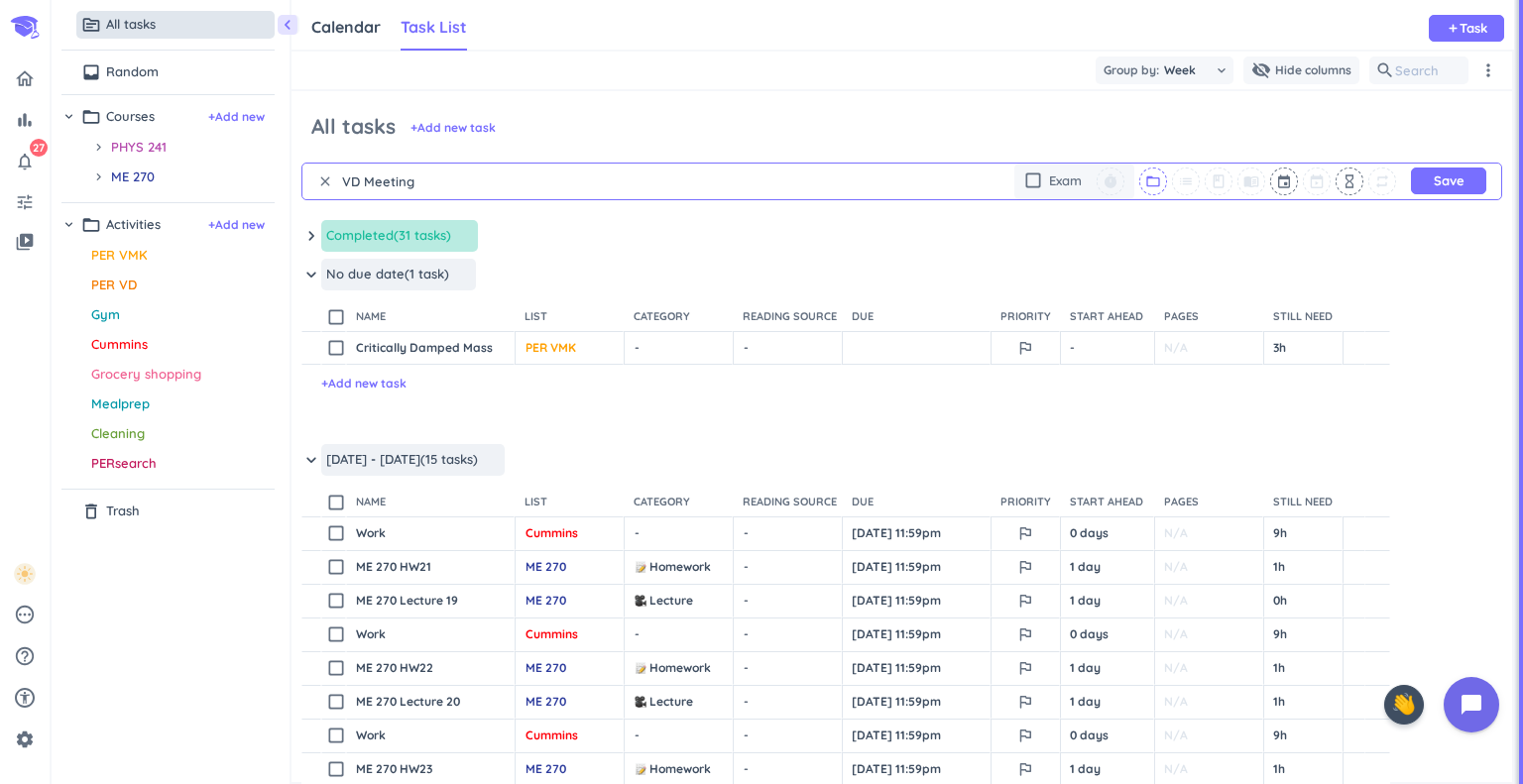 click on "folder_open" at bounding box center [1153, 181] 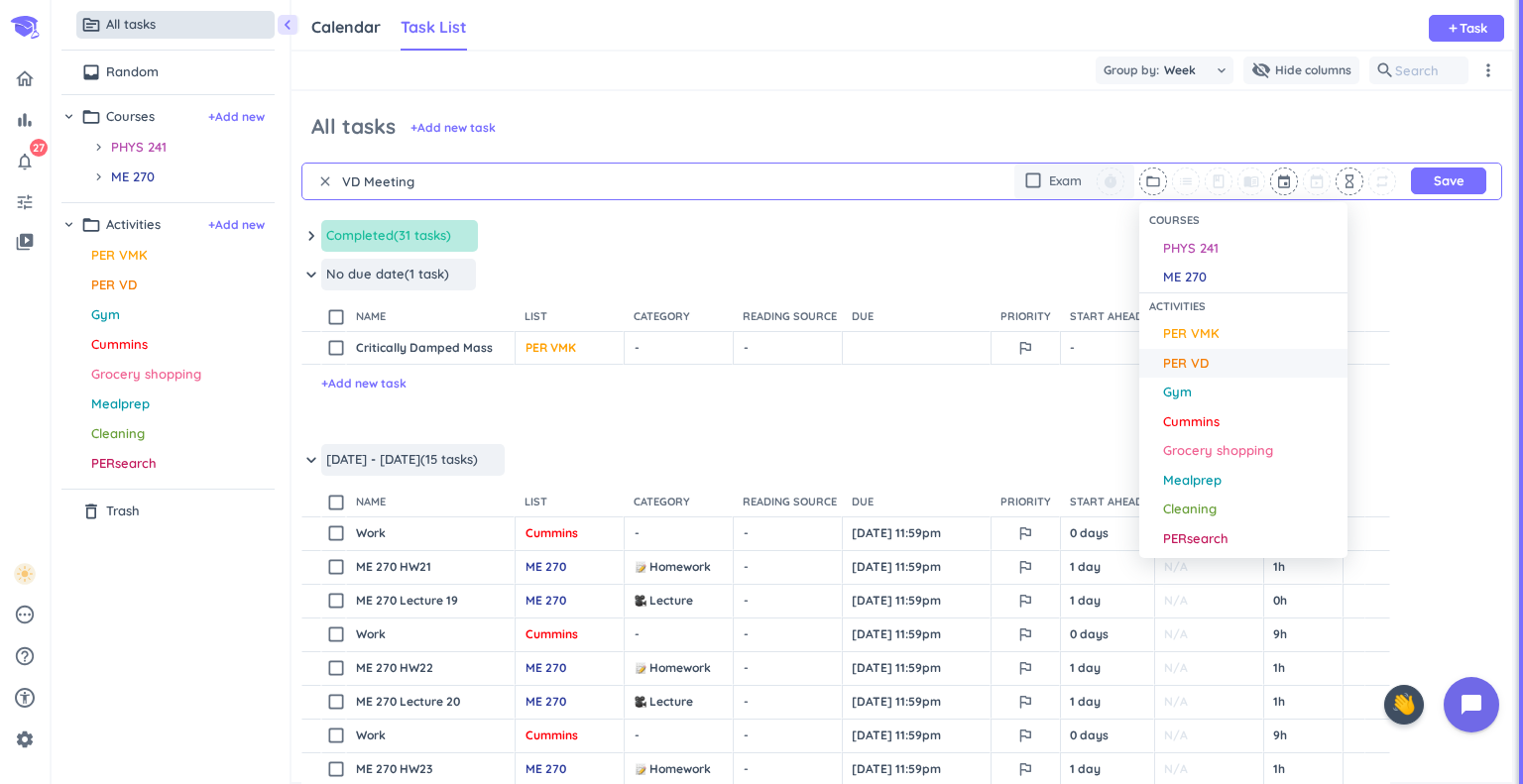 click on "PER VD" at bounding box center [1186, 364] 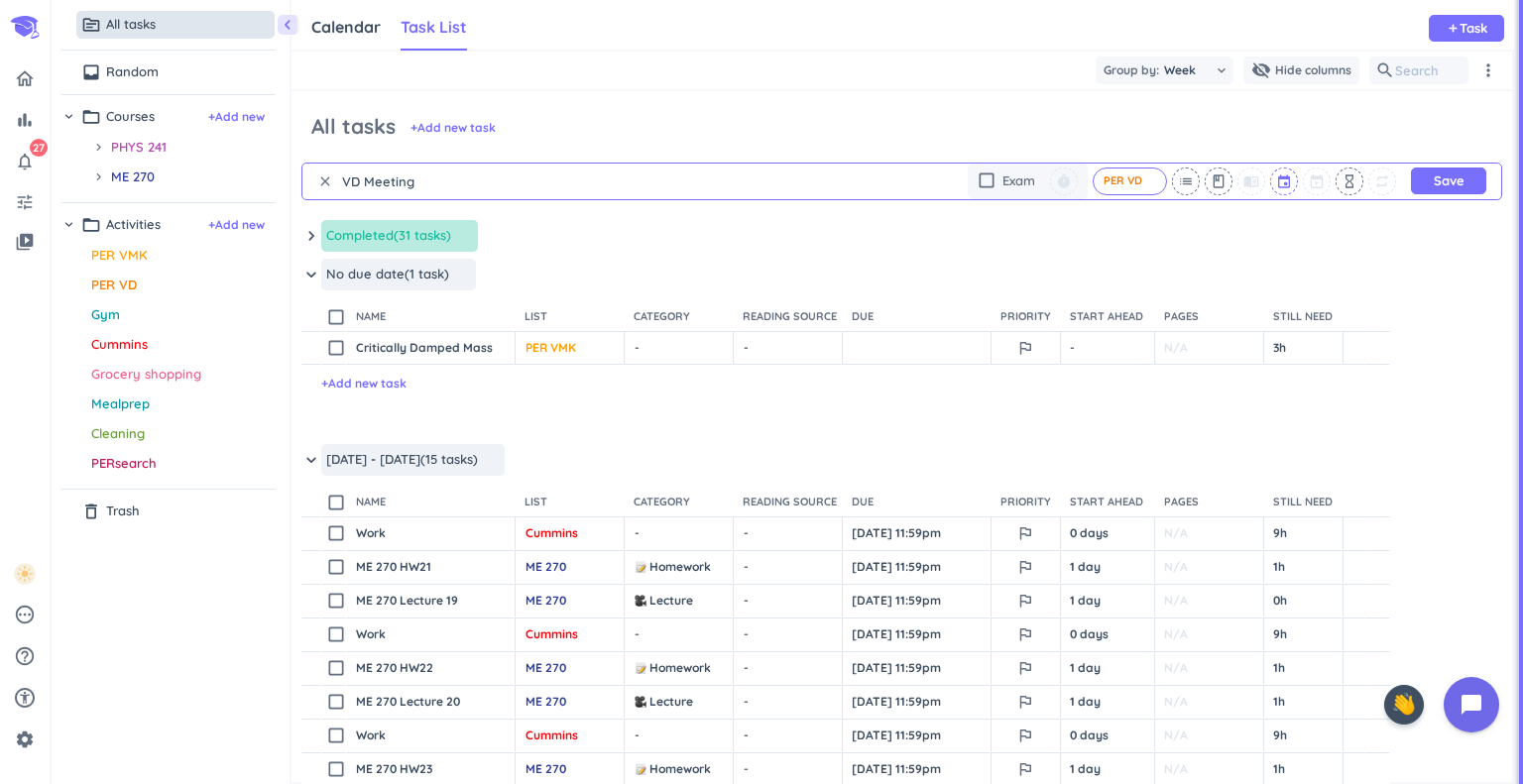 click at bounding box center [1285, 181] 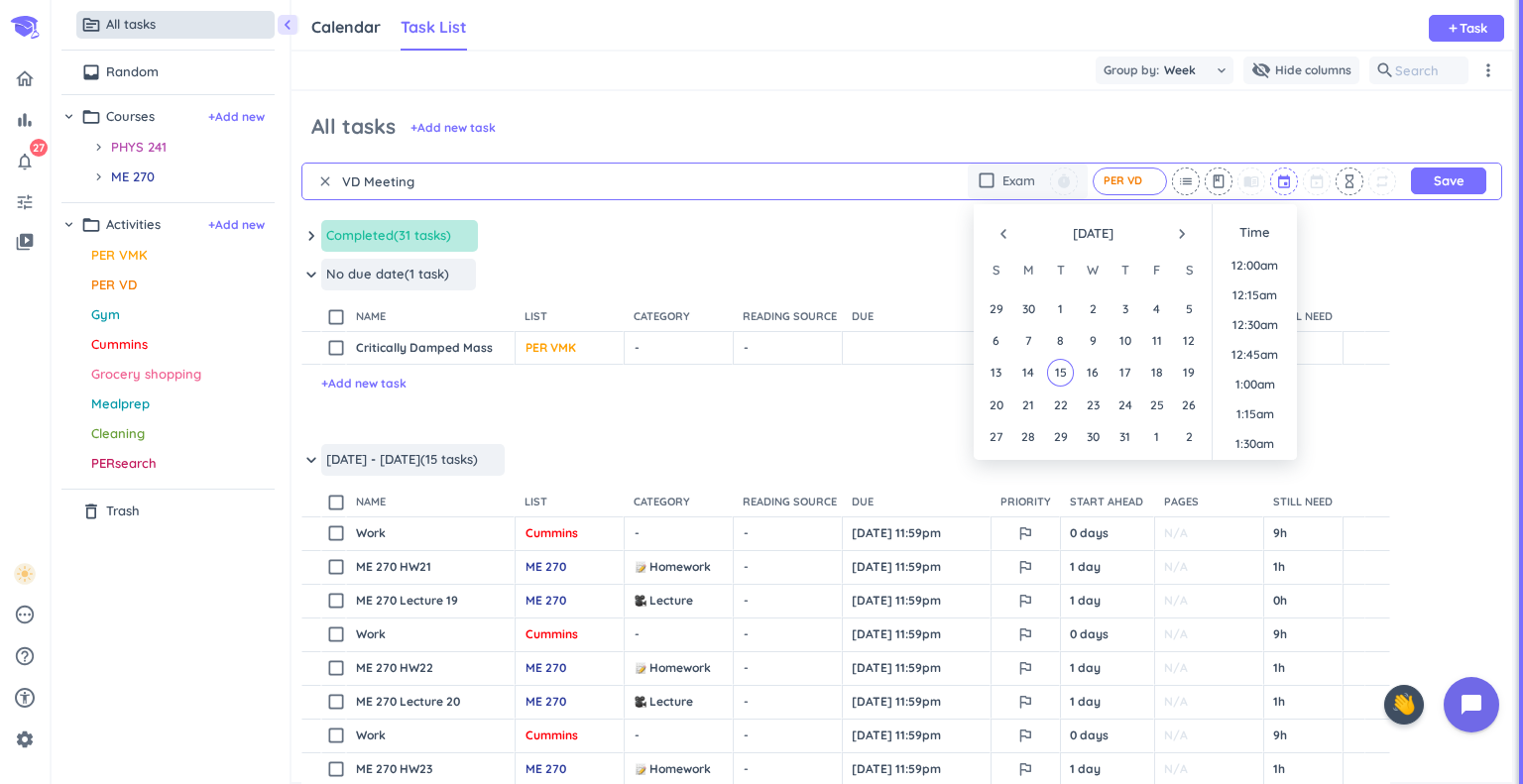 scroll, scrollTop: 1278, scrollLeft: 0, axis: vertical 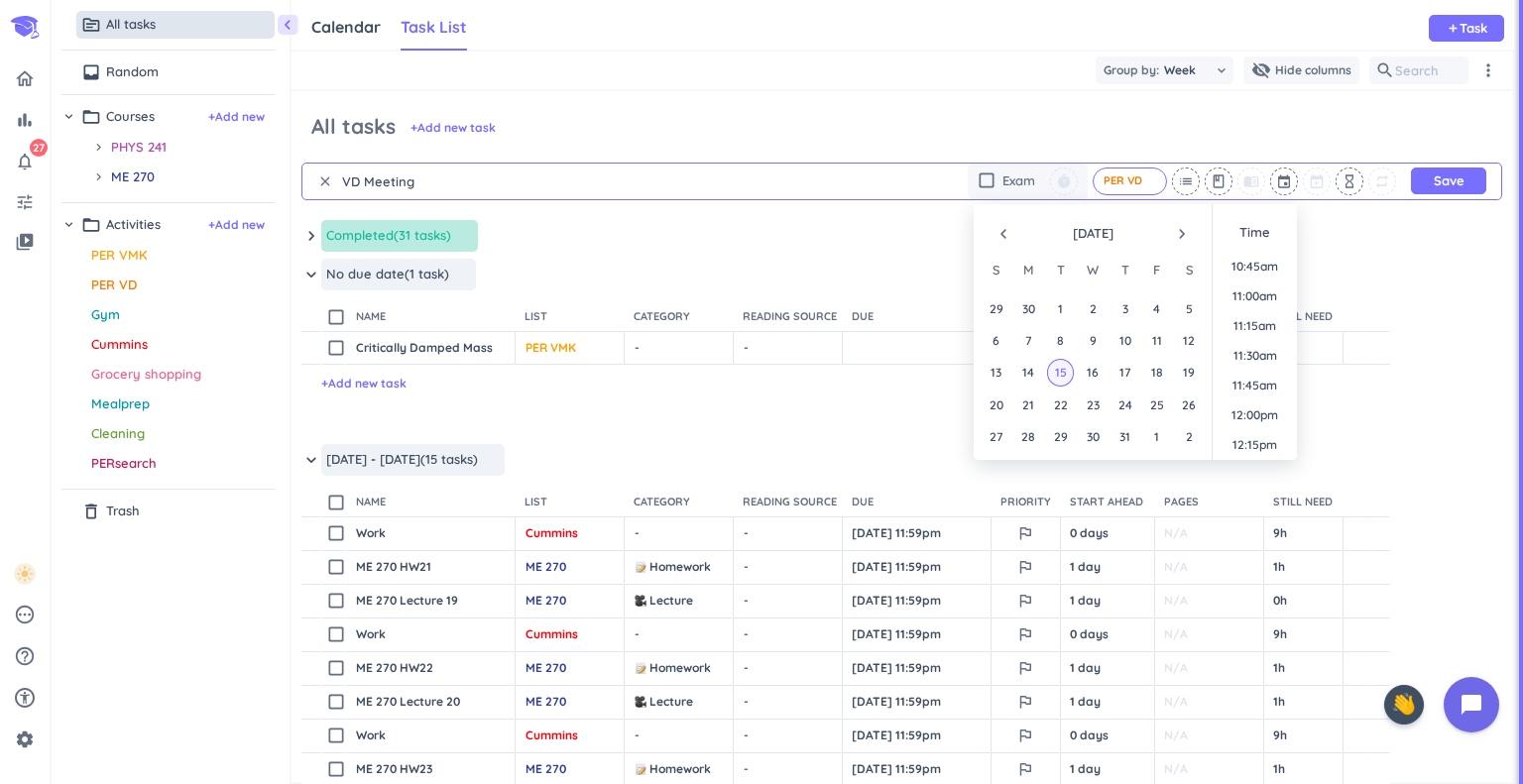 click on "15" at bounding box center [1060, 372] 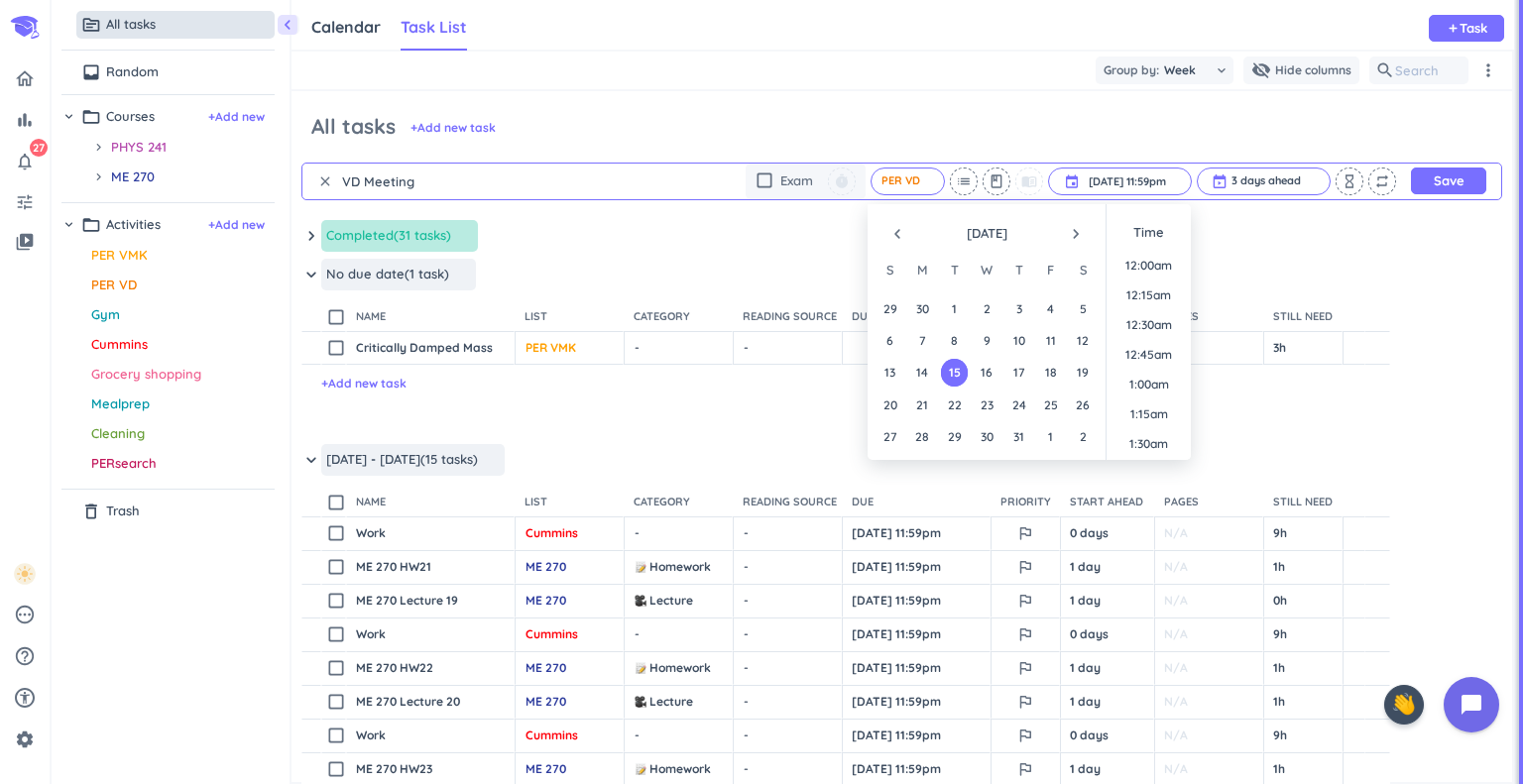 scroll, scrollTop: 2674, scrollLeft: 0, axis: vertical 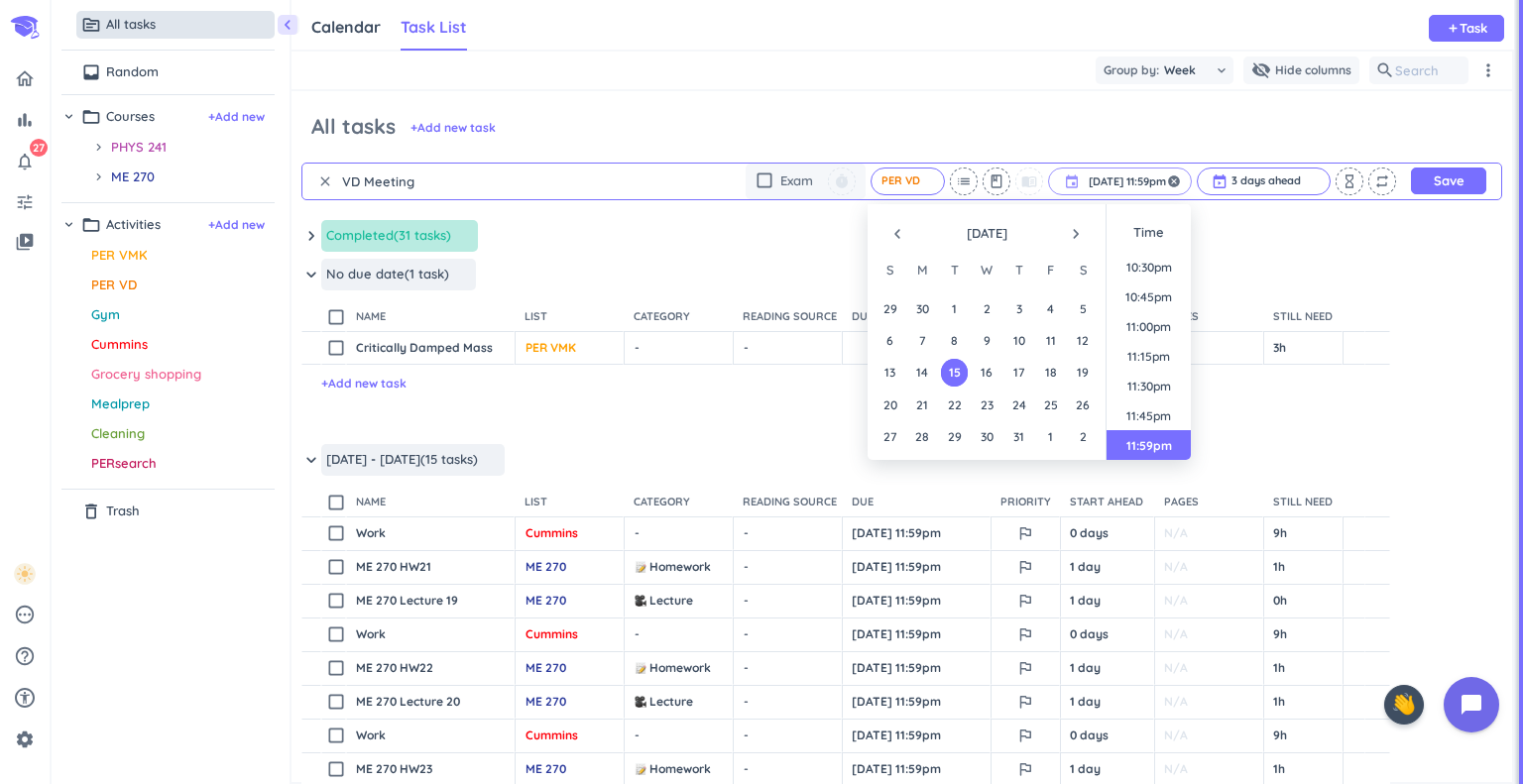 click on "[DATE] 11:59pm" at bounding box center [1119, 181] 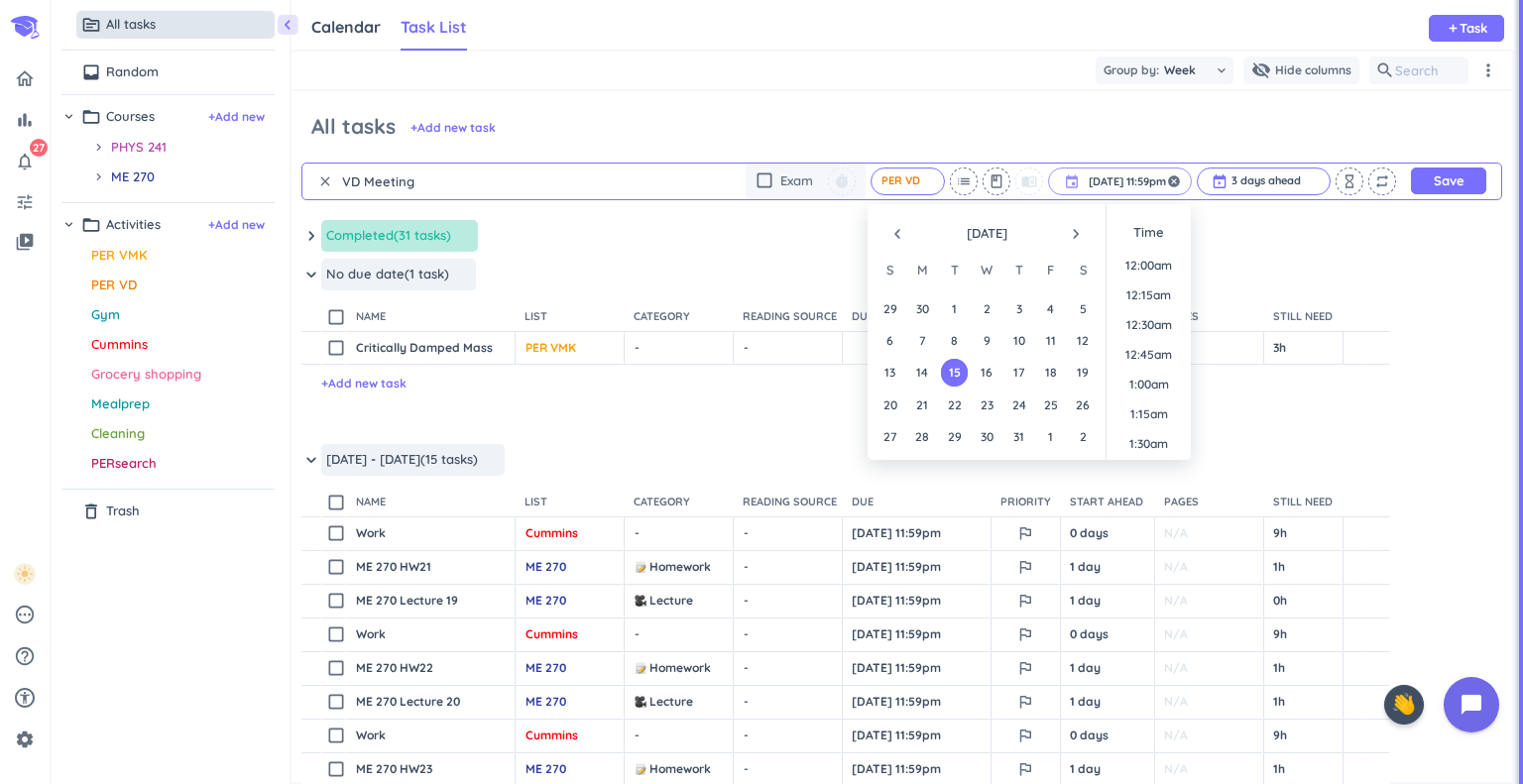 scroll, scrollTop: 2674, scrollLeft: 0, axis: vertical 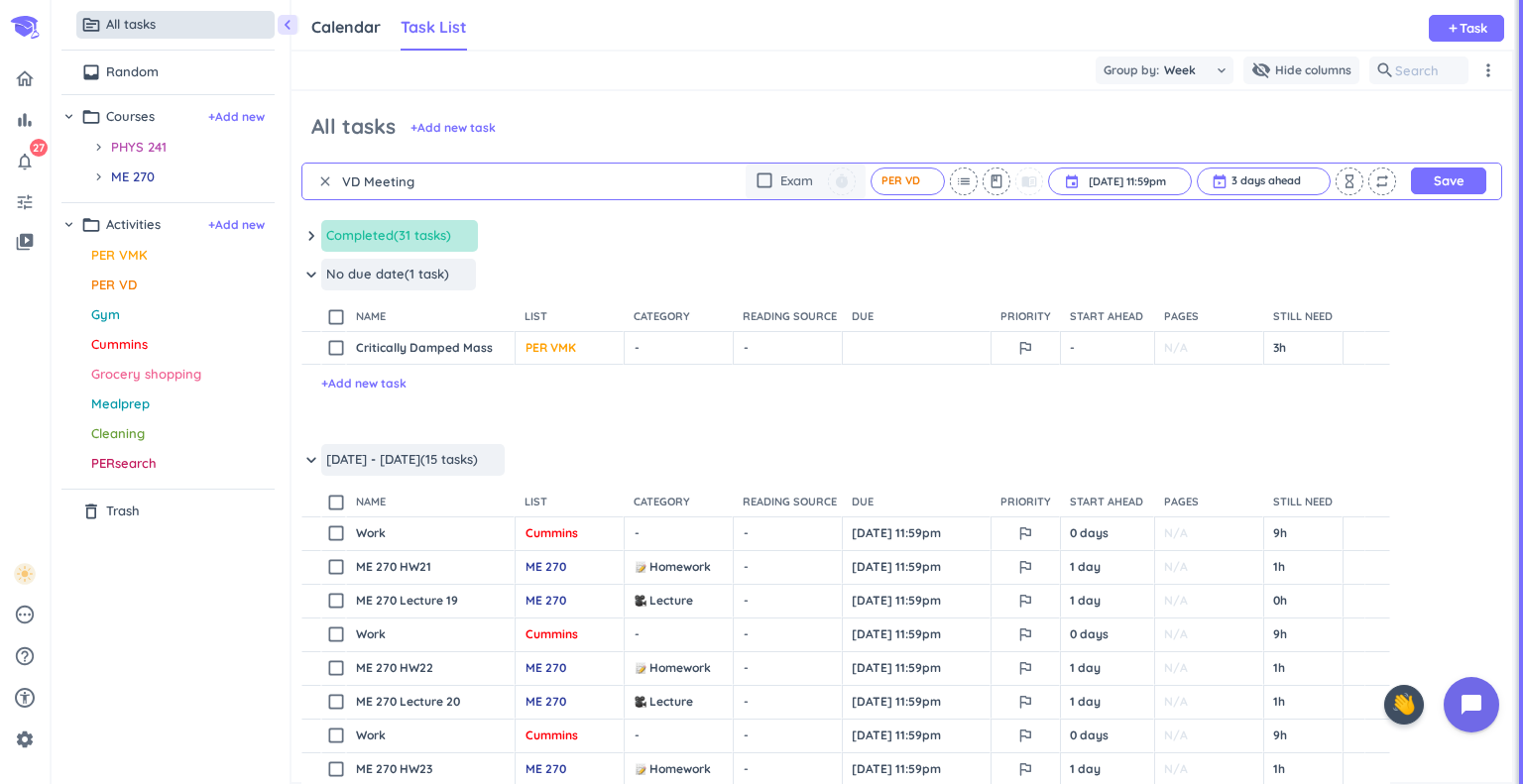 click on "keyboard_arrow_down No due date  (1 task) more_horiz" at bounding box center (901, 280) 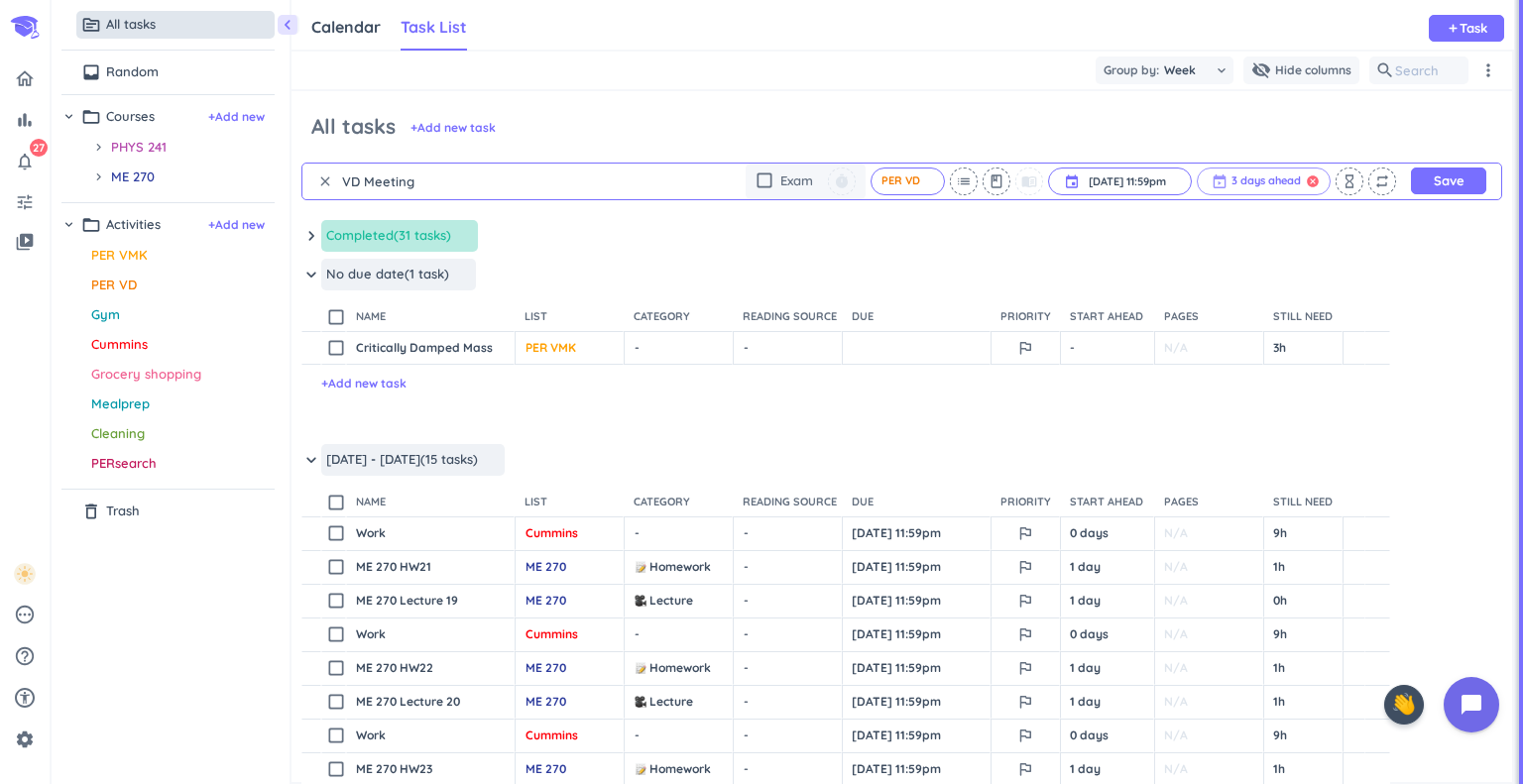 click on "cancel" at bounding box center [1313, 181] 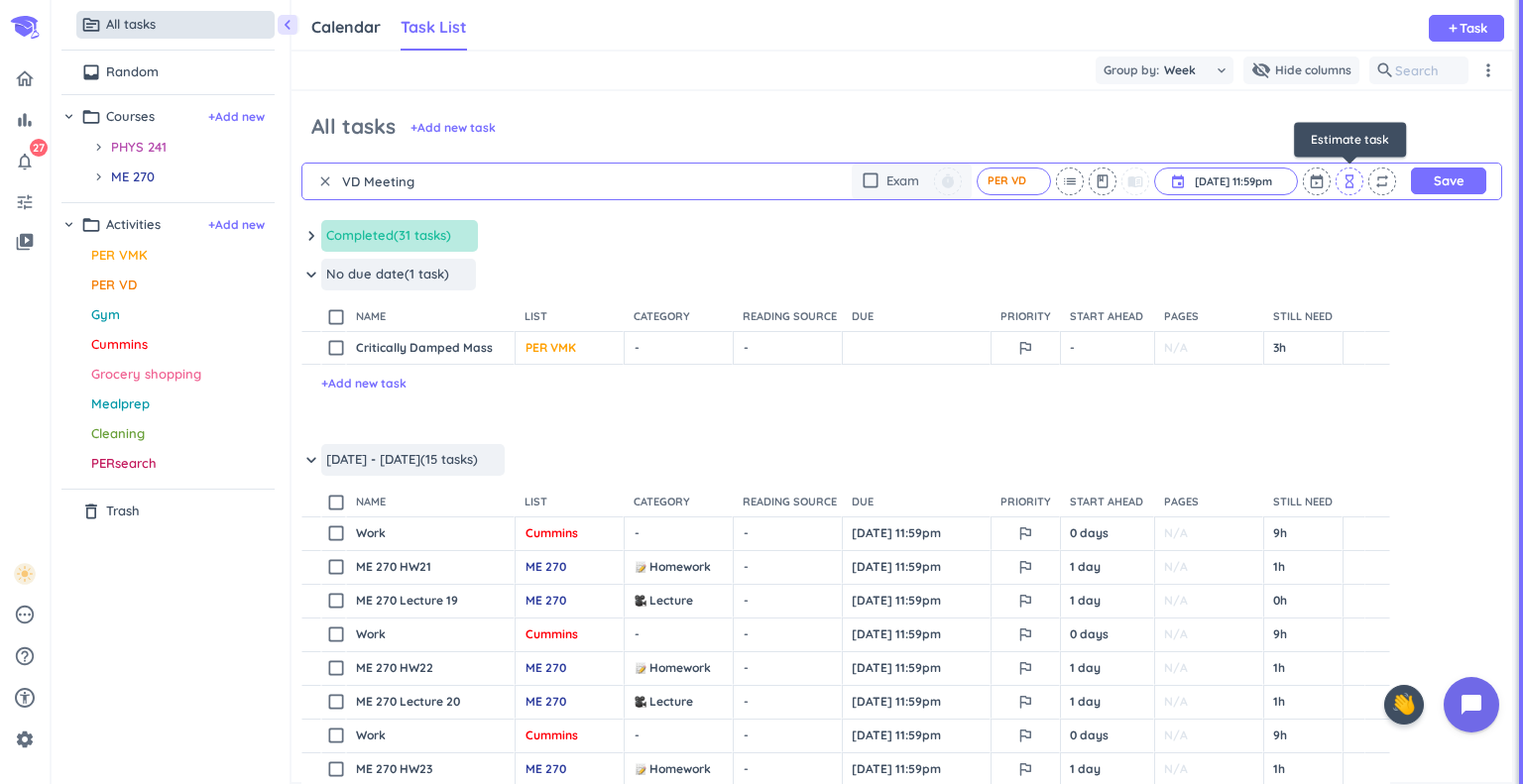 click on "hourglass_empty" at bounding box center (1349, 181) 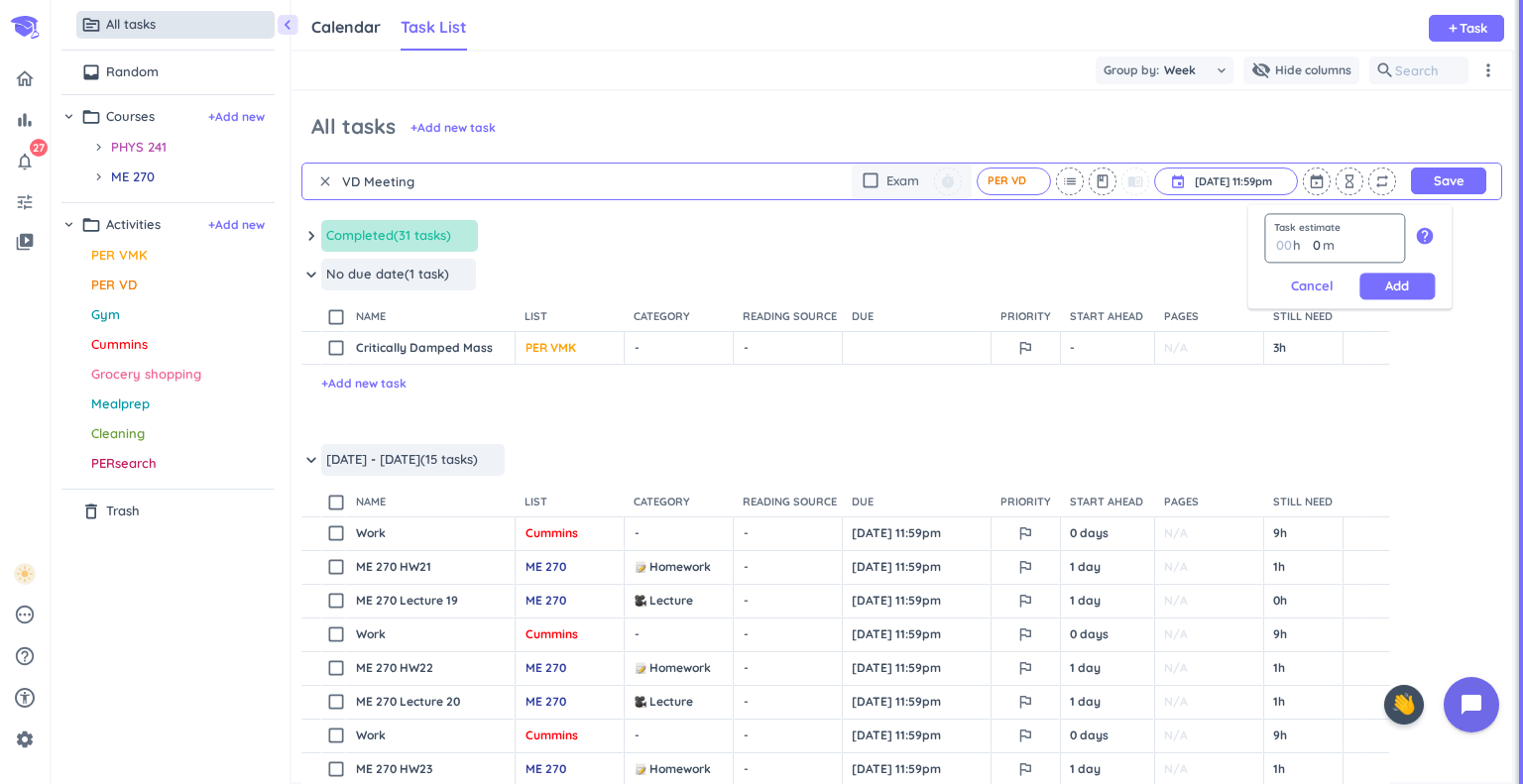type on "1" 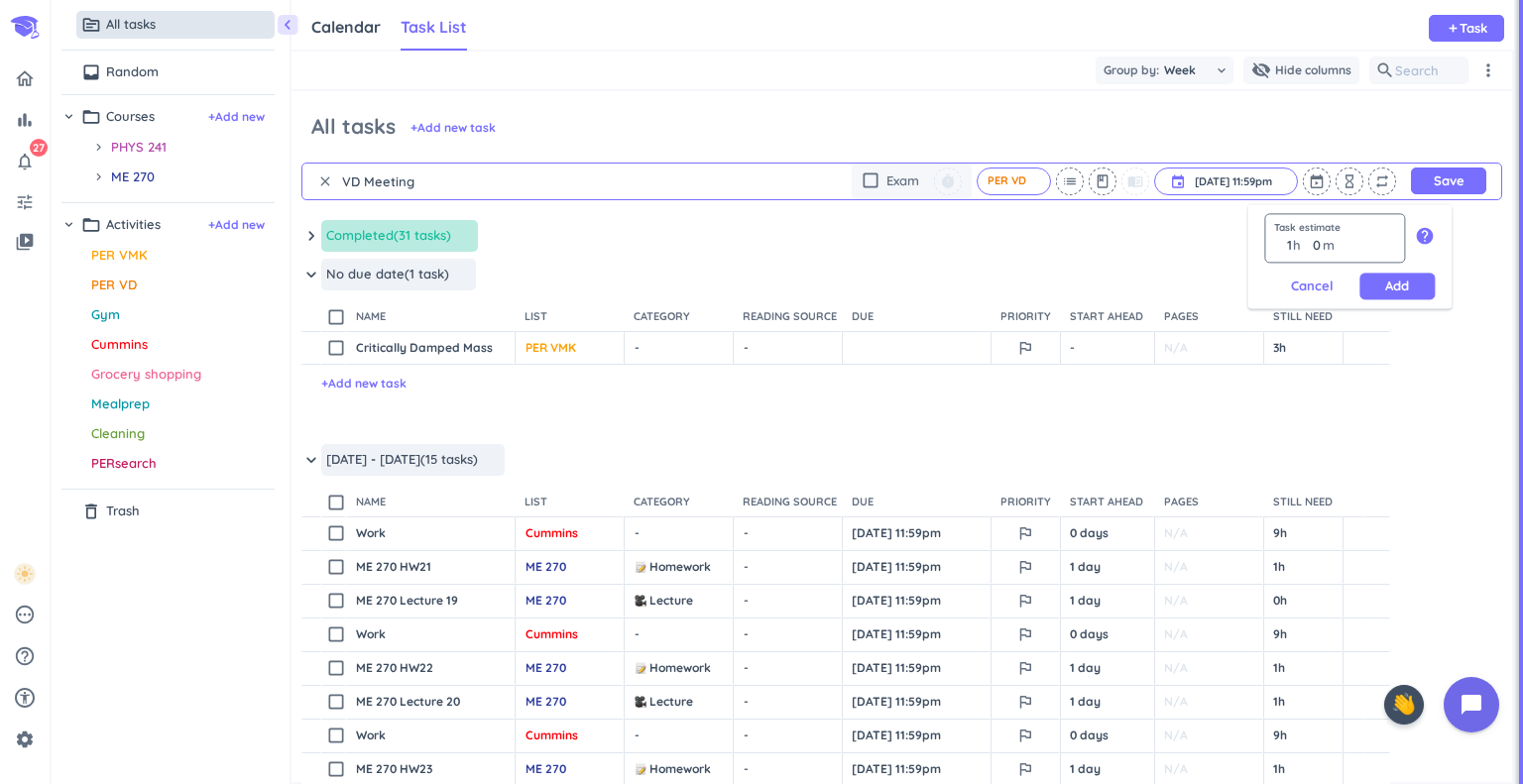 type 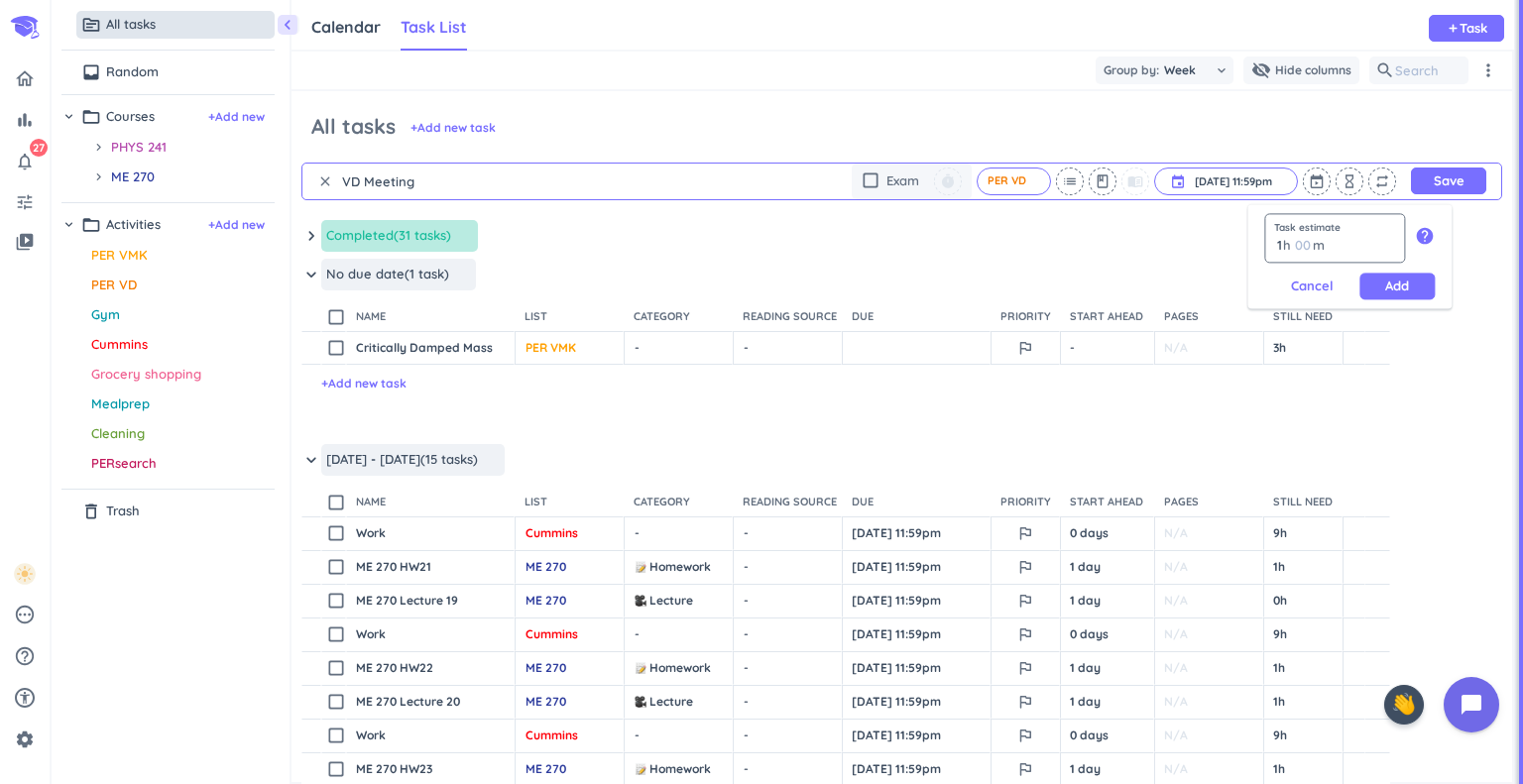 type on "1" 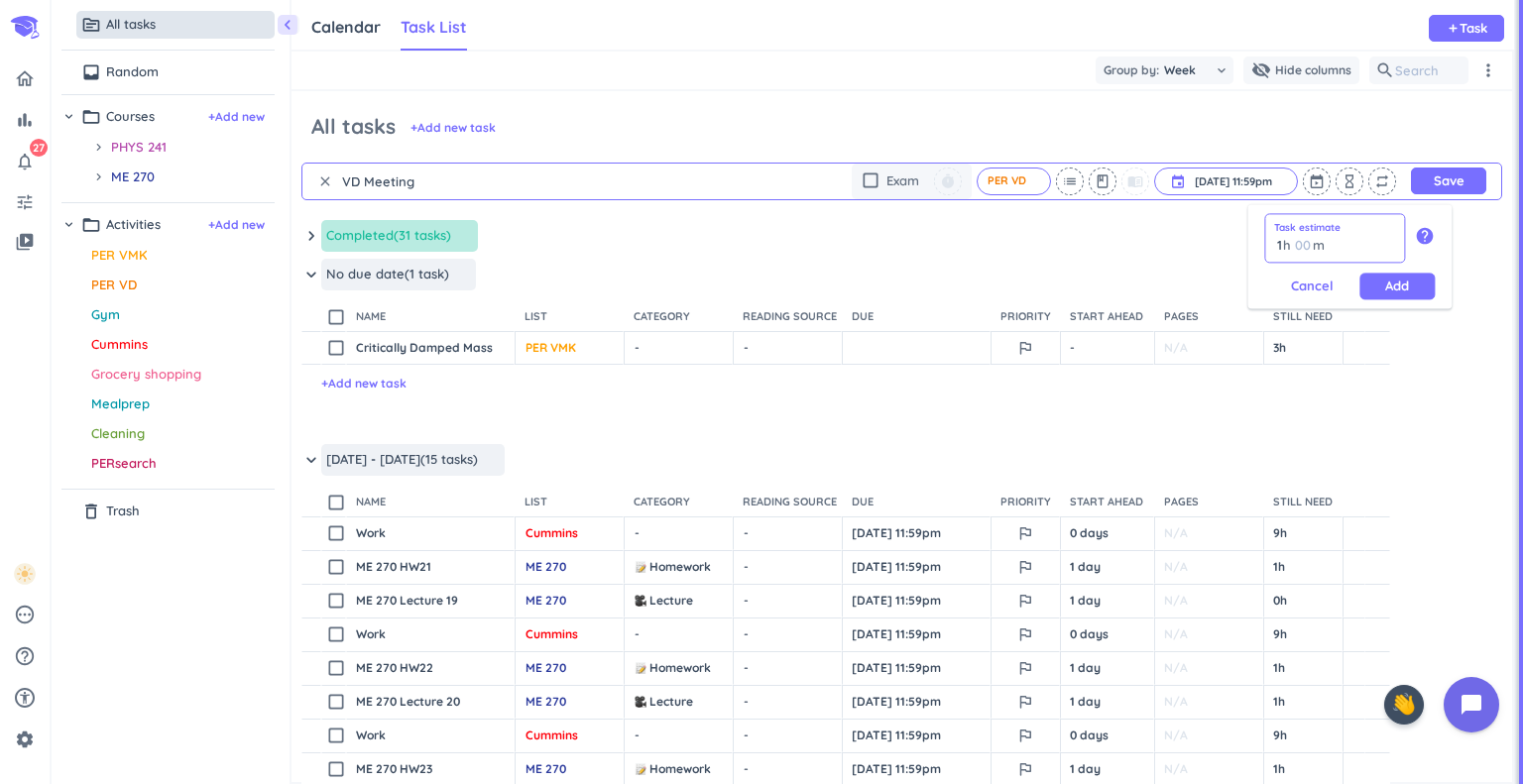 click at bounding box center [1302, 245] 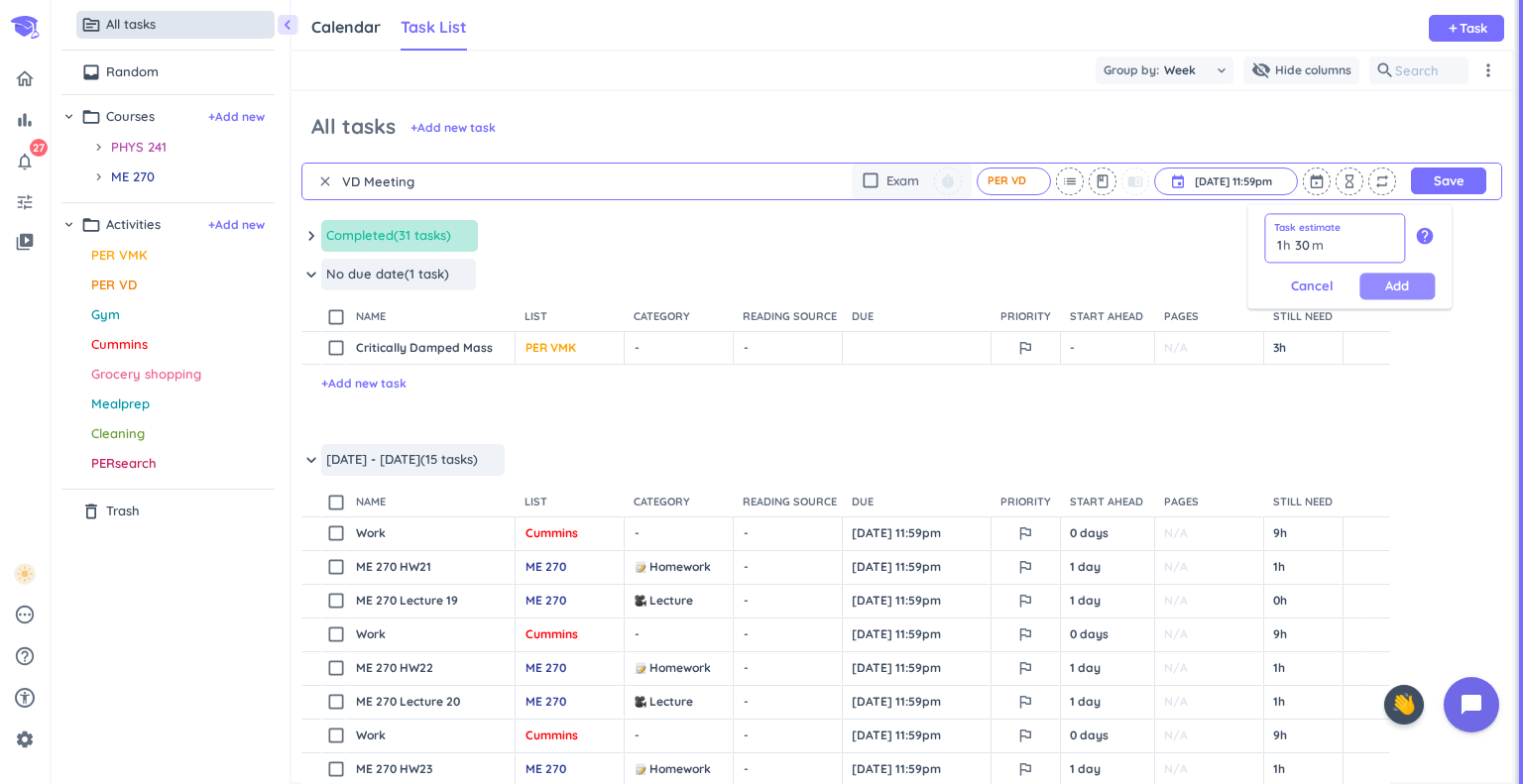 type on "30" 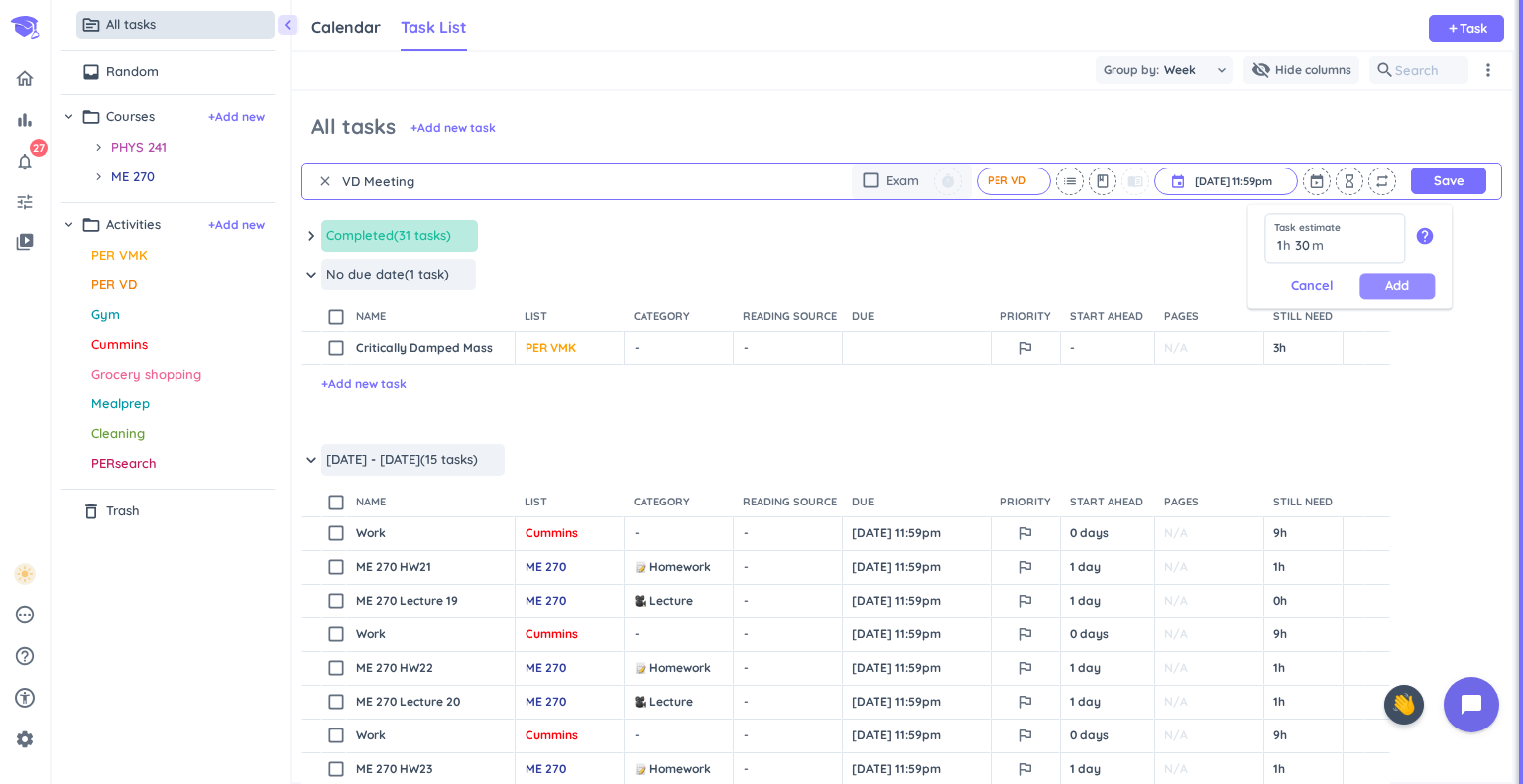 click on "Add" at bounding box center [1397, 285] 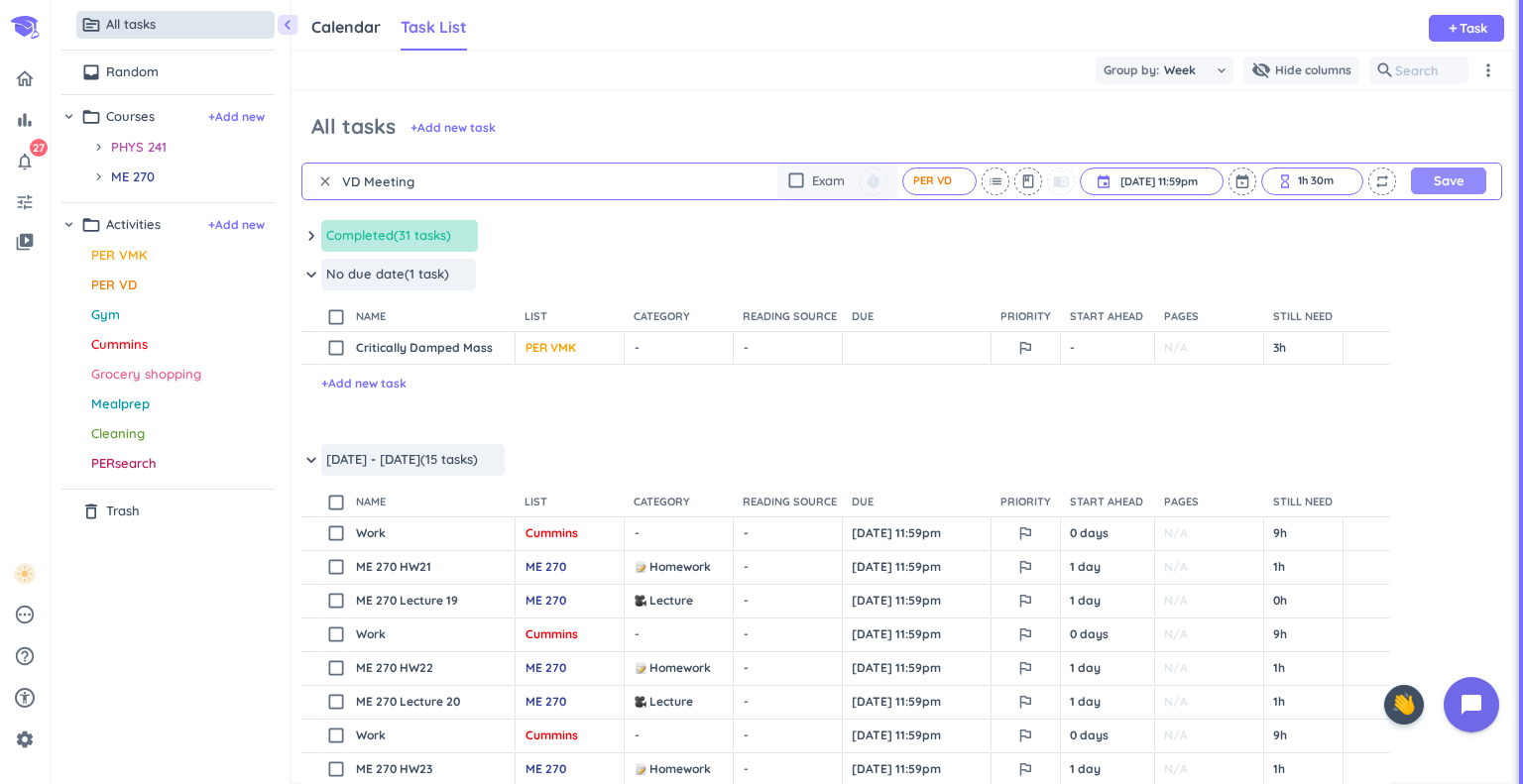 click on "Save" at bounding box center (1449, 180) 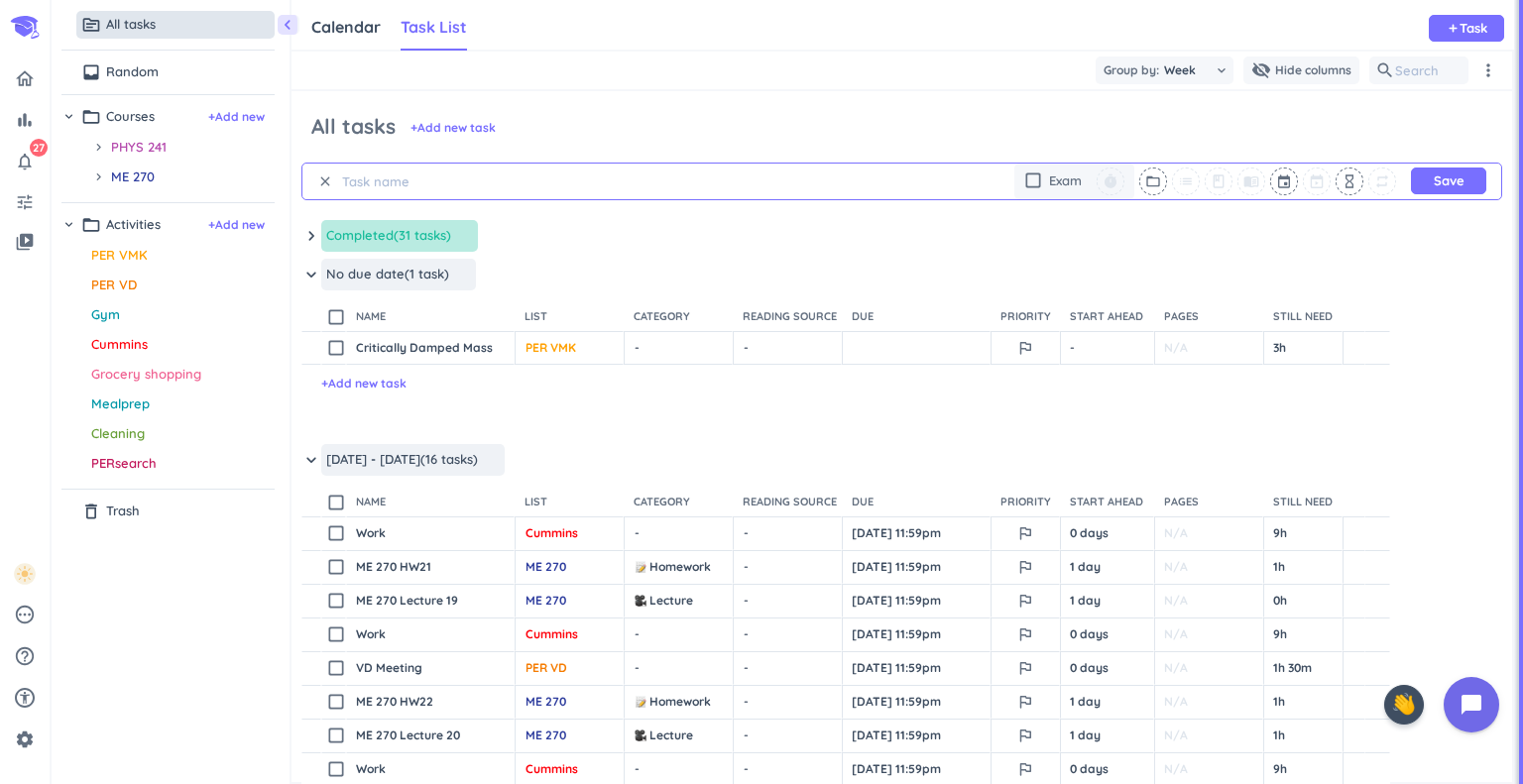 scroll, scrollTop: 0, scrollLeft: 0, axis: both 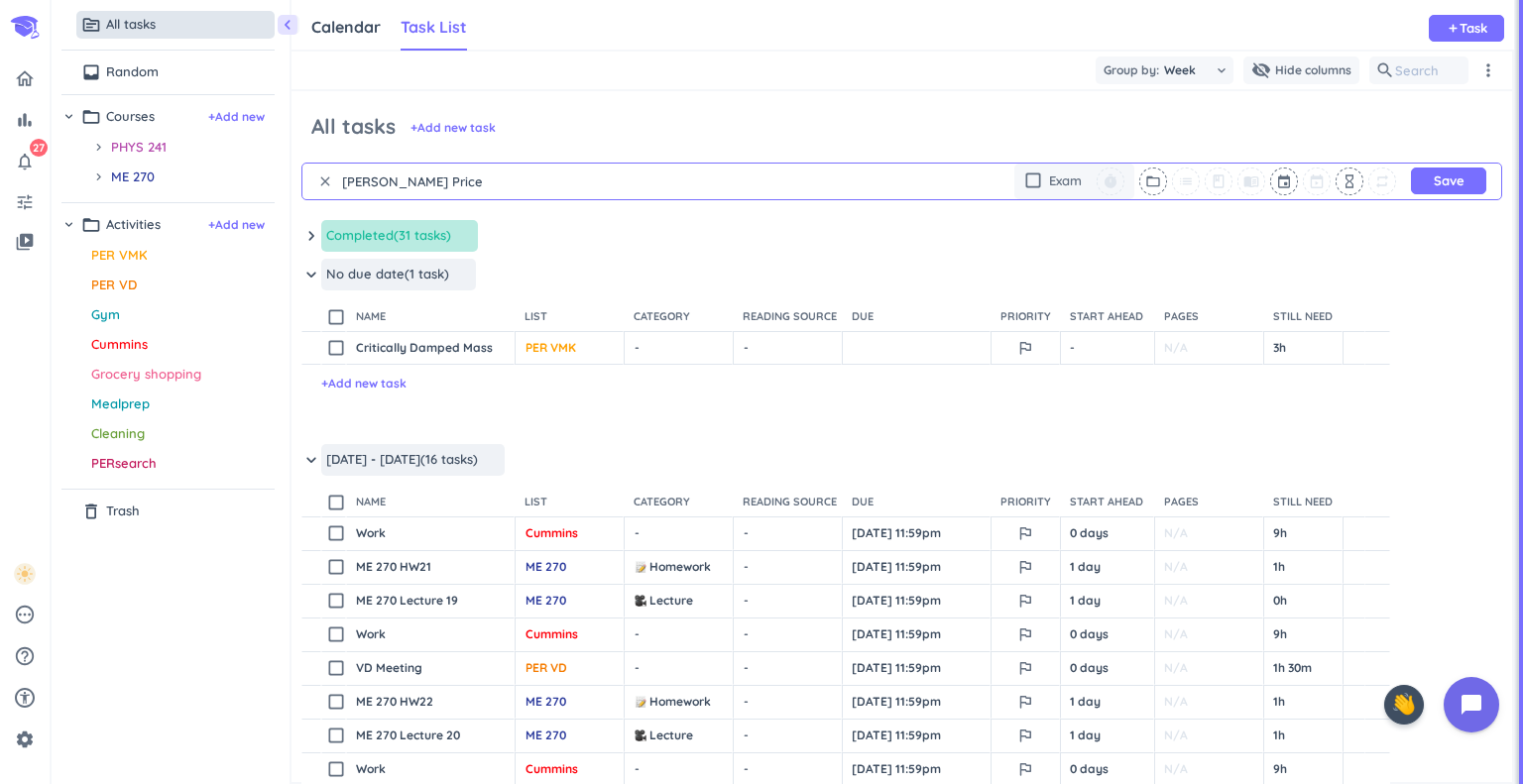 click on "[PERSON_NAME] Price Optimum" at bounding box center [432, 181] 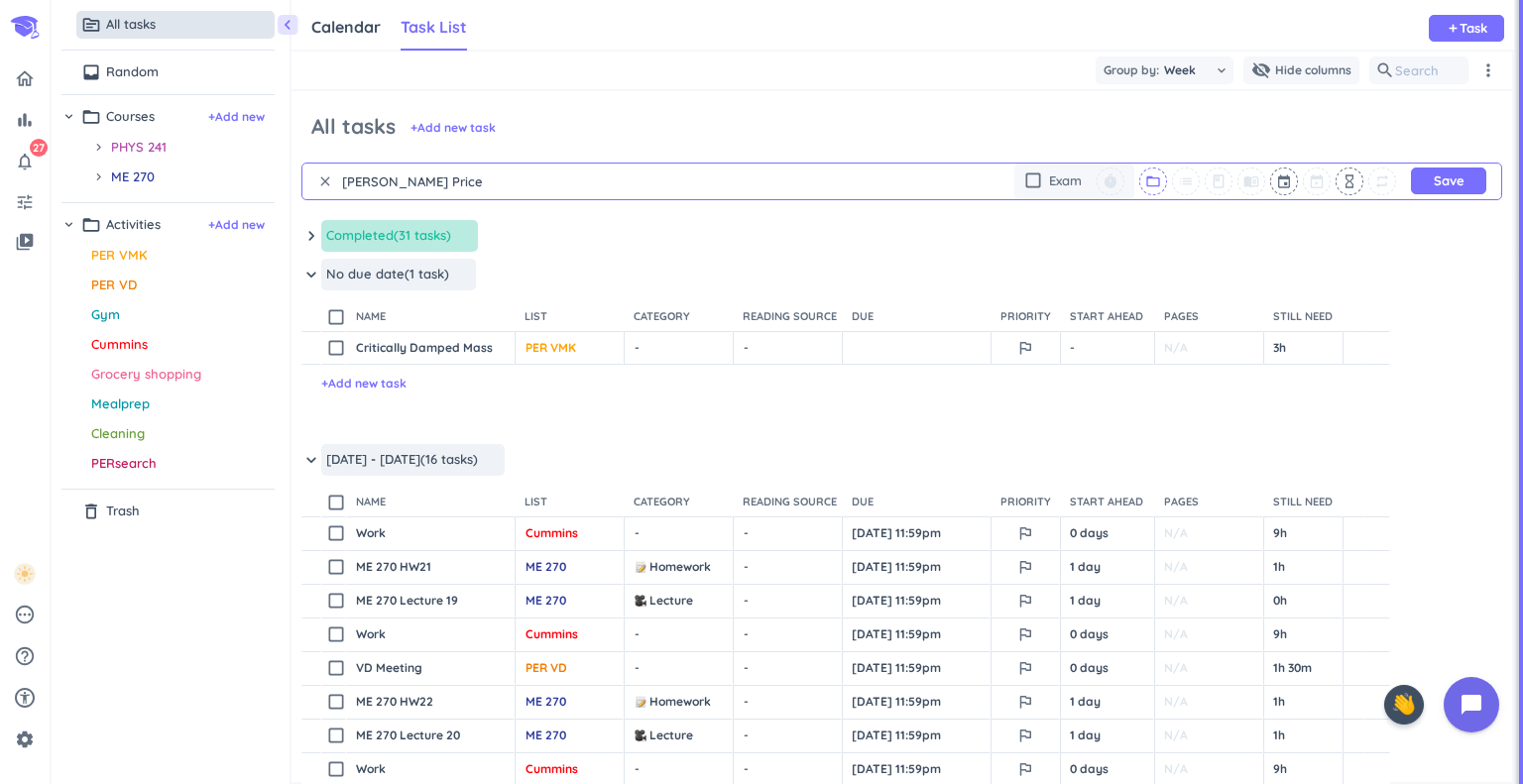 type on "[PERSON_NAME] Price Optimum Model" 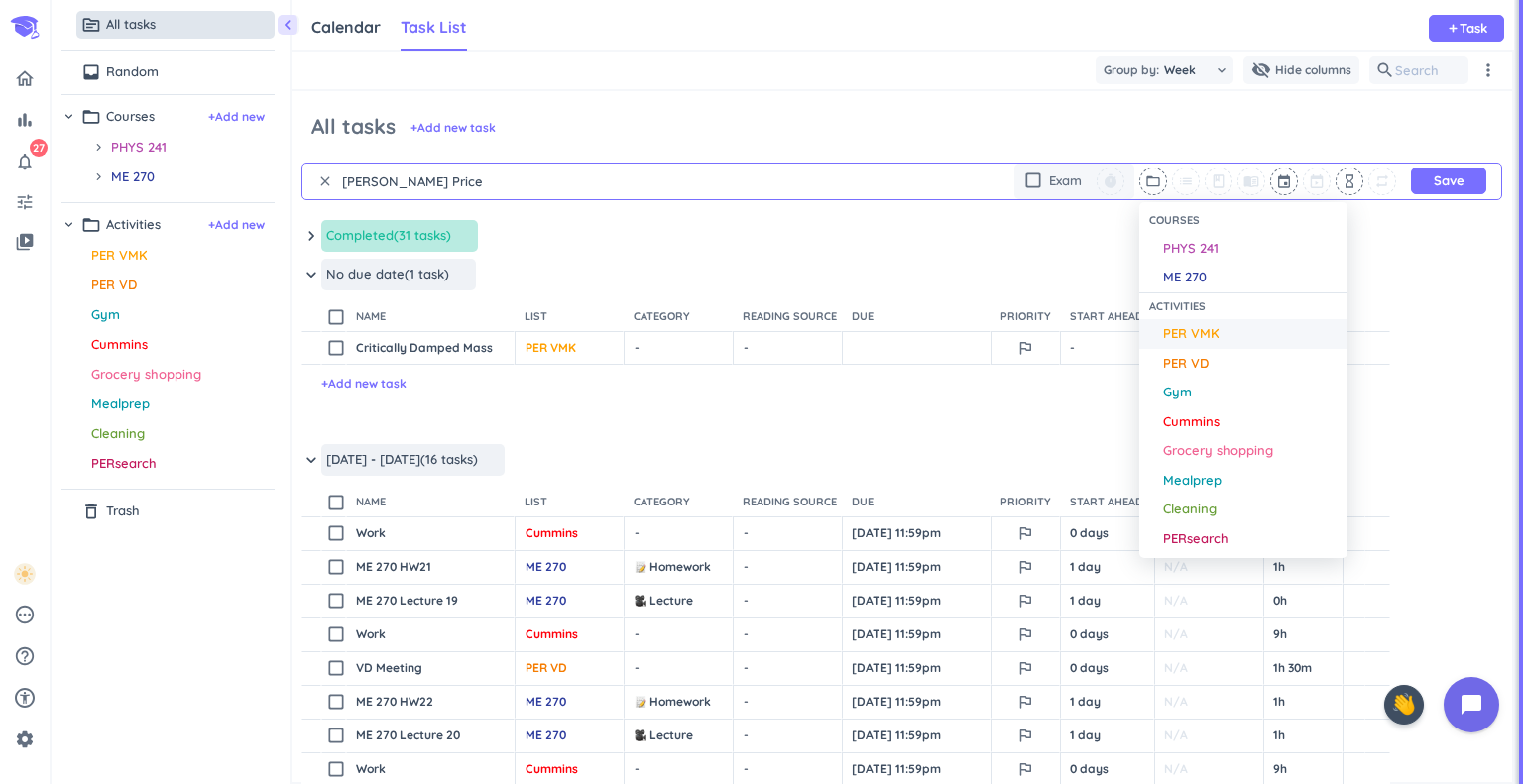 click on "PER VMK" at bounding box center (1191, 334) 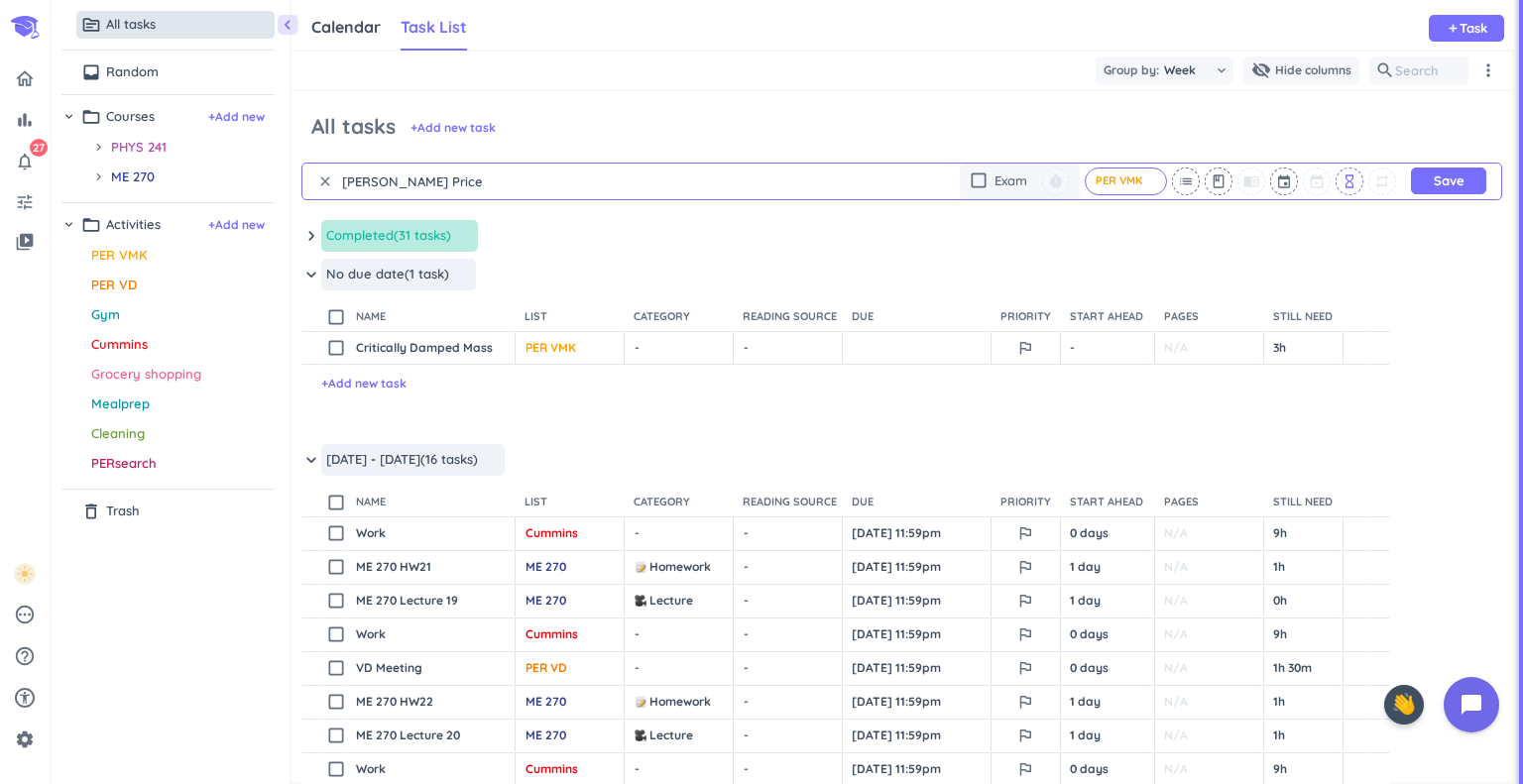 click on "hourglass_empty" at bounding box center (1349, 181) 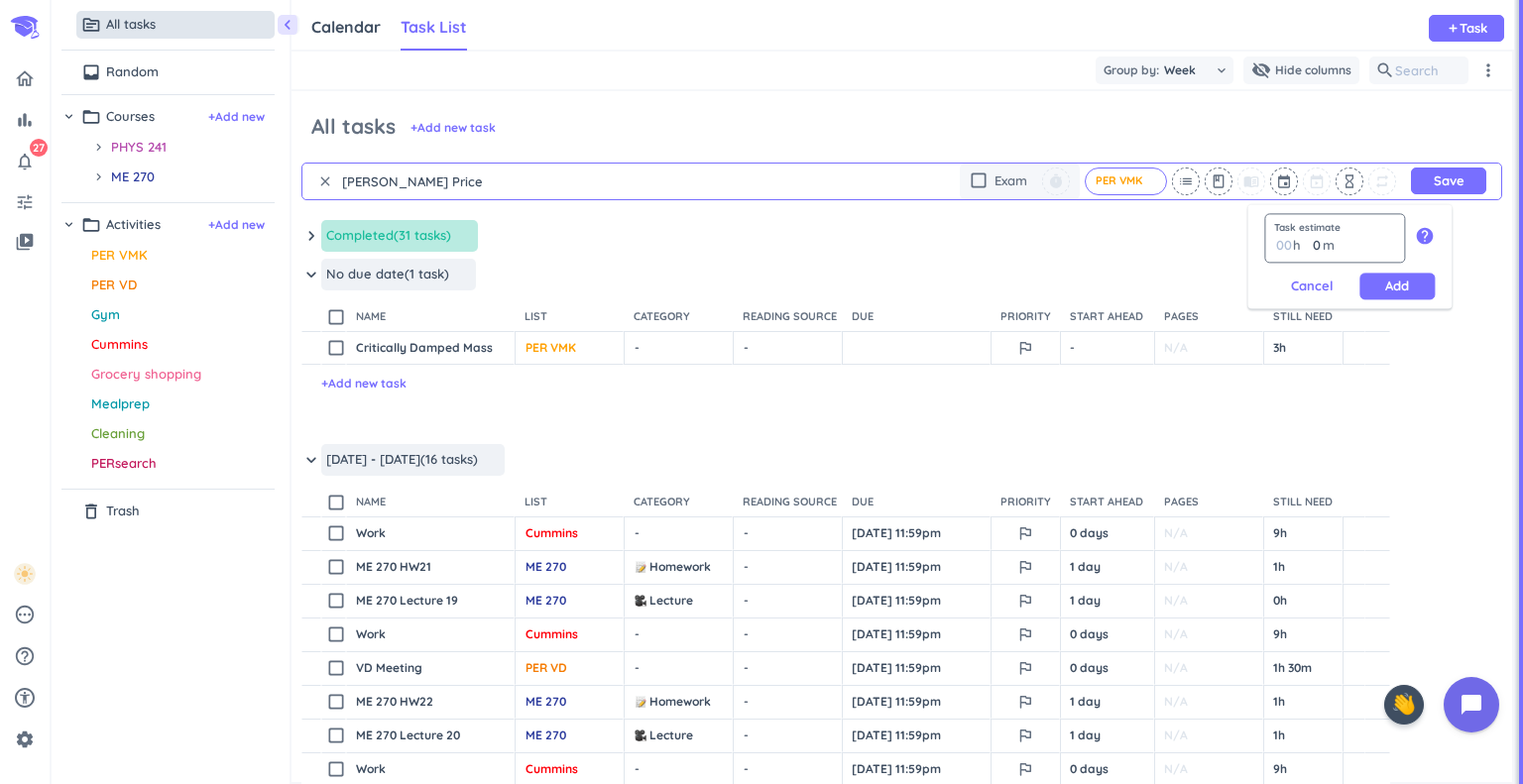 type on "3" 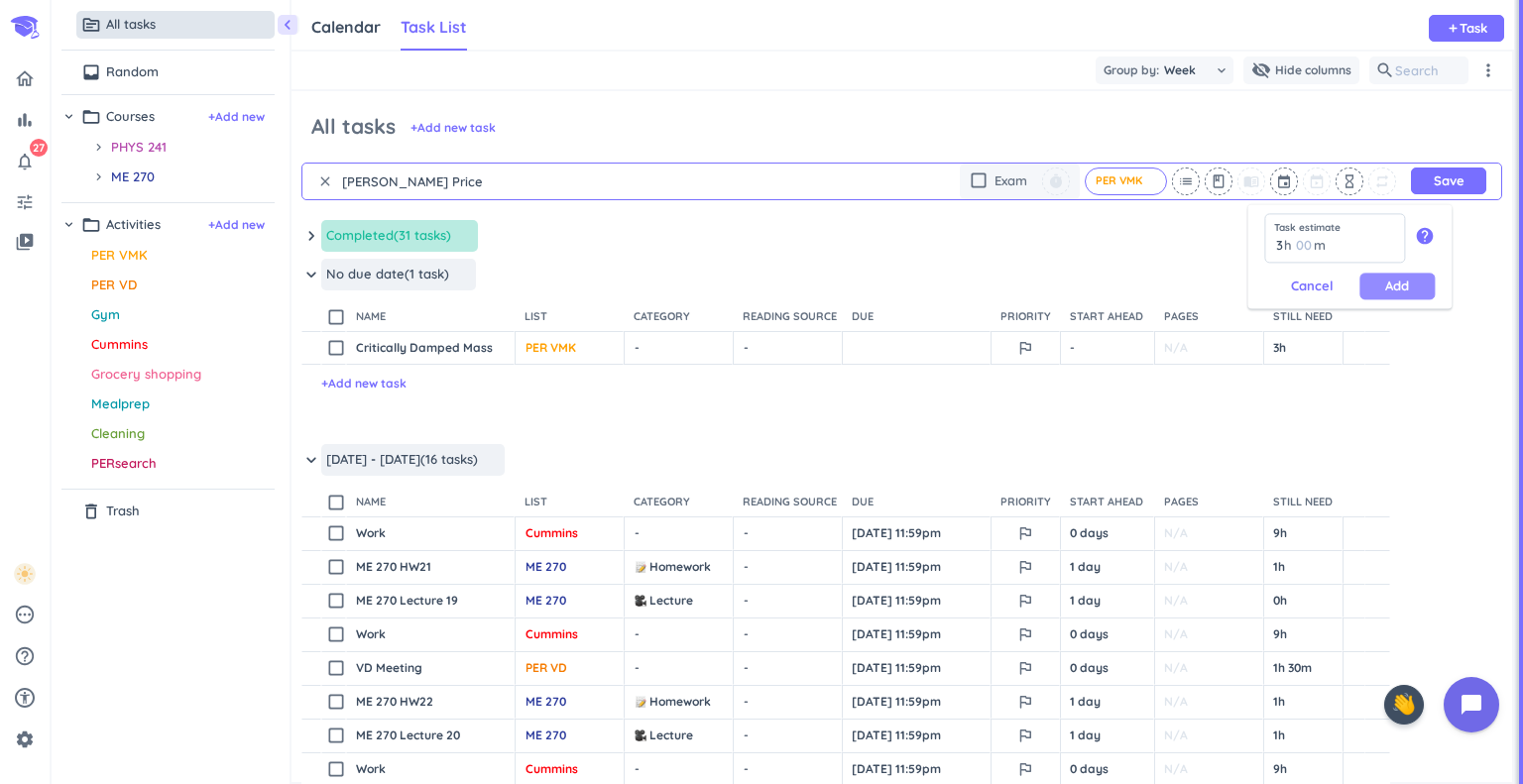 type on "3" 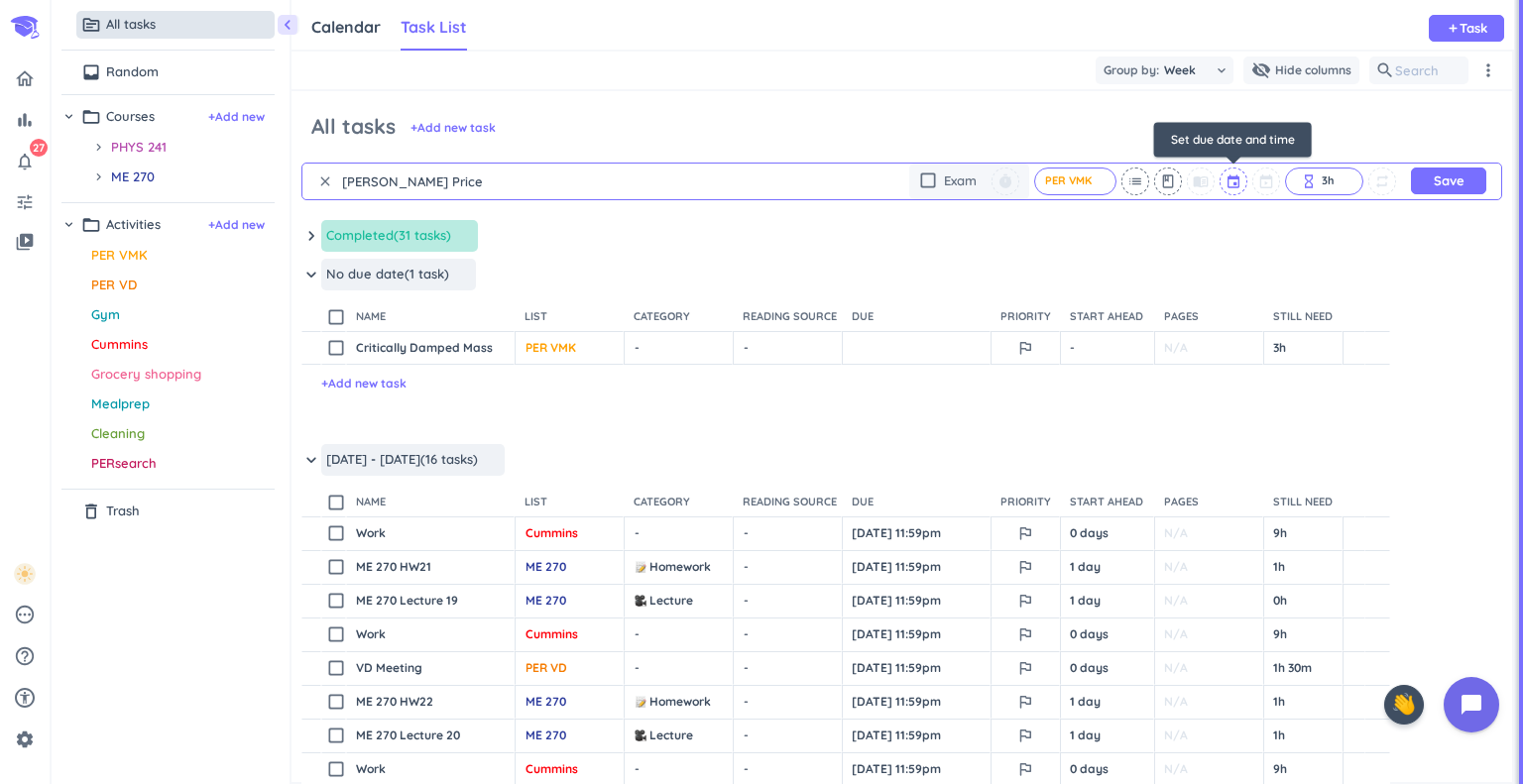 click at bounding box center (1234, 181) 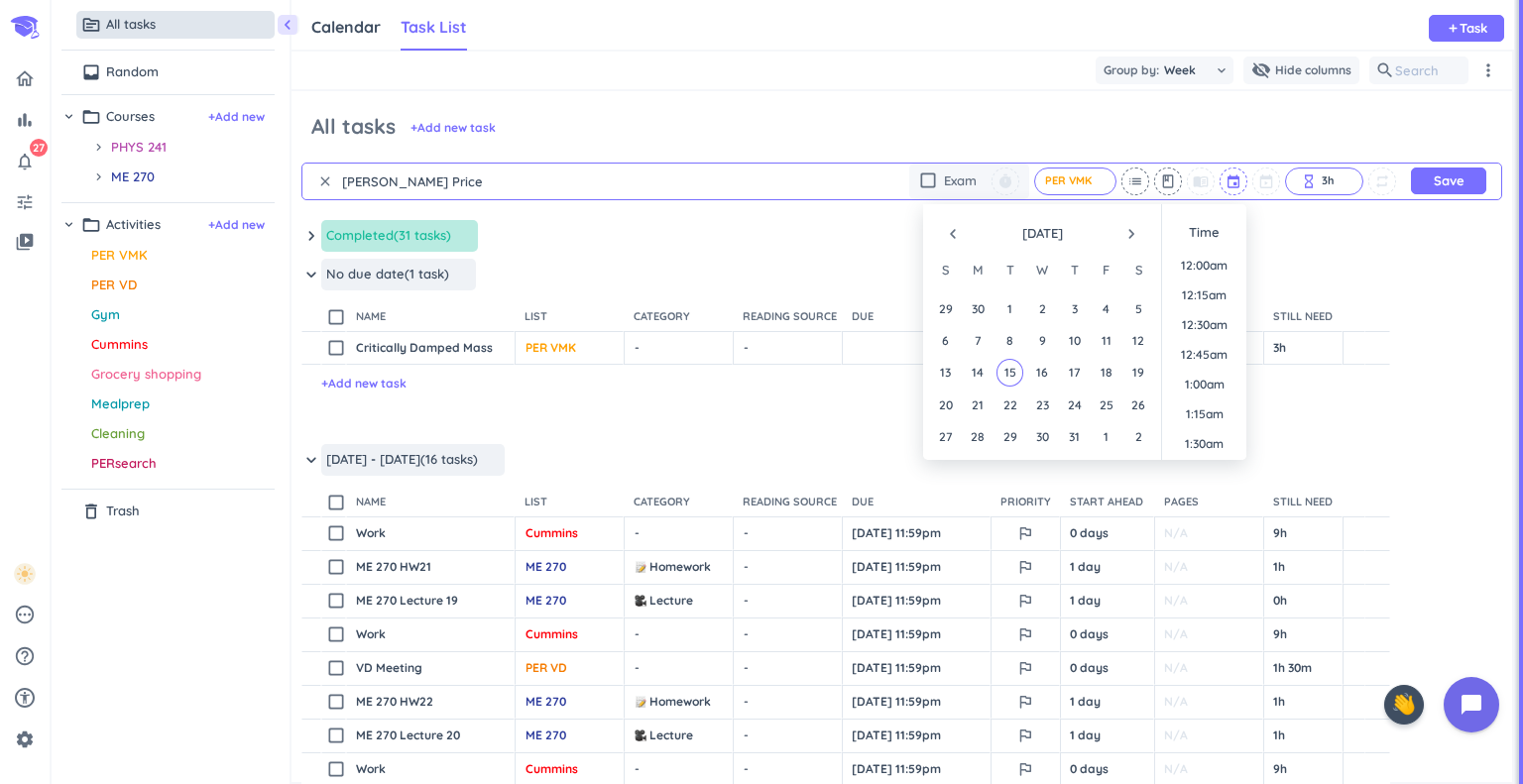 scroll, scrollTop: 1278, scrollLeft: 0, axis: vertical 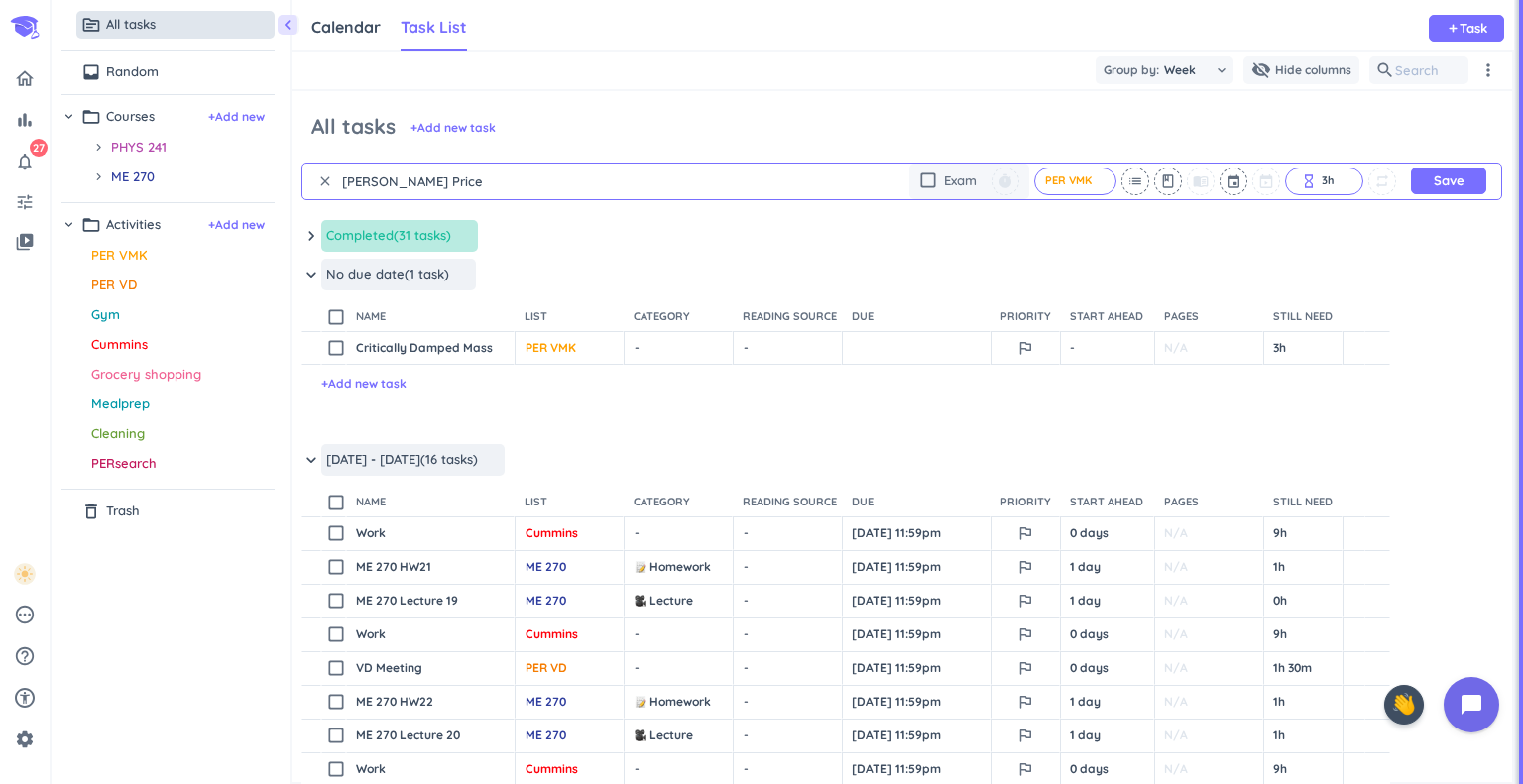 click on "keyboard_arrow_down Completed  (31 tasks) more_horiz" at bounding box center [901, 241] 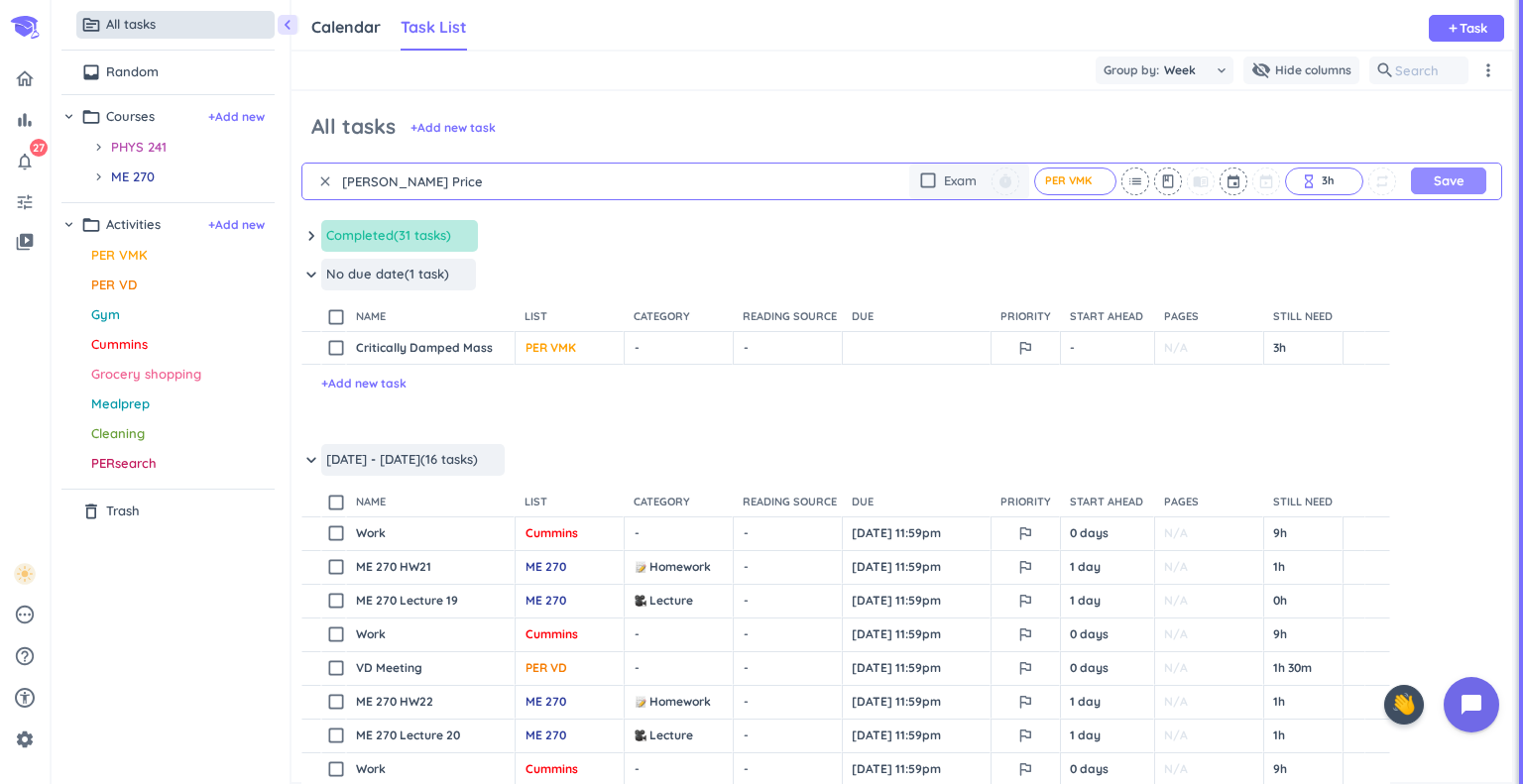 click on "Save" at bounding box center [1449, 180] 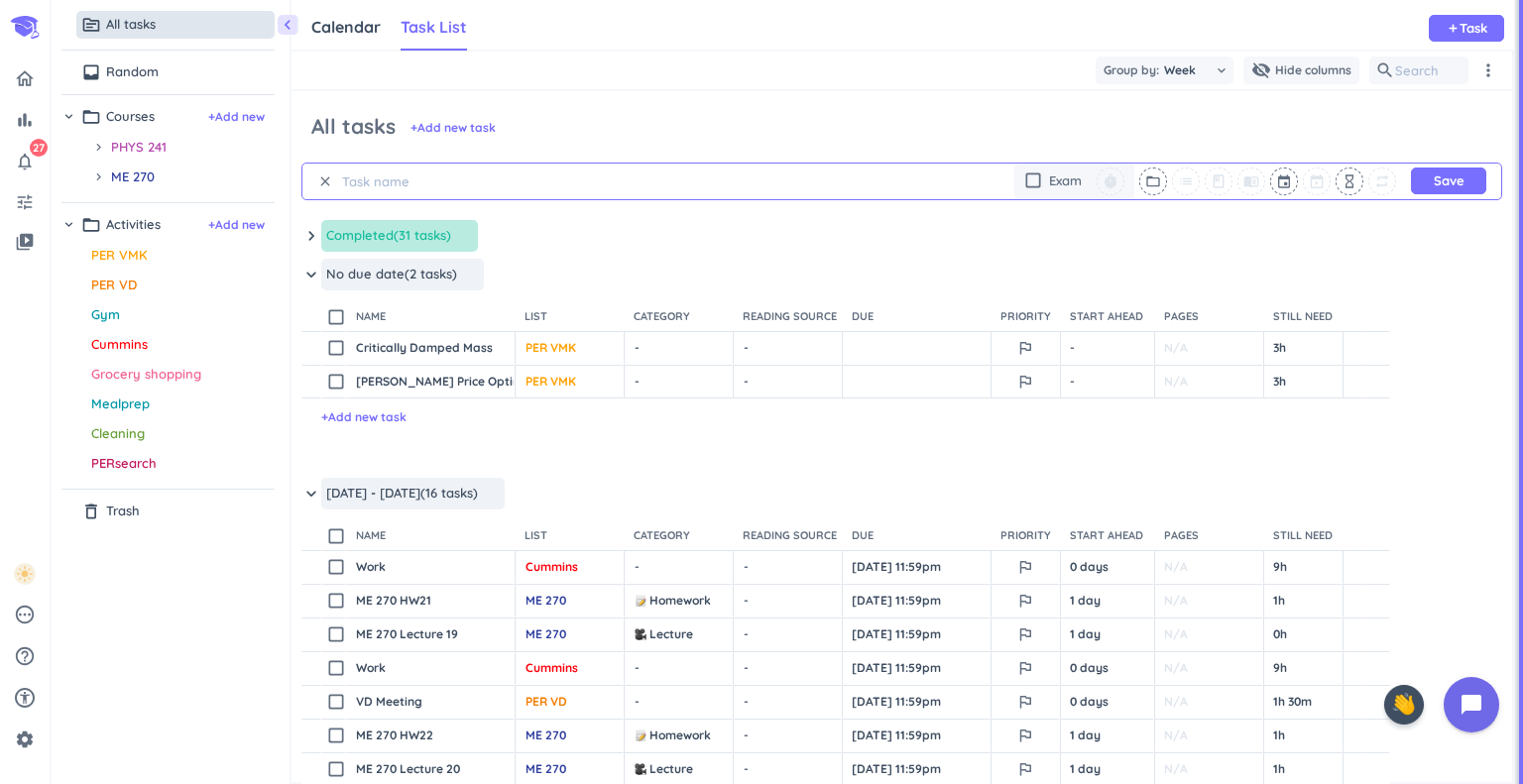 scroll, scrollTop: 0, scrollLeft: 0, axis: both 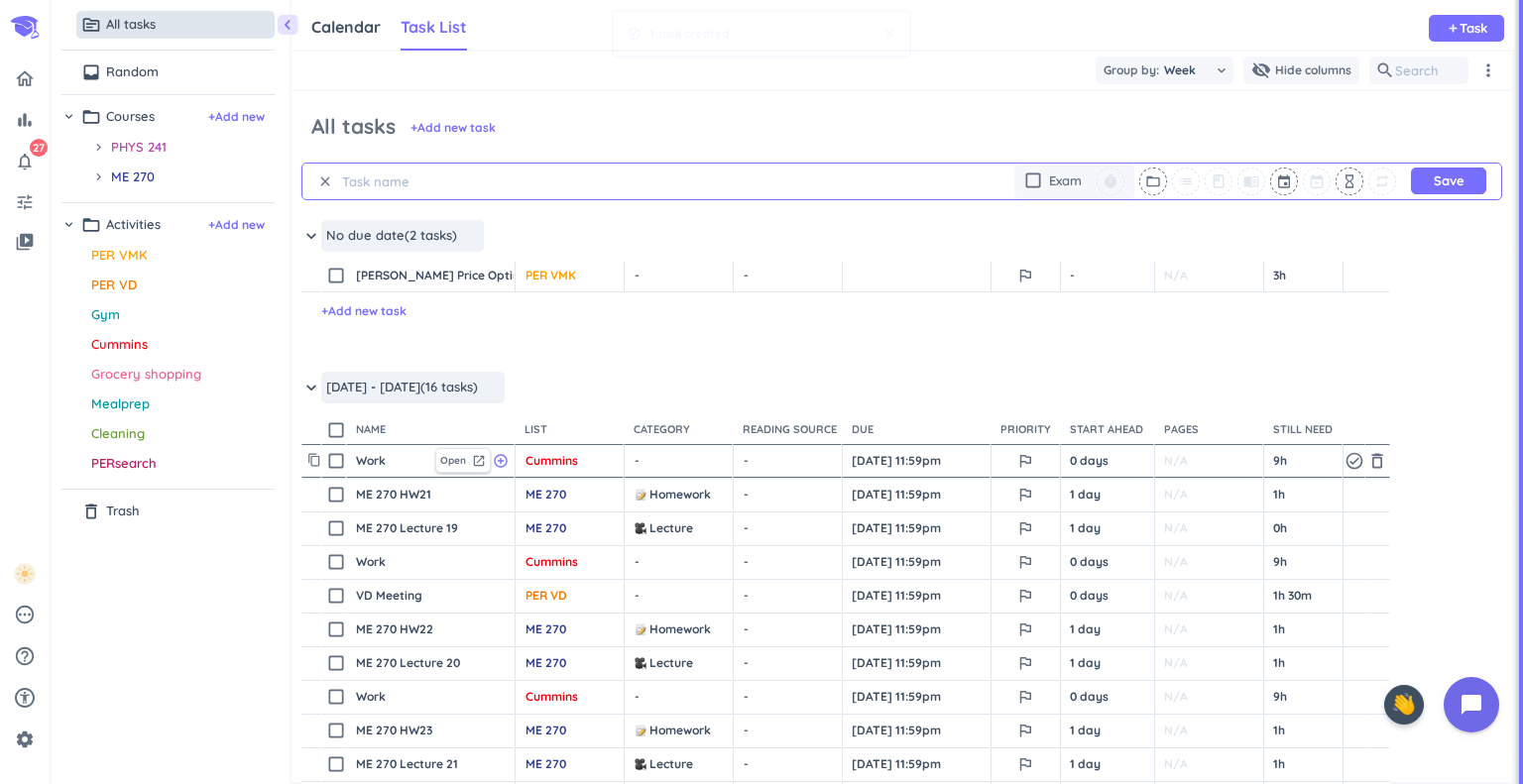 click on "check_box_outline_blank" at bounding box center [336, 461] 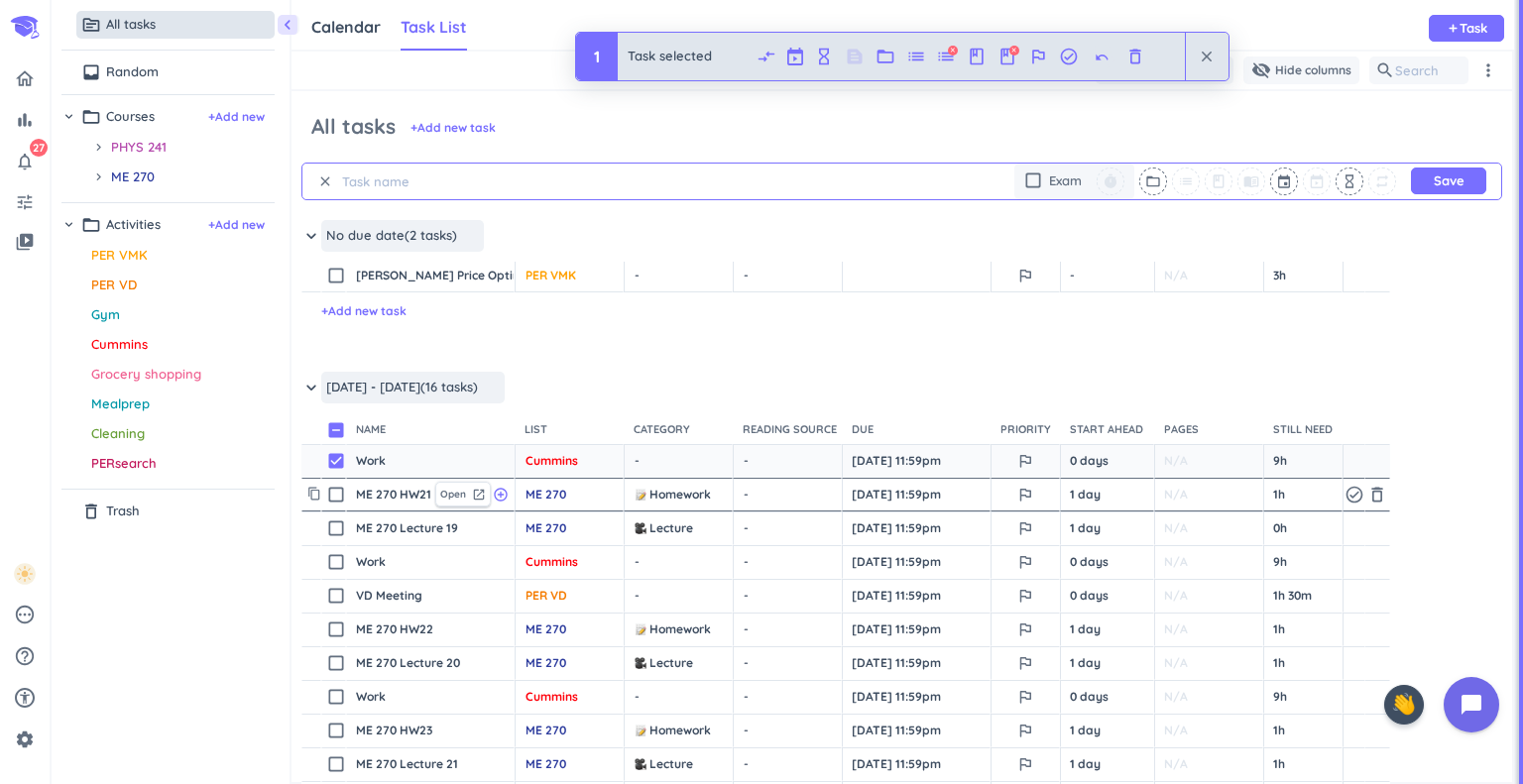 click on "check_box_outline_blank" at bounding box center (336, 495) 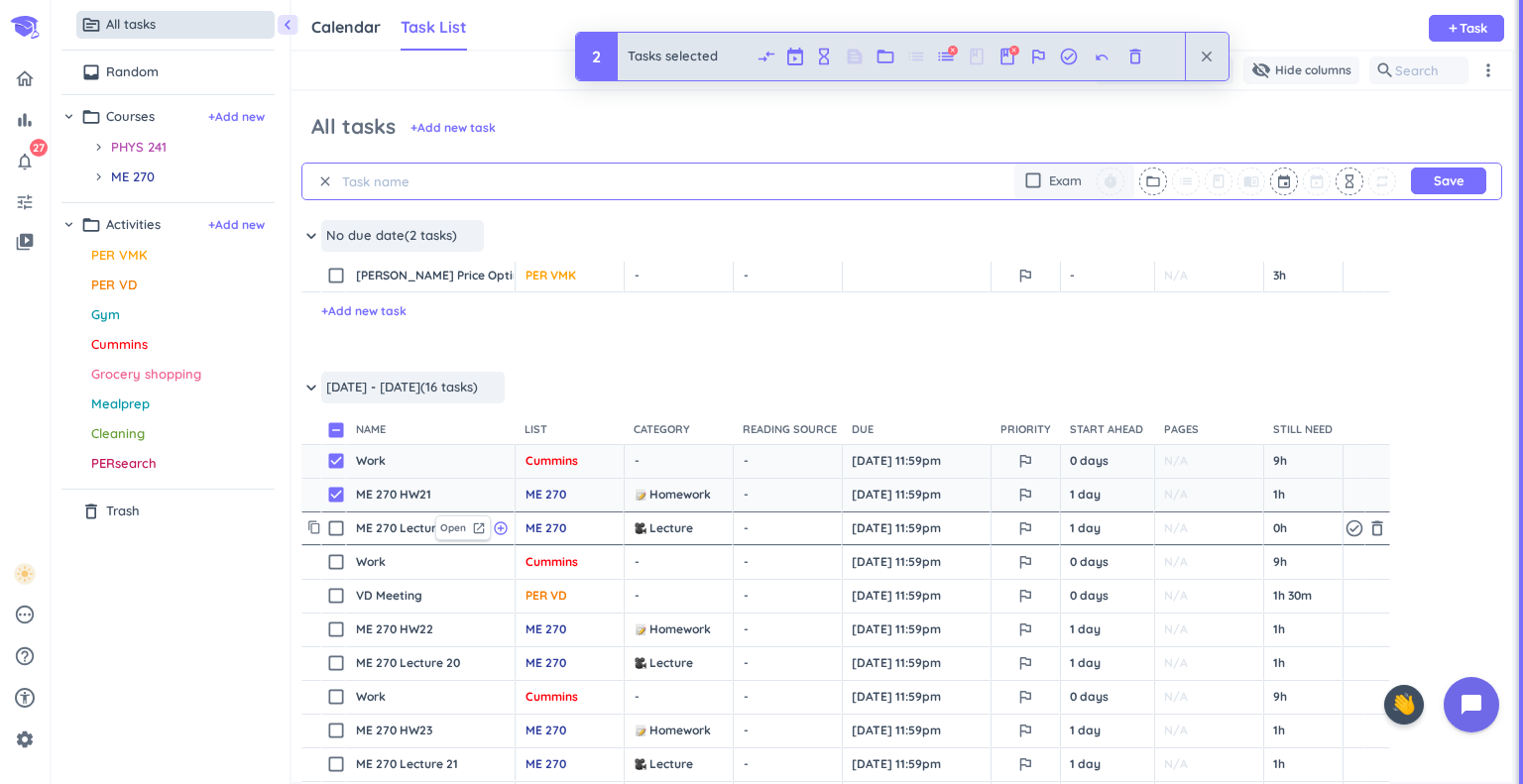 click on "check_box_outline_blank" at bounding box center (336, 528) 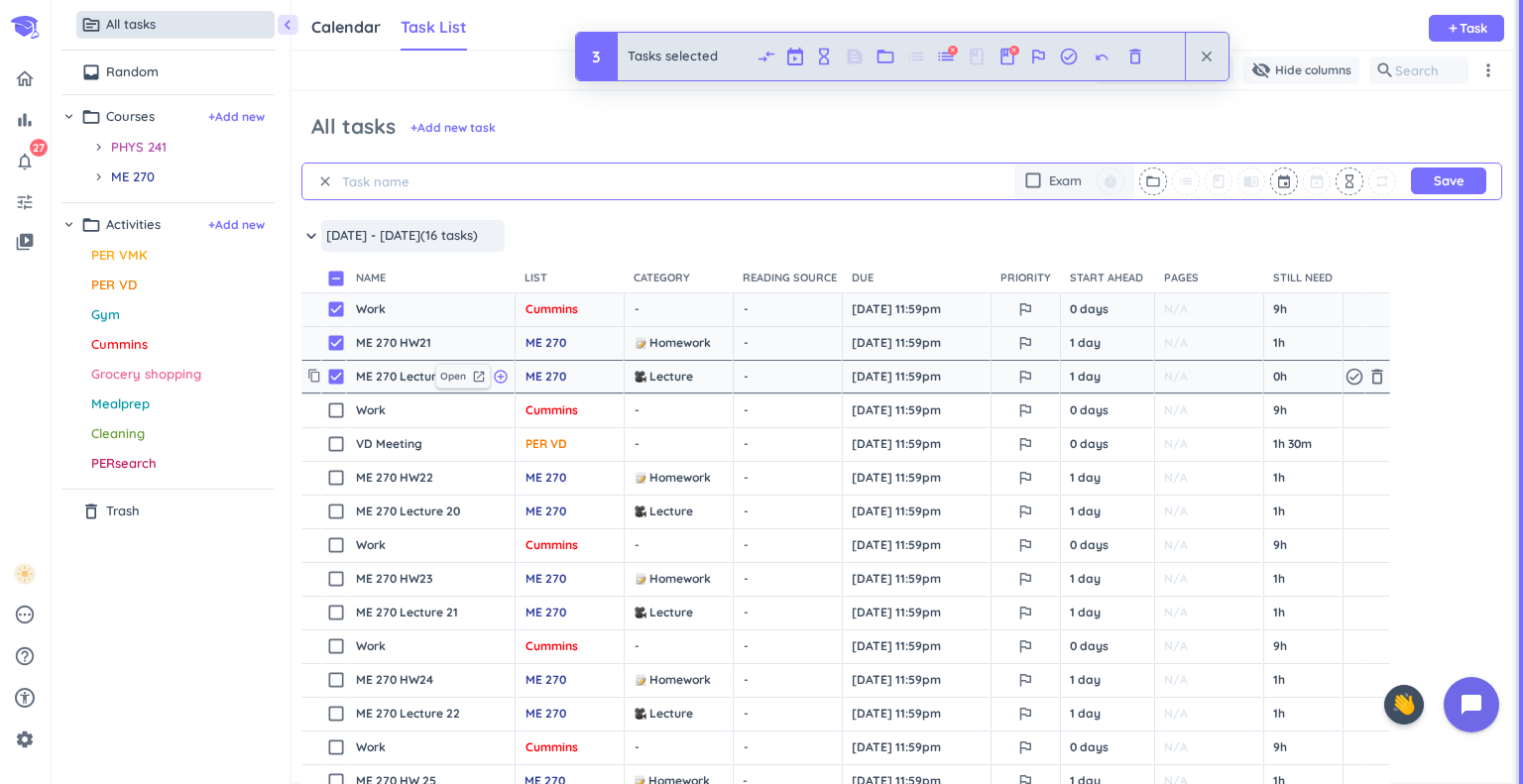 scroll, scrollTop: 259, scrollLeft: 0, axis: vertical 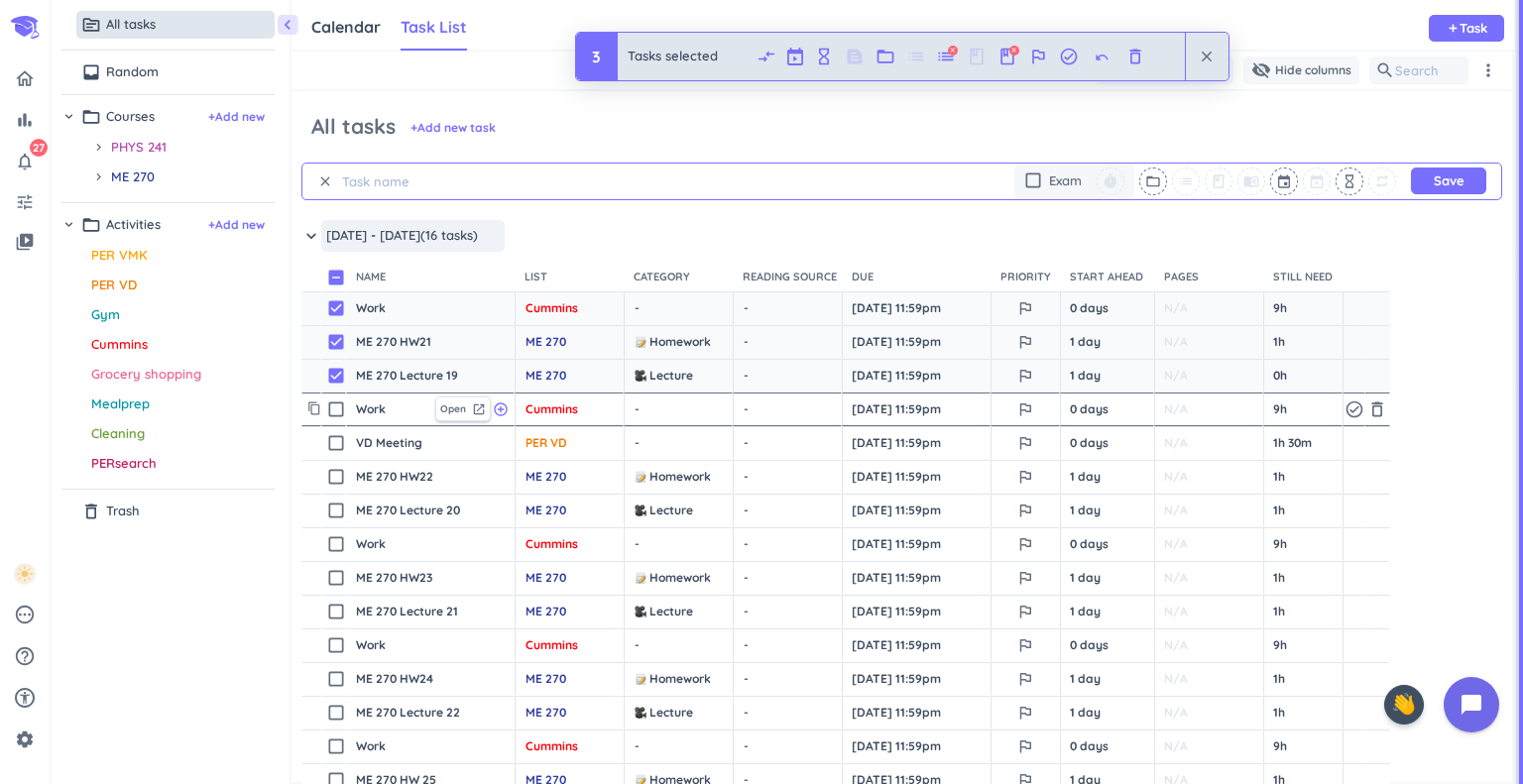 click on "check_box_outline_blank" at bounding box center (336, 409) 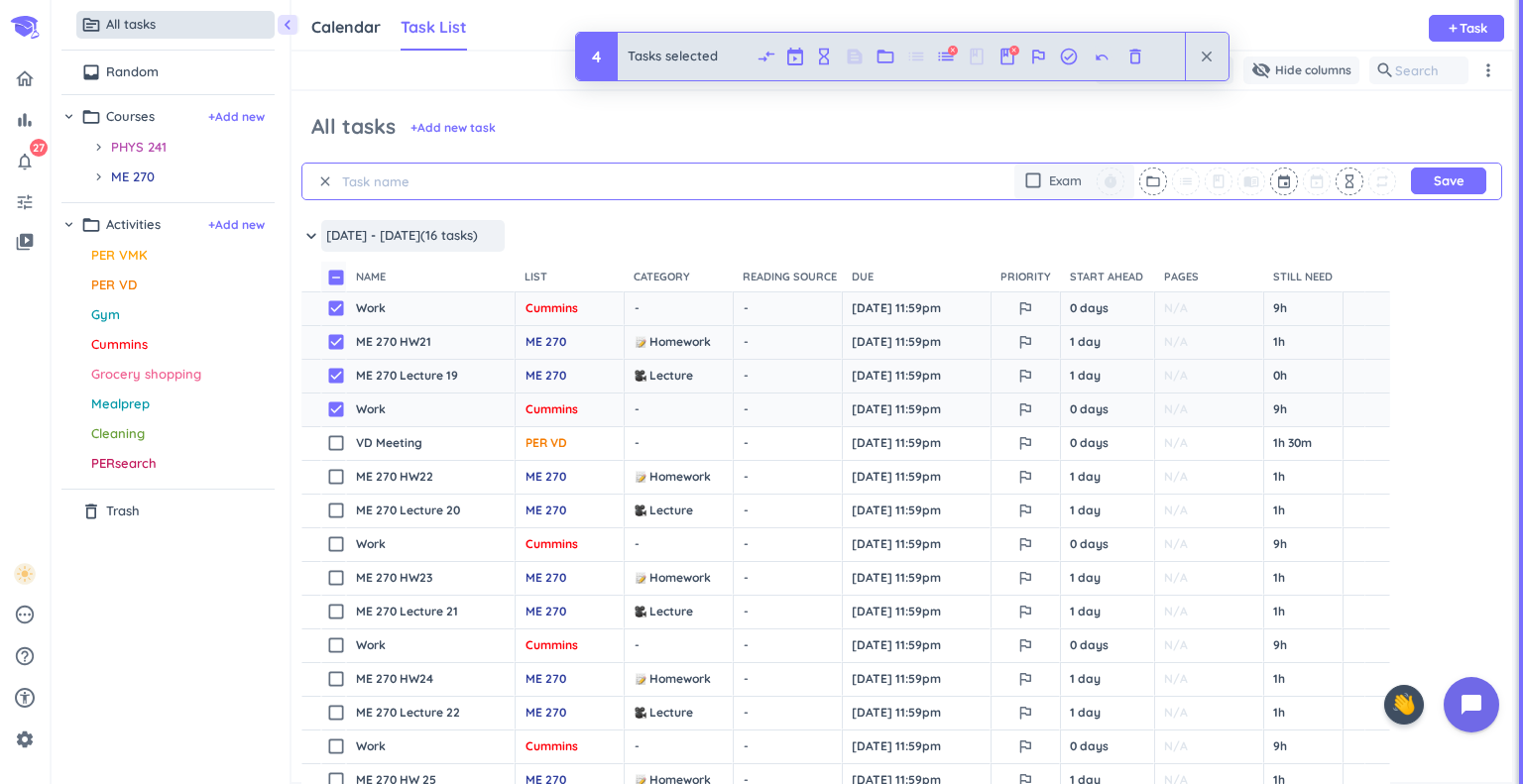 click on "indeterminate_check_box" at bounding box center (336, 278) 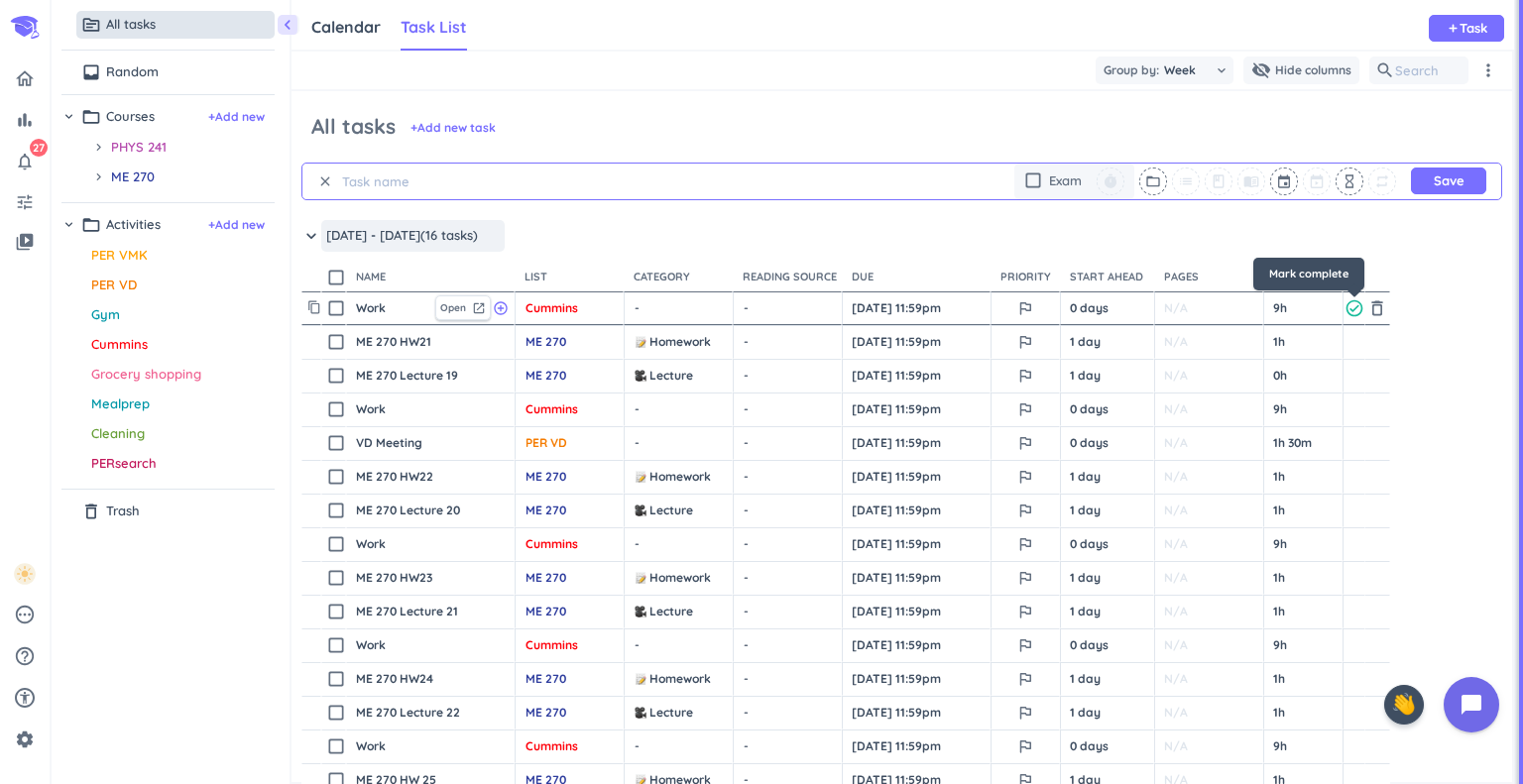 click on "check_circle_outline" at bounding box center (1354, 308) 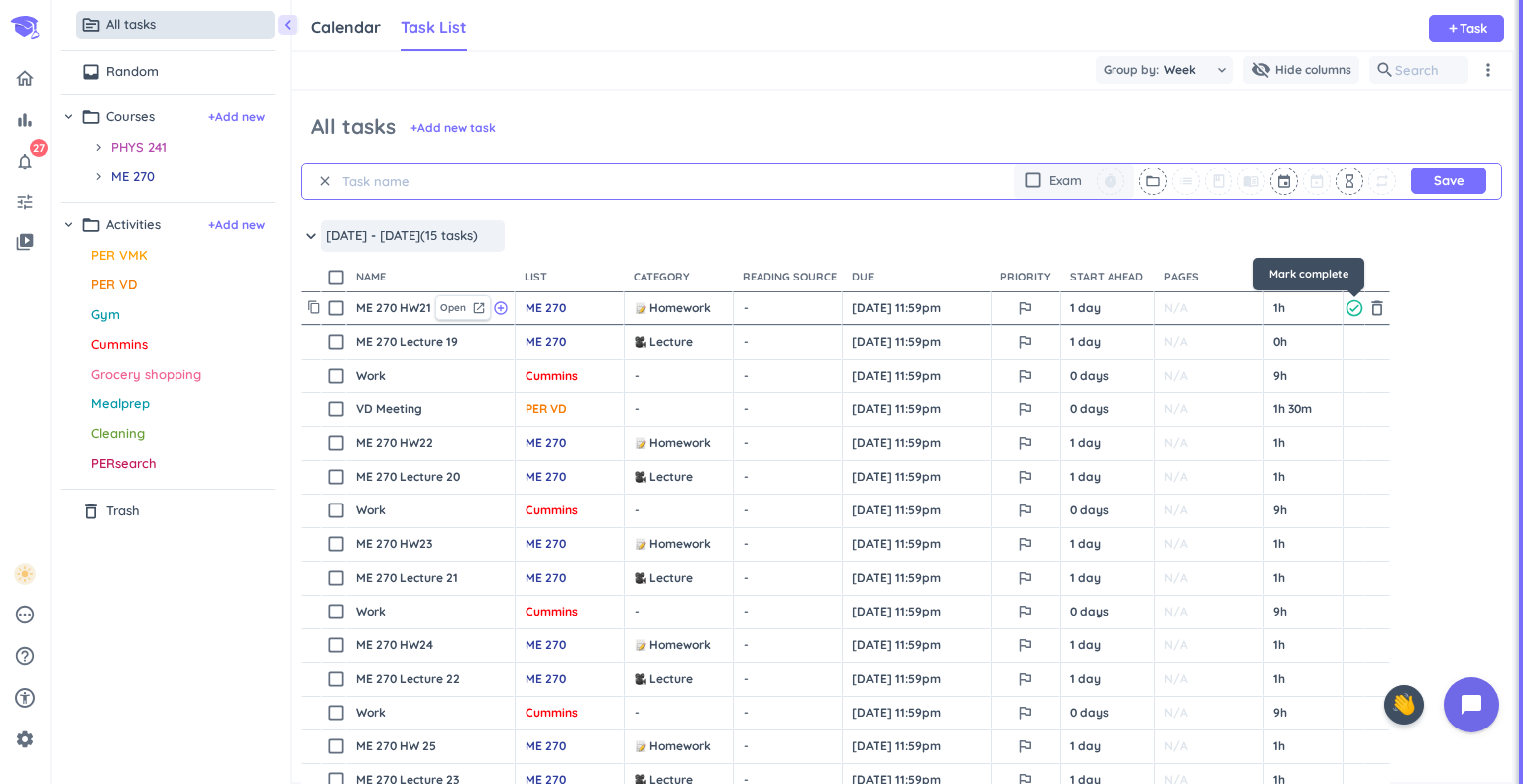 click on "check_circle_outline" at bounding box center [1354, 308] 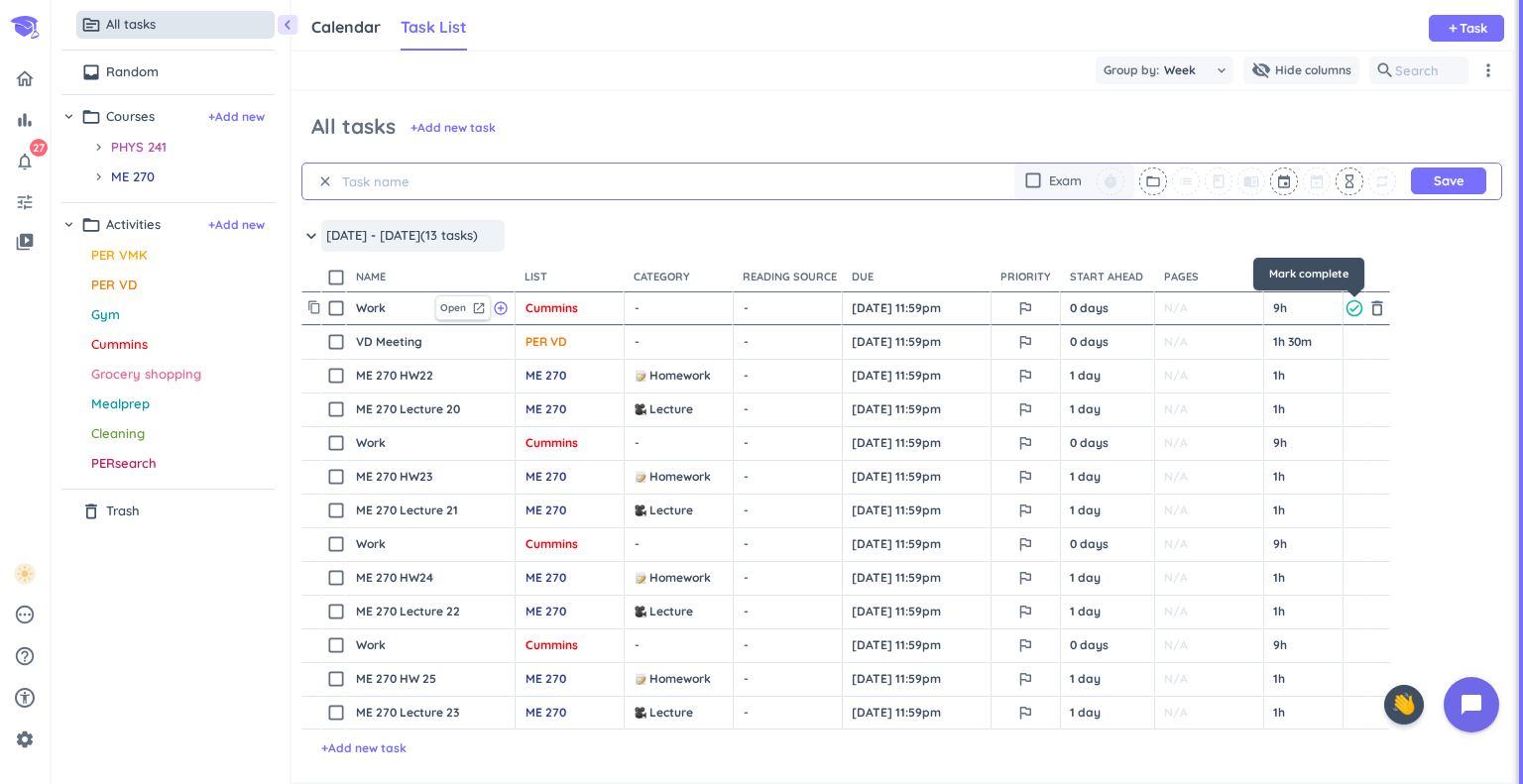click on "check_circle_outline" at bounding box center (1354, 308) 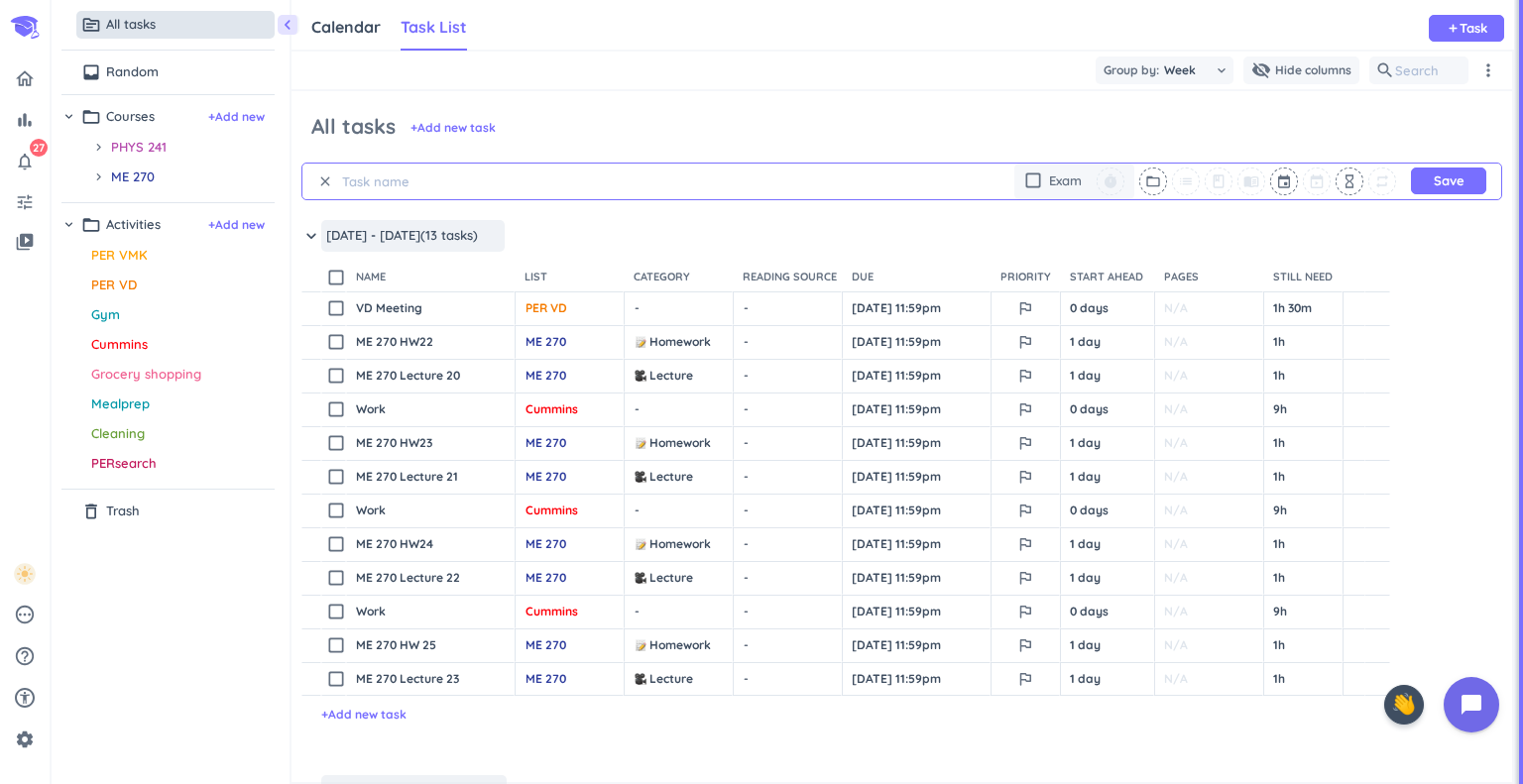 click on "clear" at bounding box center [325, 181] 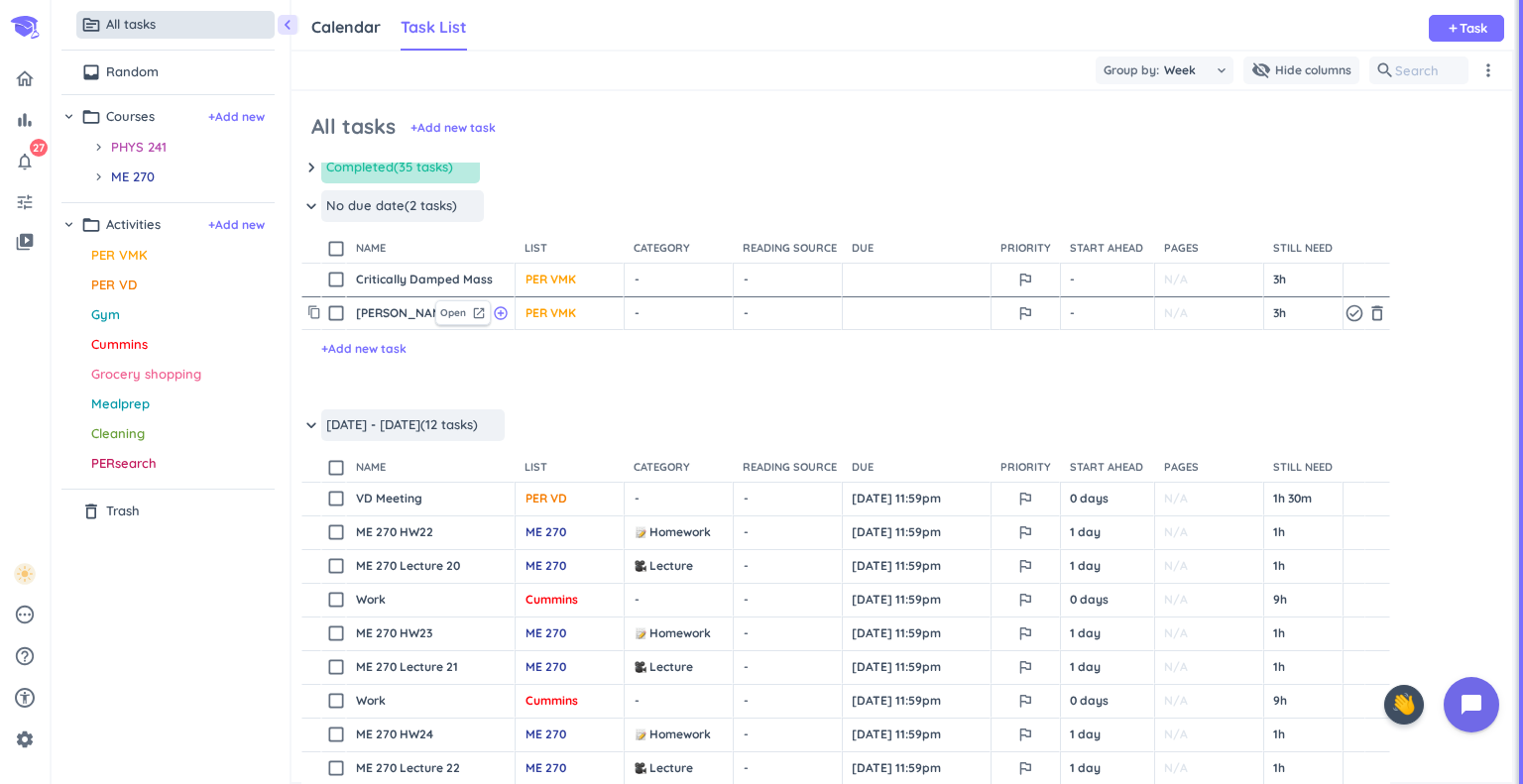 scroll, scrollTop: 0, scrollLeft: 0, axis: both 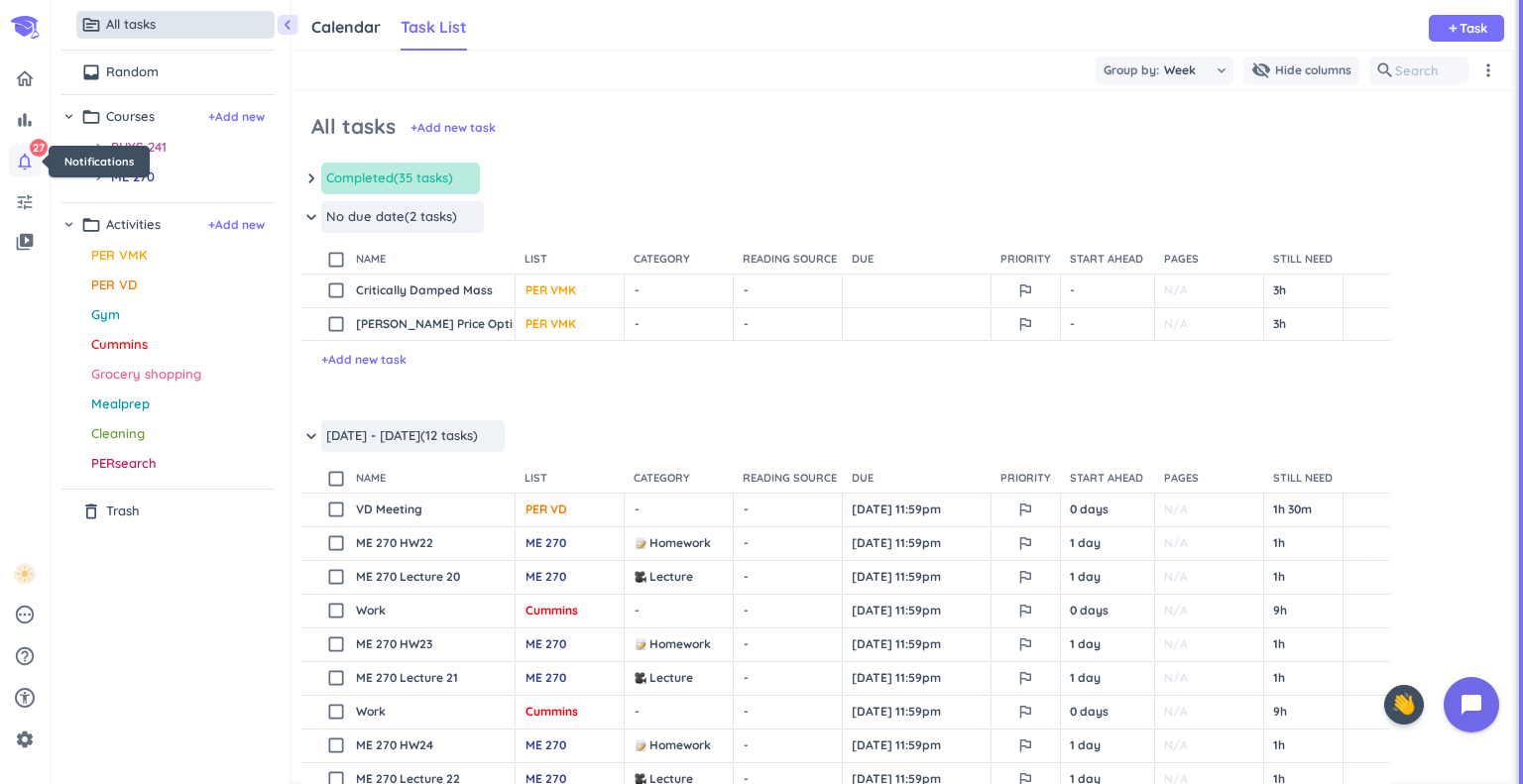 click on "notifications_none" at bounding box center (25, 162) 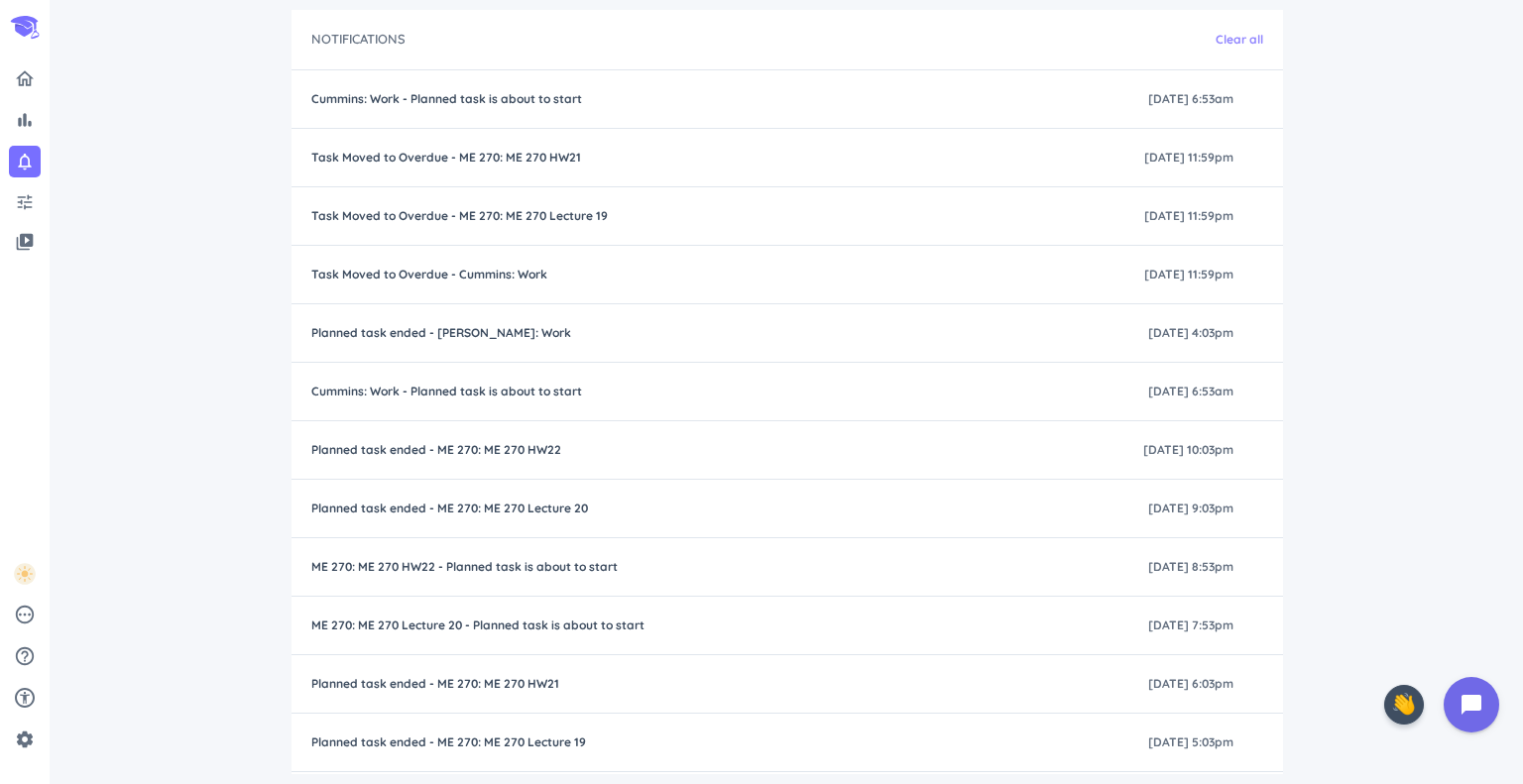 click on "Clear all" at bounding box center [1239, 40] 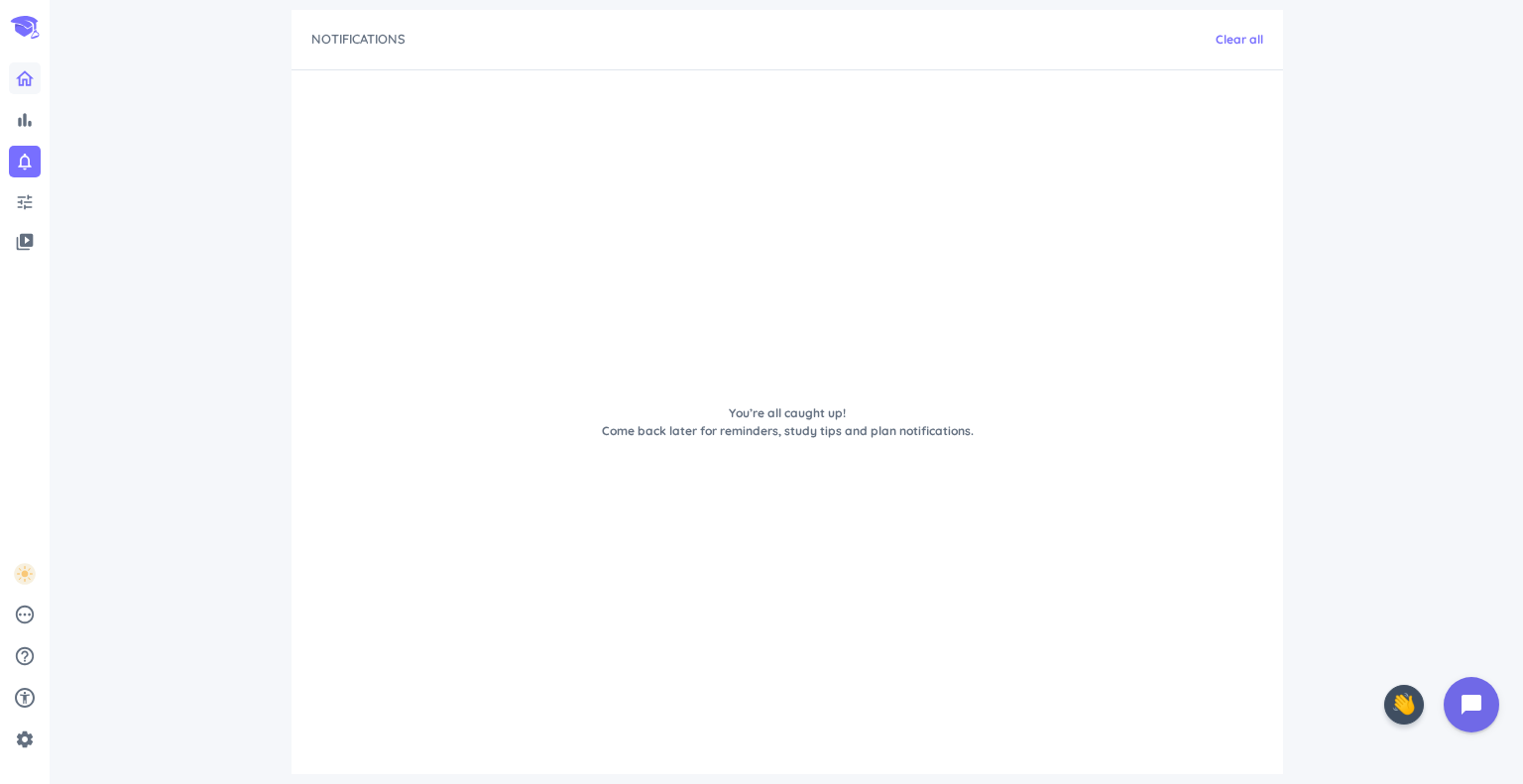 click 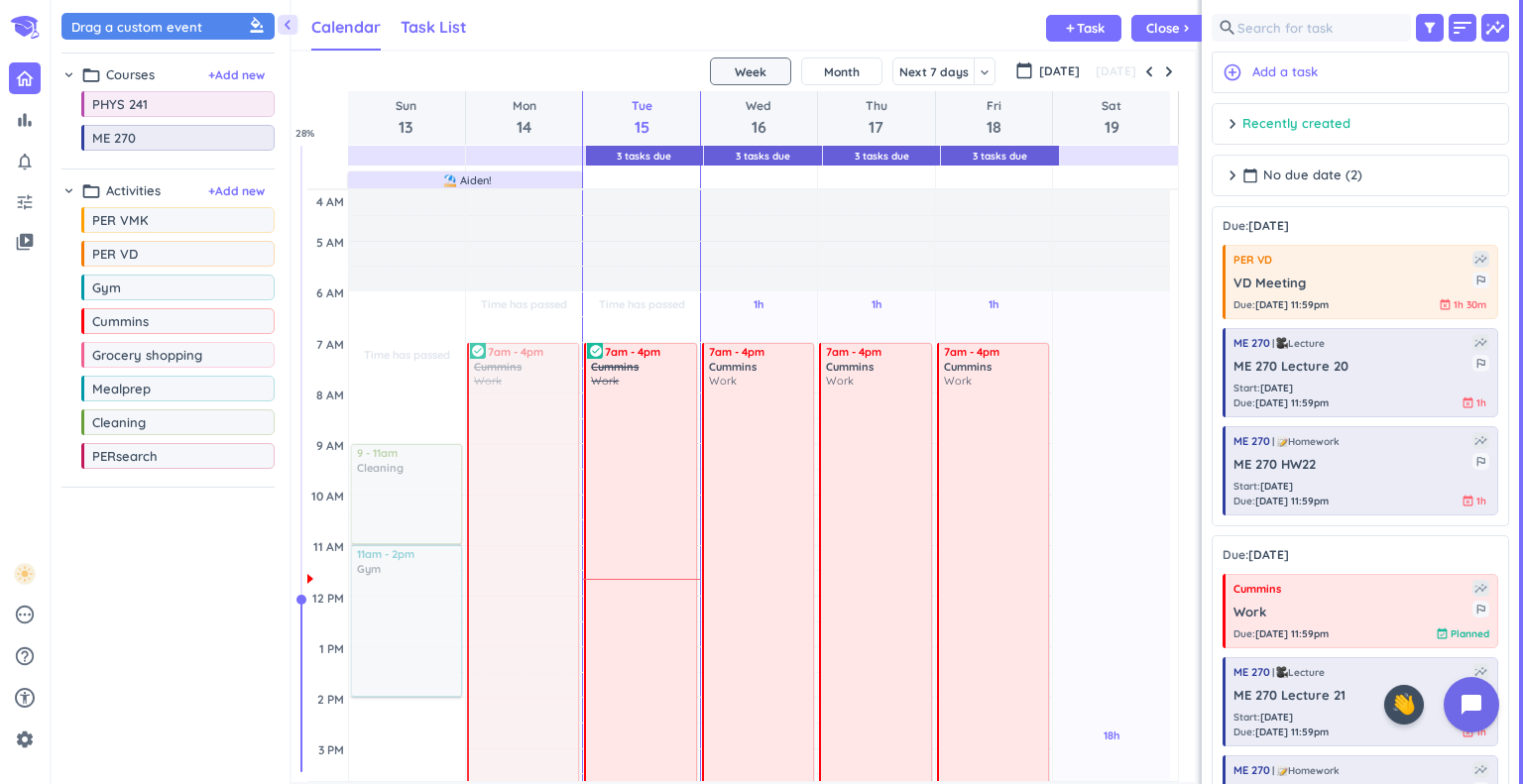 scroll, scrollTop: 9, scrollLeft: 8, axis: both 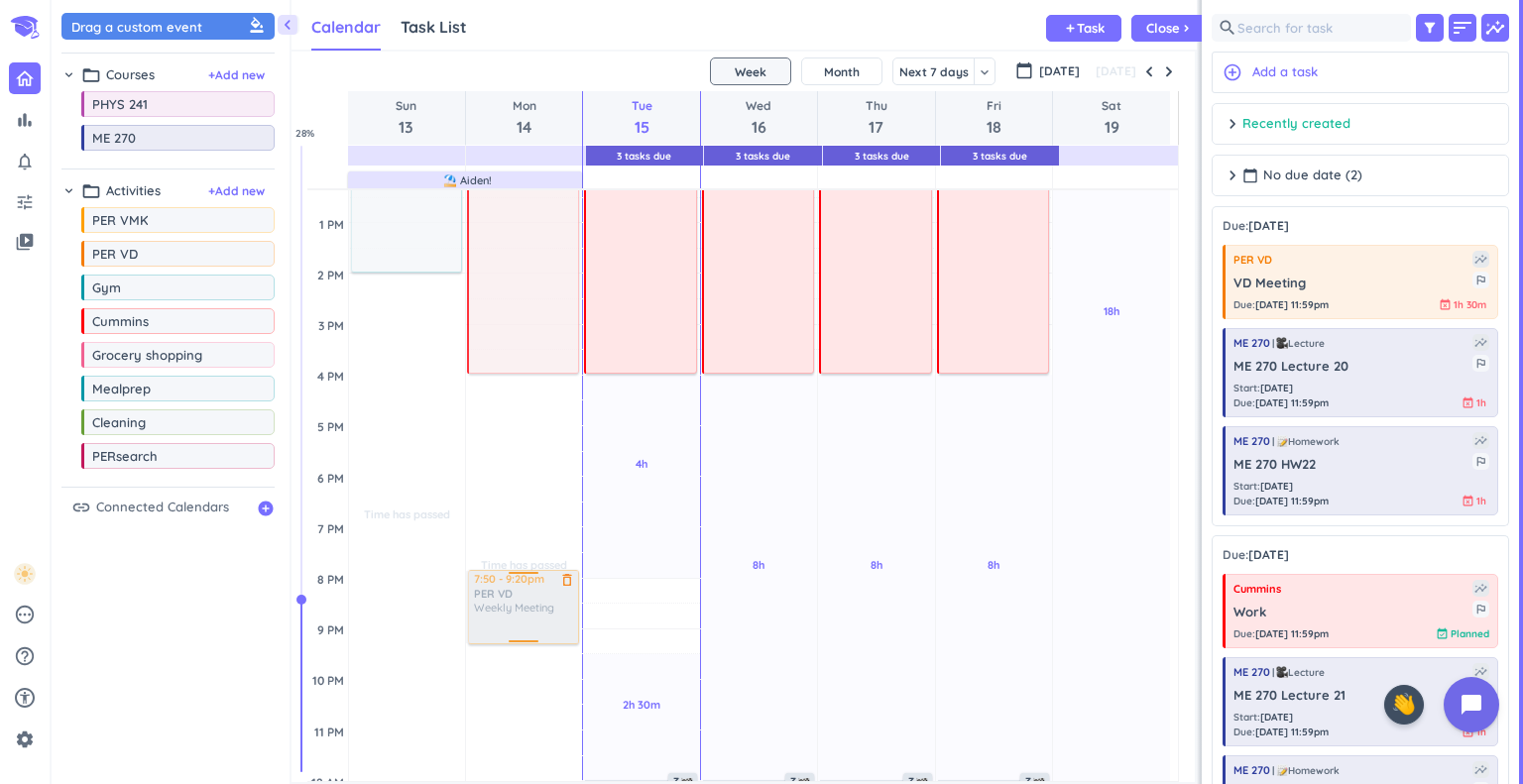 drag, startPoint x: 617, startPoint y: 613, endPoint x: 532, endPoint y: 600, distance: 85.98837 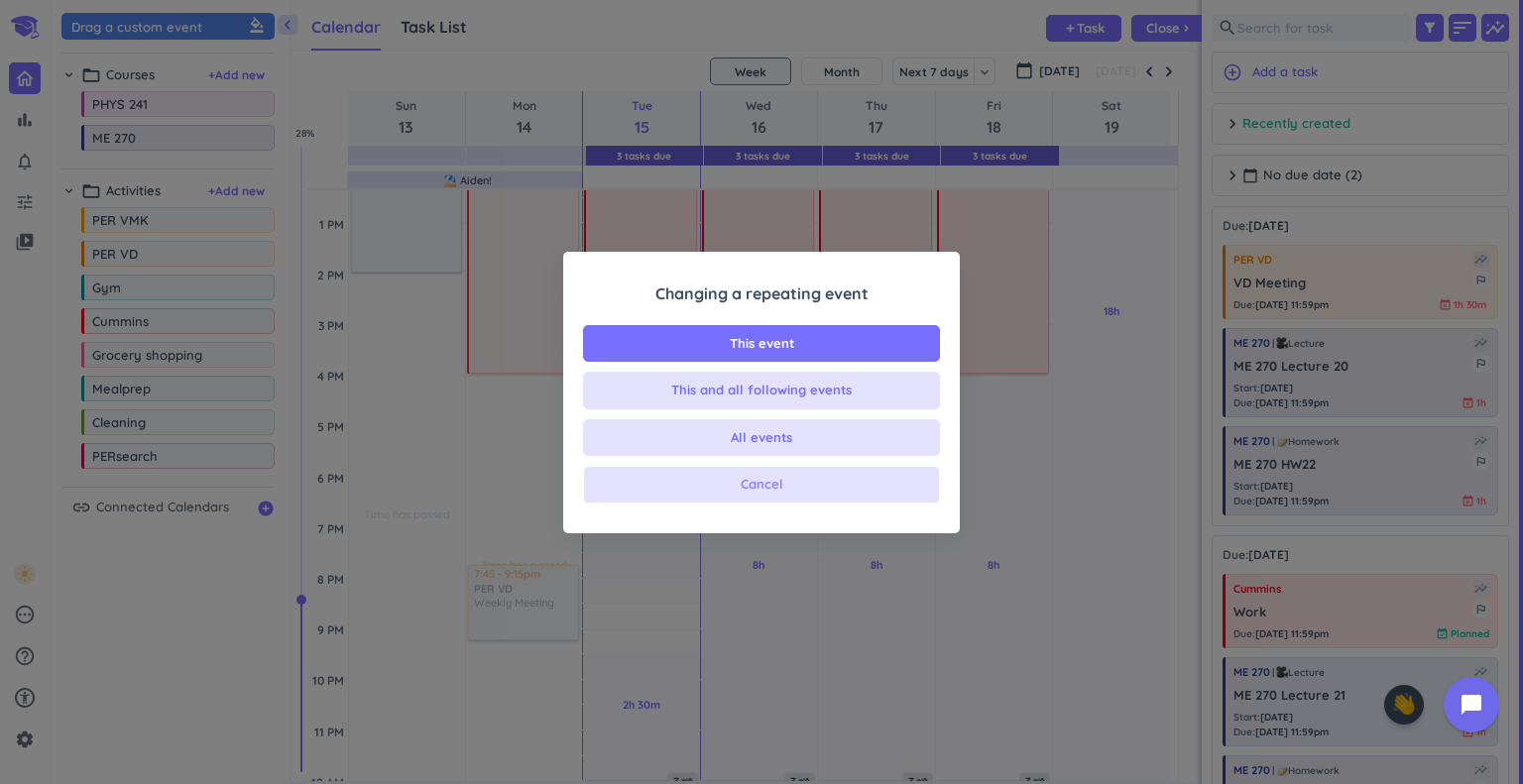 click on "Cancel" at bounding box center [762, 485] 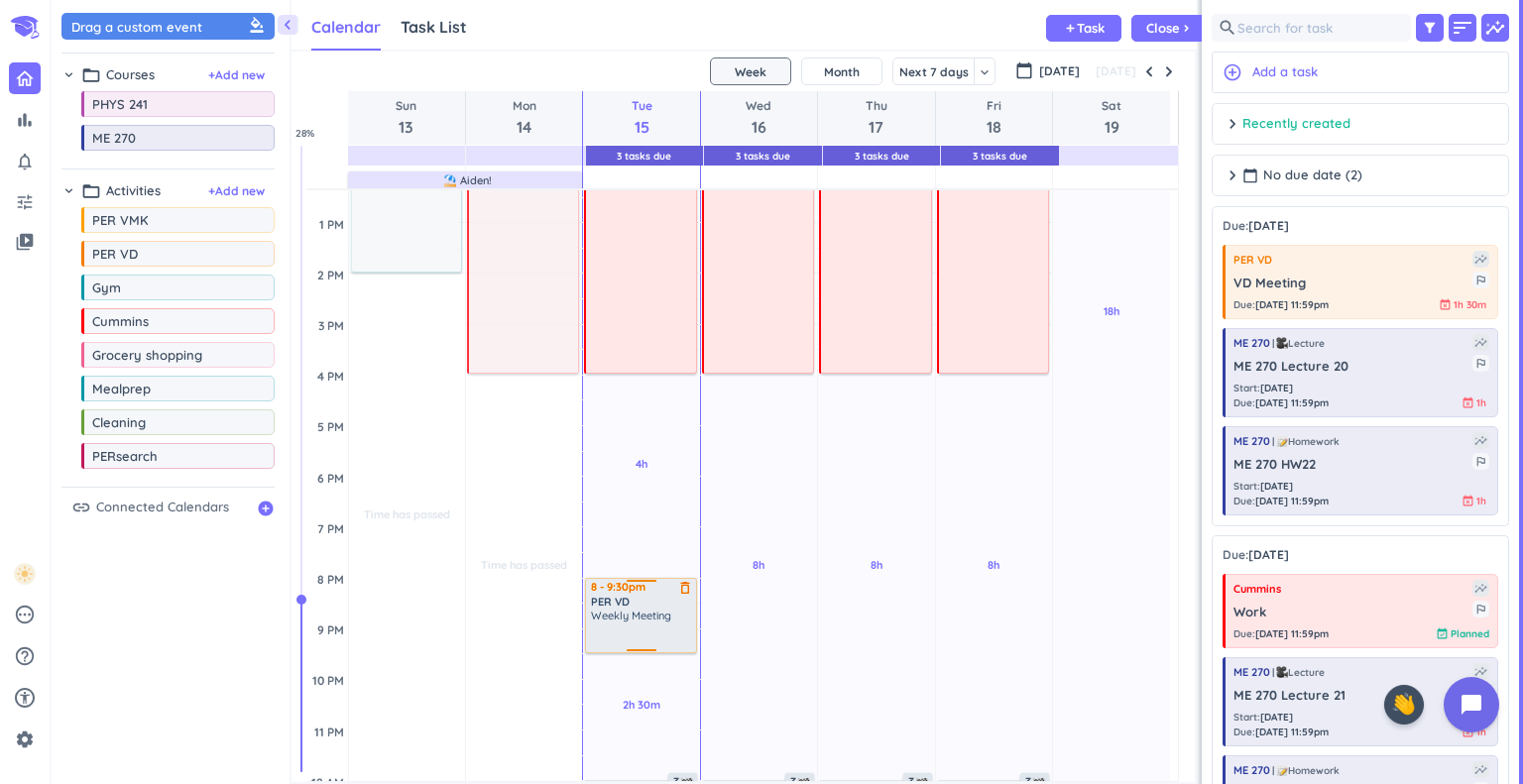 click on "delete_outline" at bounding box center [685, 588] 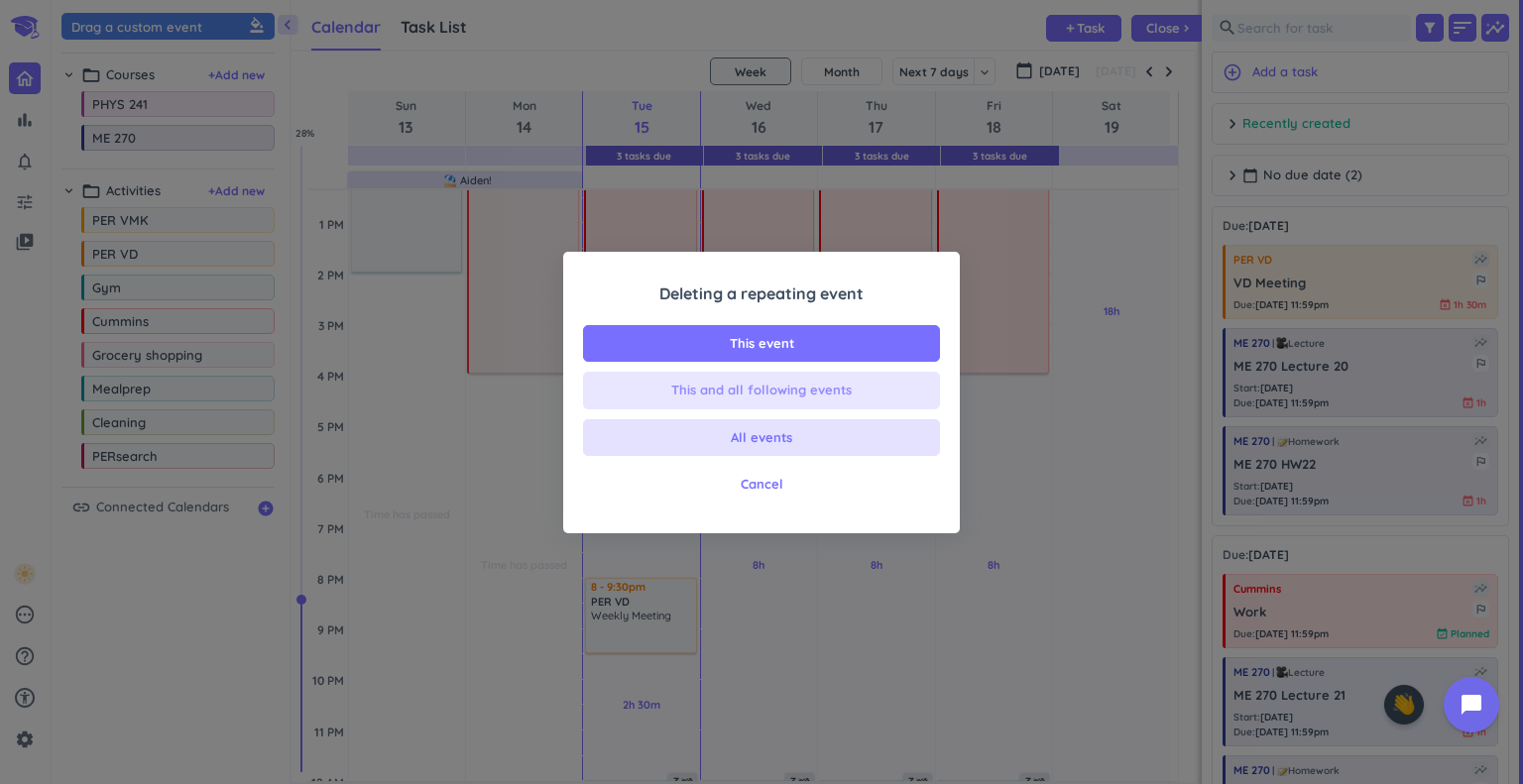 click on "This and all following events" at bounding box center [762, 391] 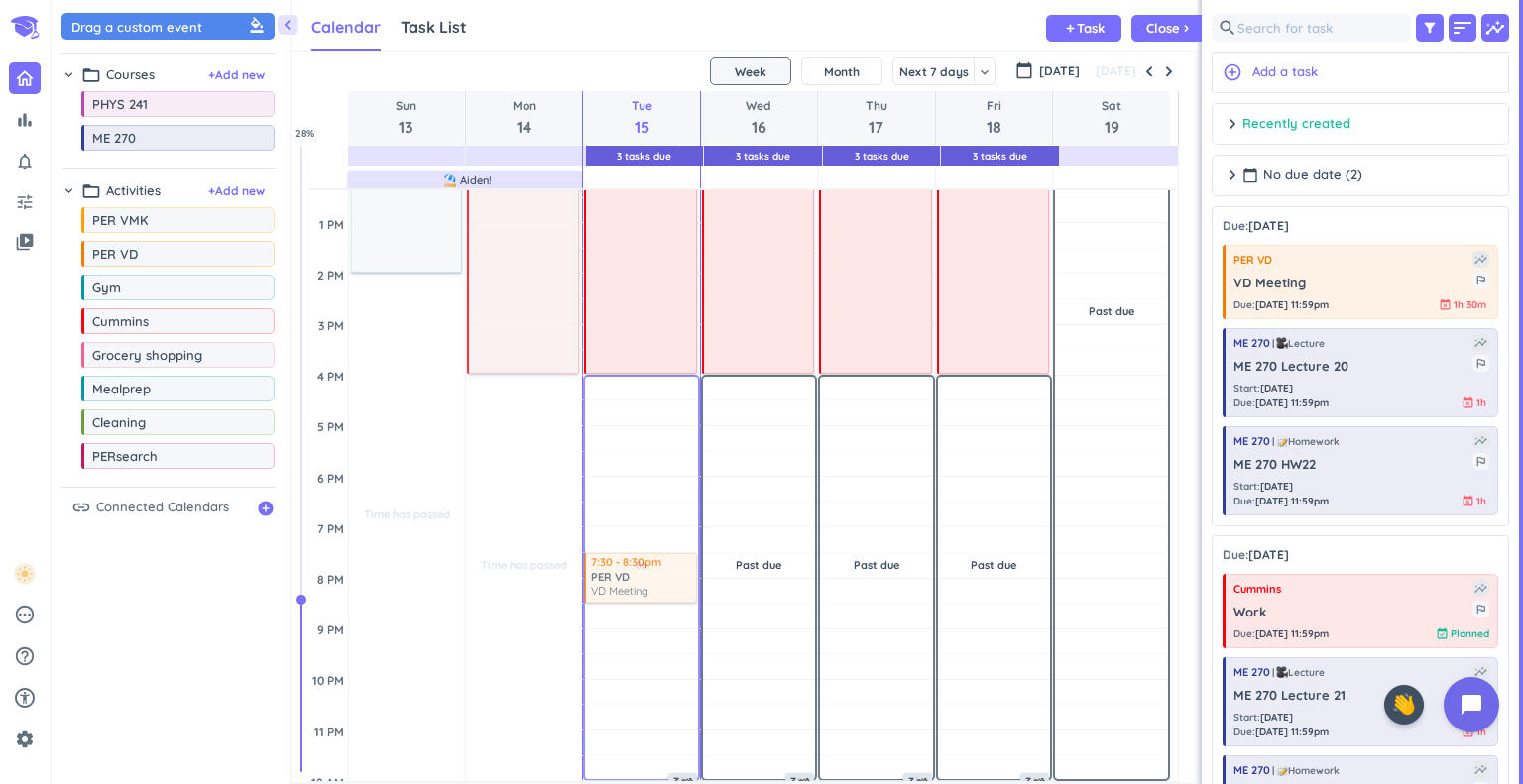 drag, startPoint x: 1314, startPoint y: 294, endPoint x: 652, endPoint y: 553, distance: 710.8622 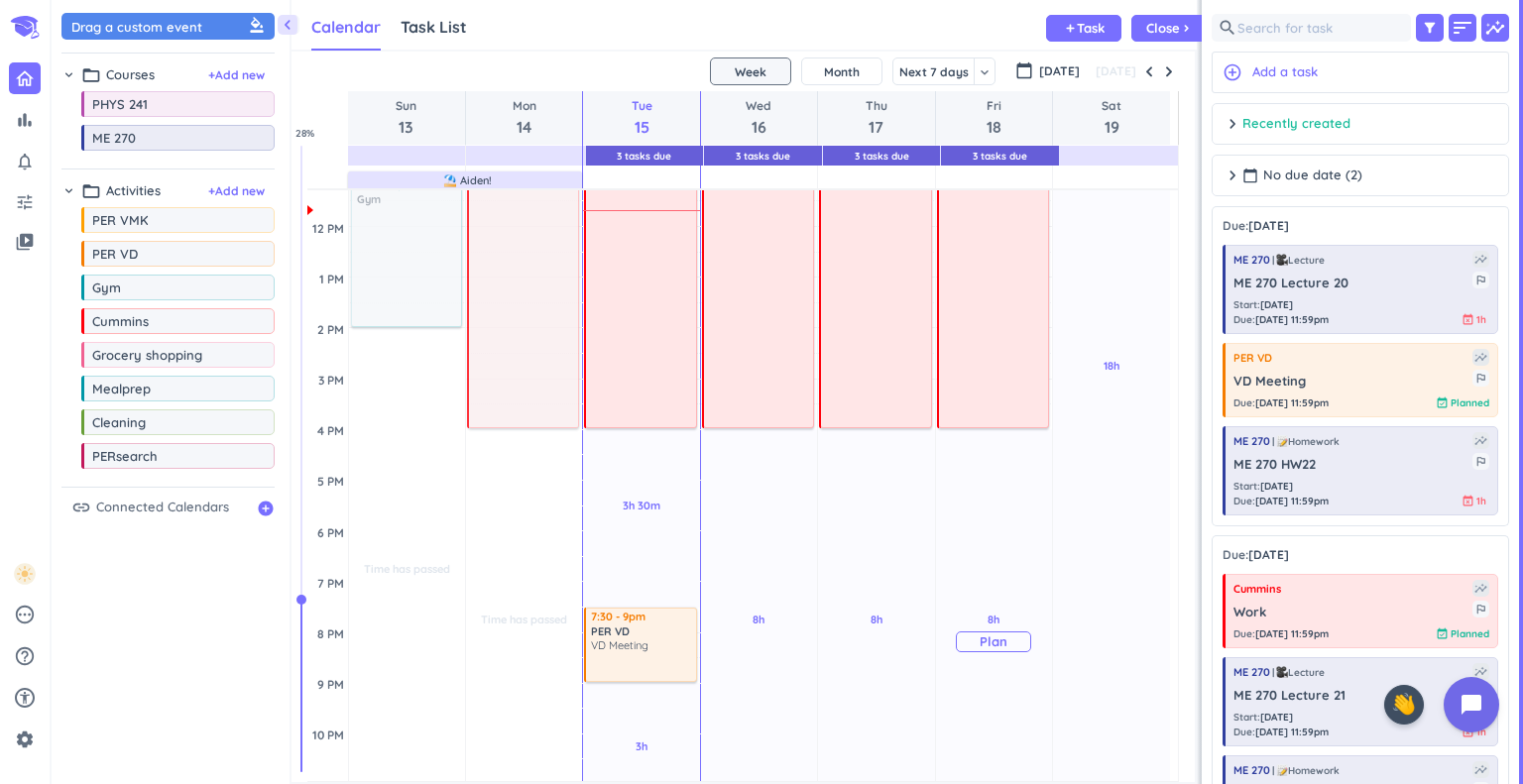 scroll, scrollTop: 368, scrollLeft: 0, axis: vertical 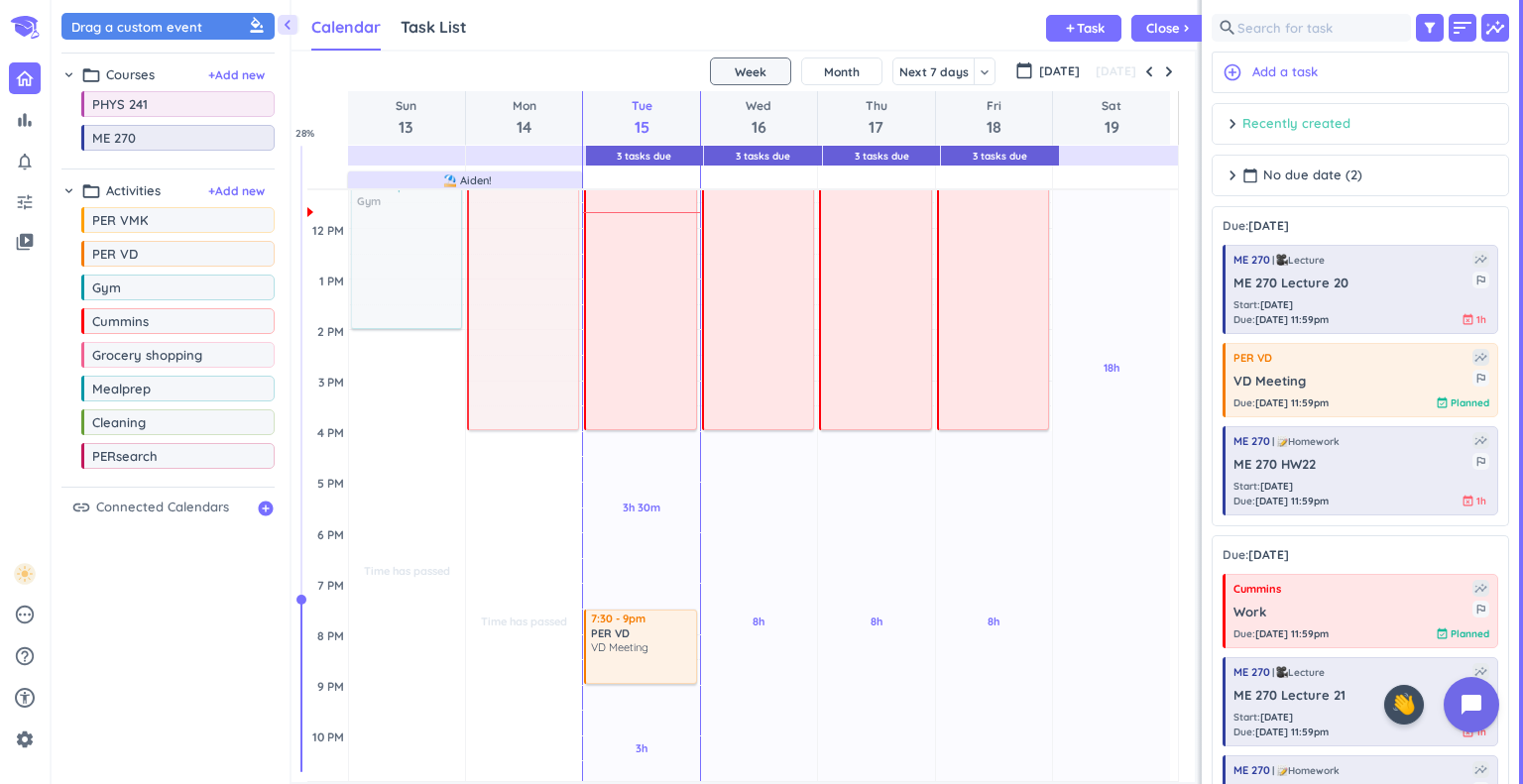 click on "chevron_right" at bounding box center (1232, 124) 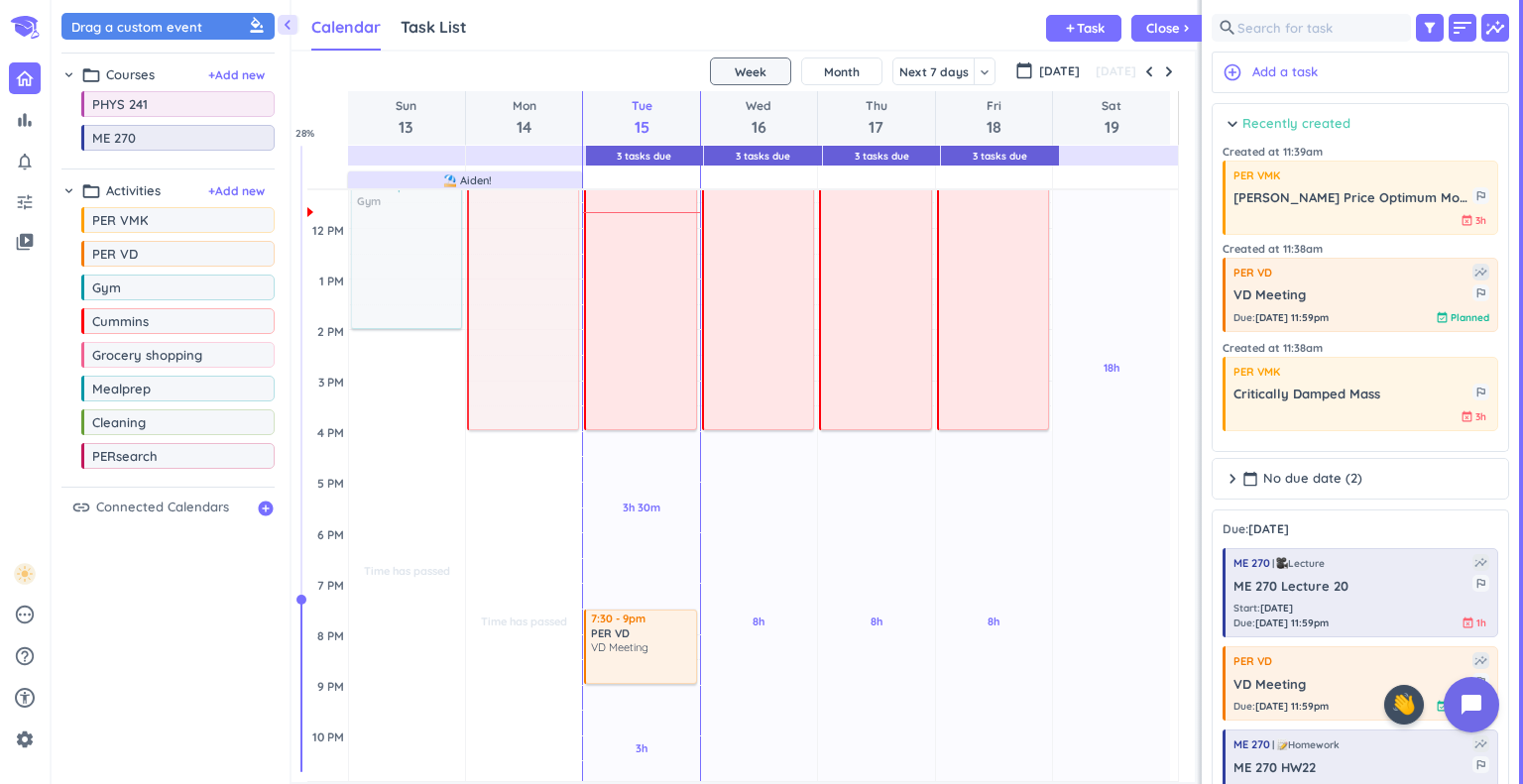 click on "chevron_right" at bounding box center [1232, 124] 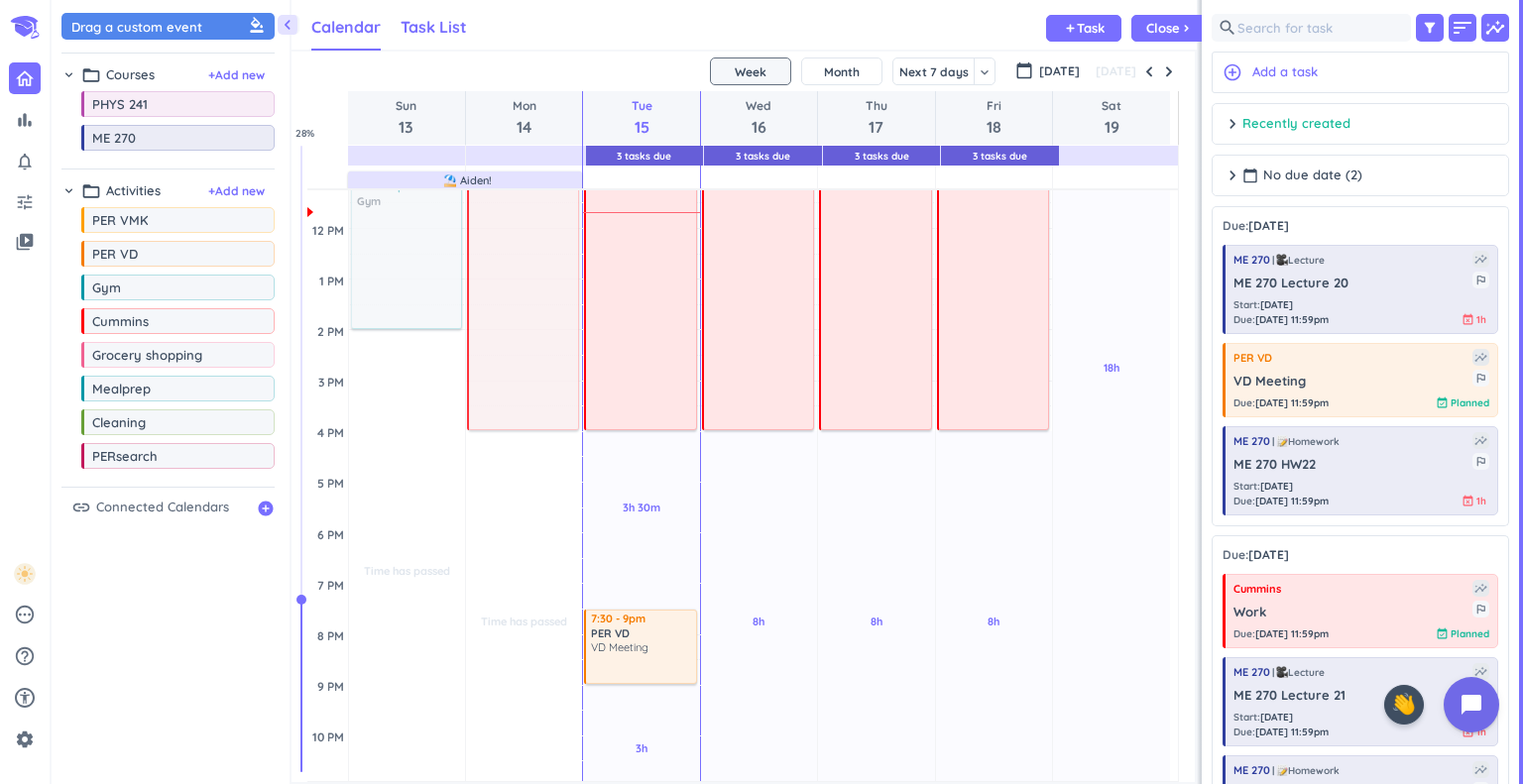 click on "Task List" at bounding box center [433, 27] 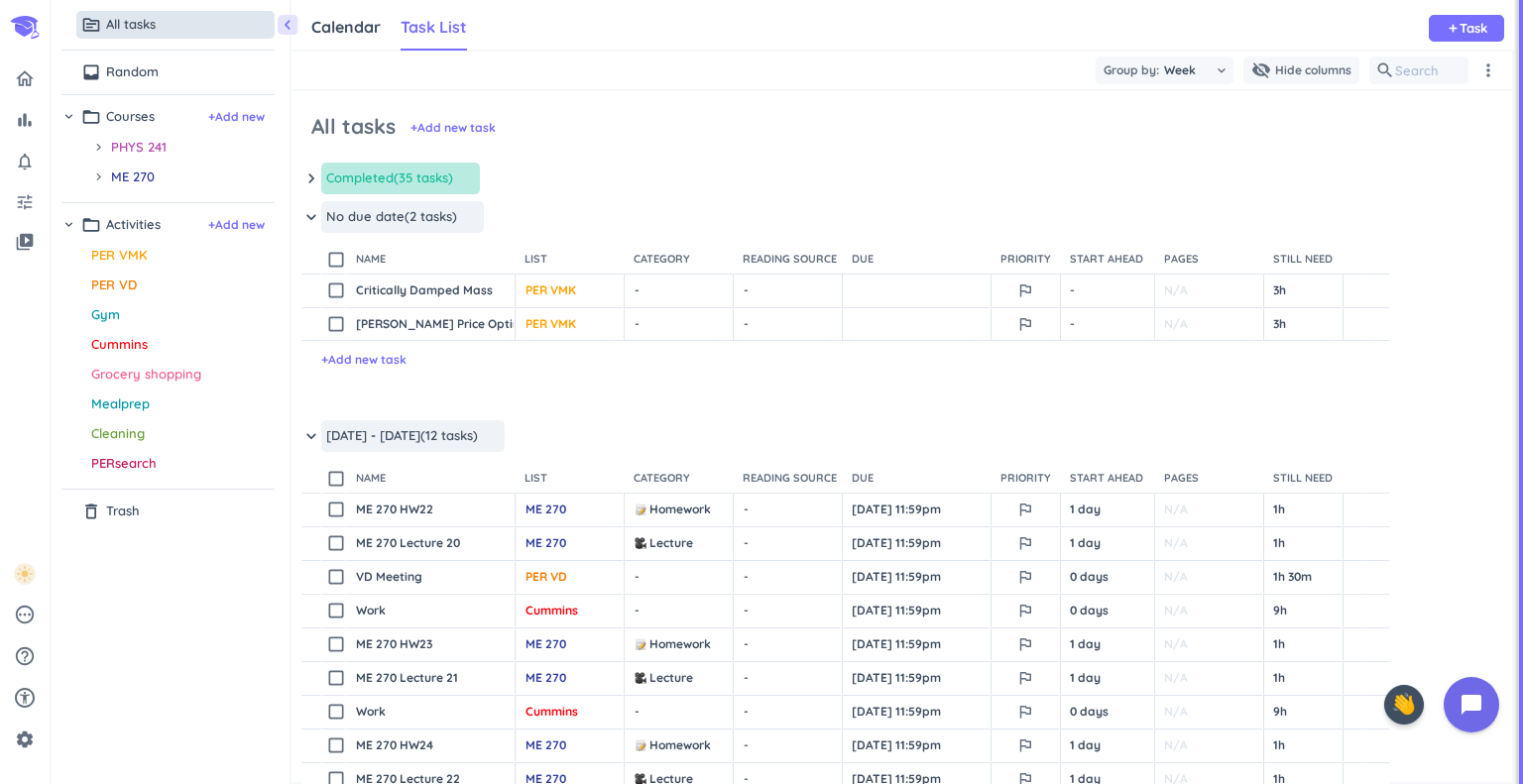 scroll, scrollTop: 9, scrollLeft: 8, axis: both 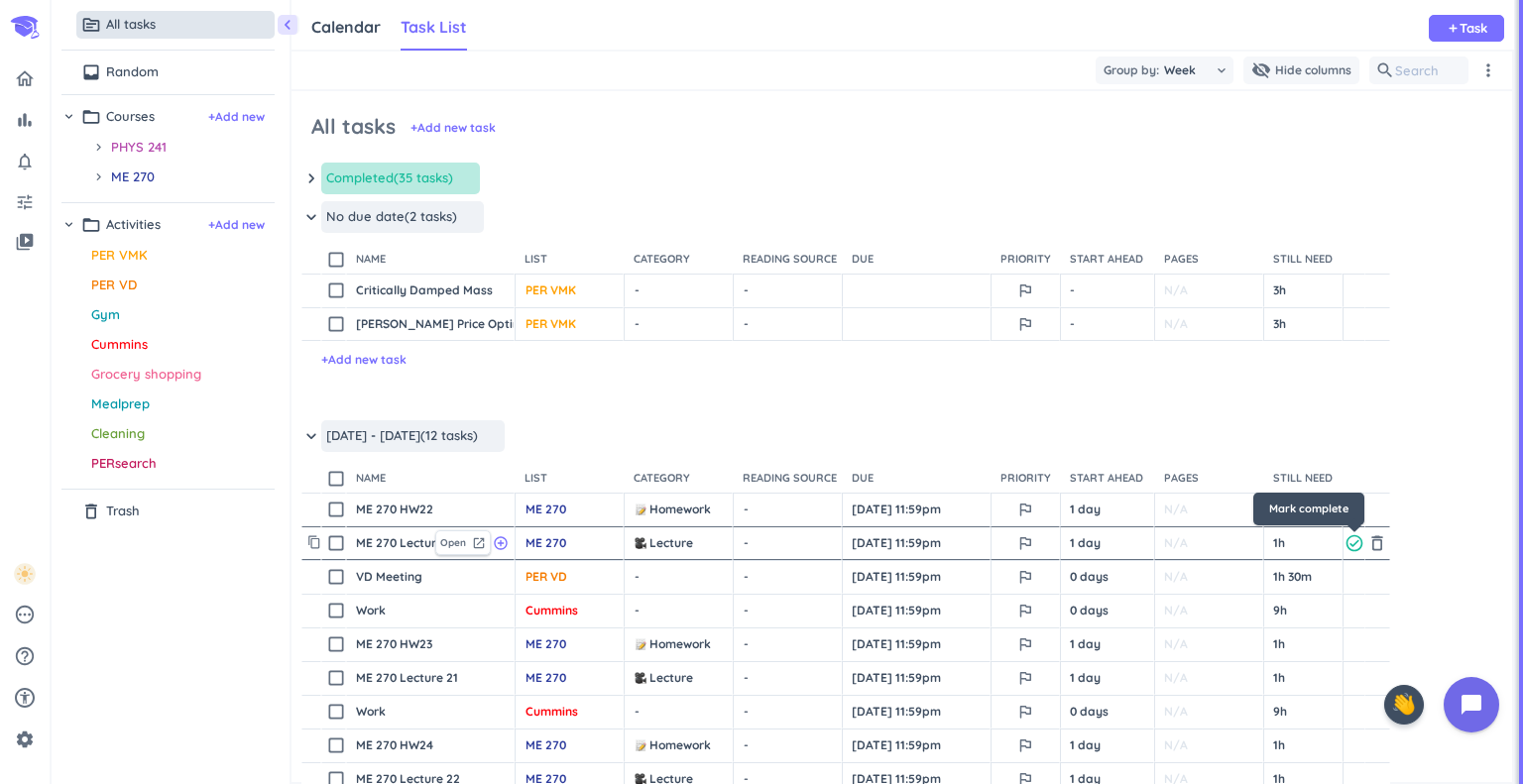 click on "check_circle_outline" at bounding box center [1354, 543] 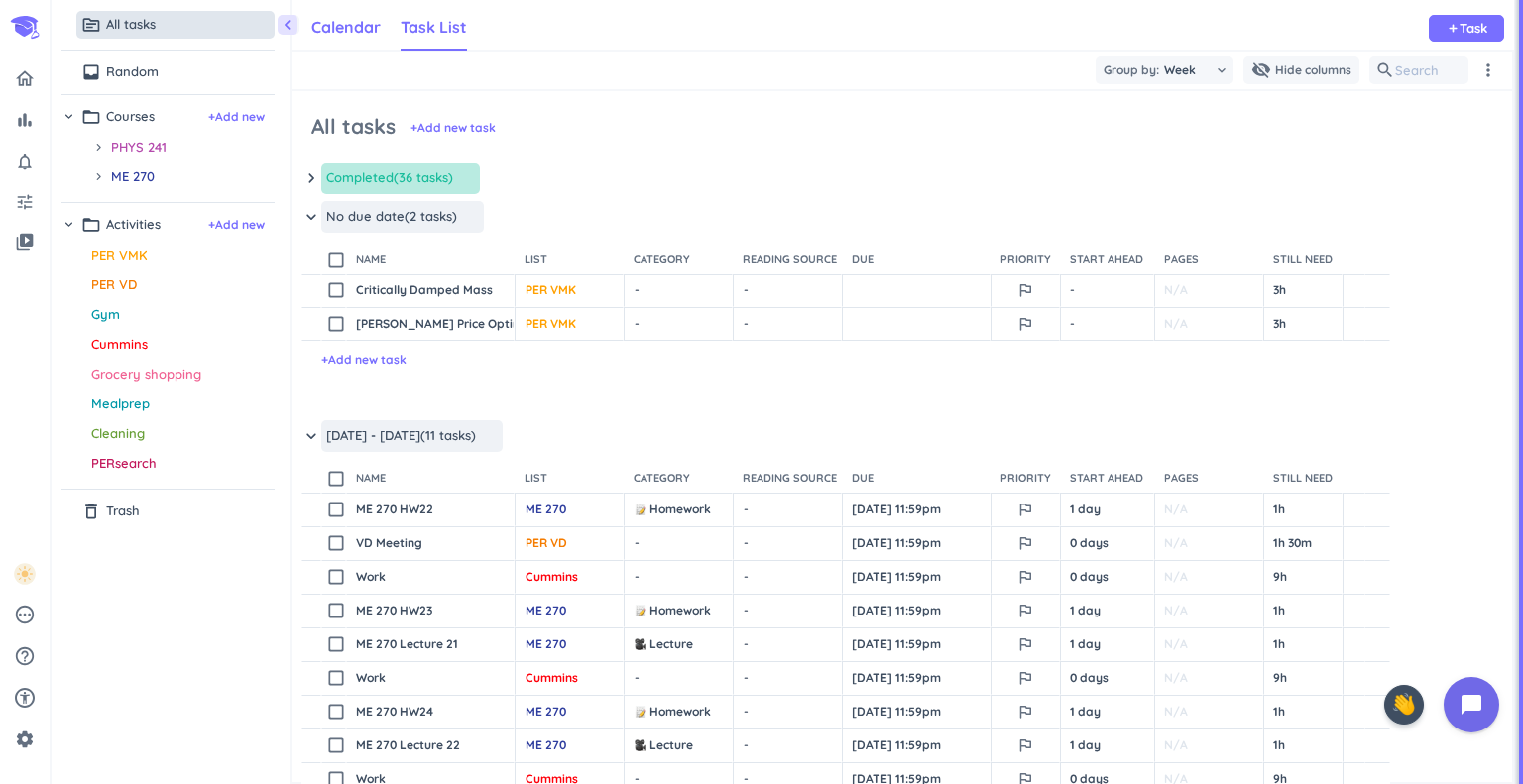 click on "Calendar" at bounding box center (346, 27) 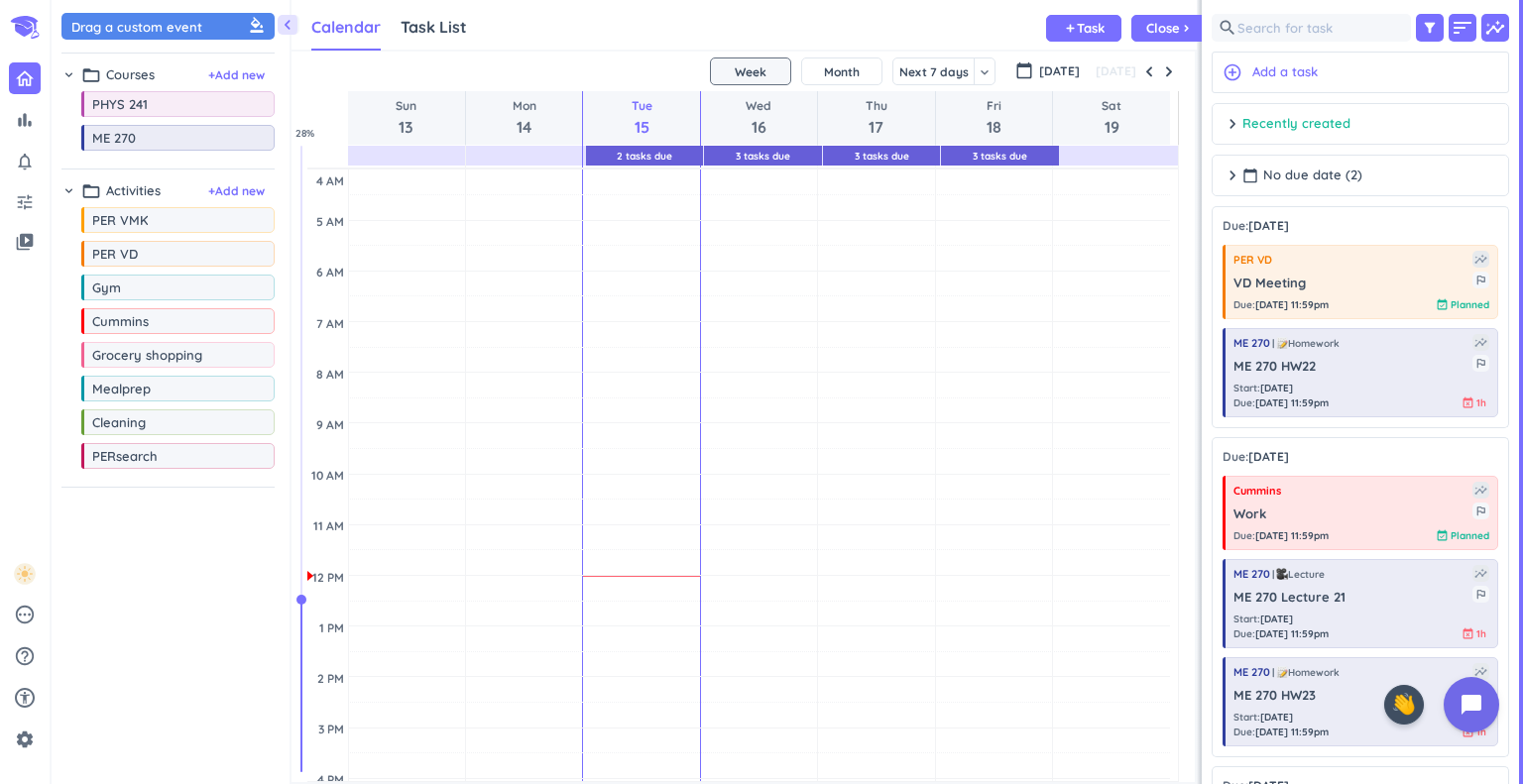 scroll, scrollTop: 9, scrollLeft: 8, axis: both 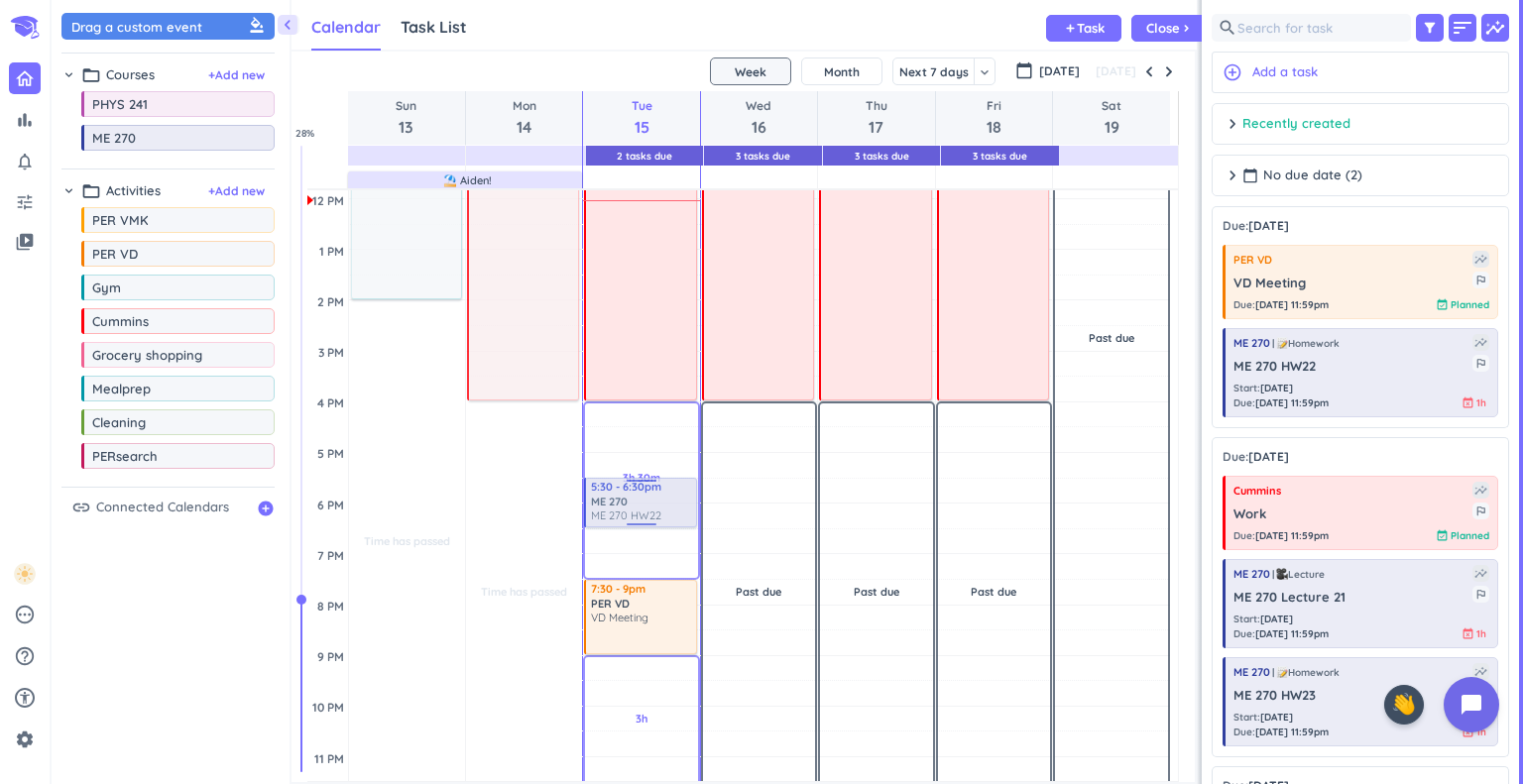 drag, startPoint x: 1336, startPoint y: 362, endPoint x: 644, endPoint y: 479, distance: 701.8212 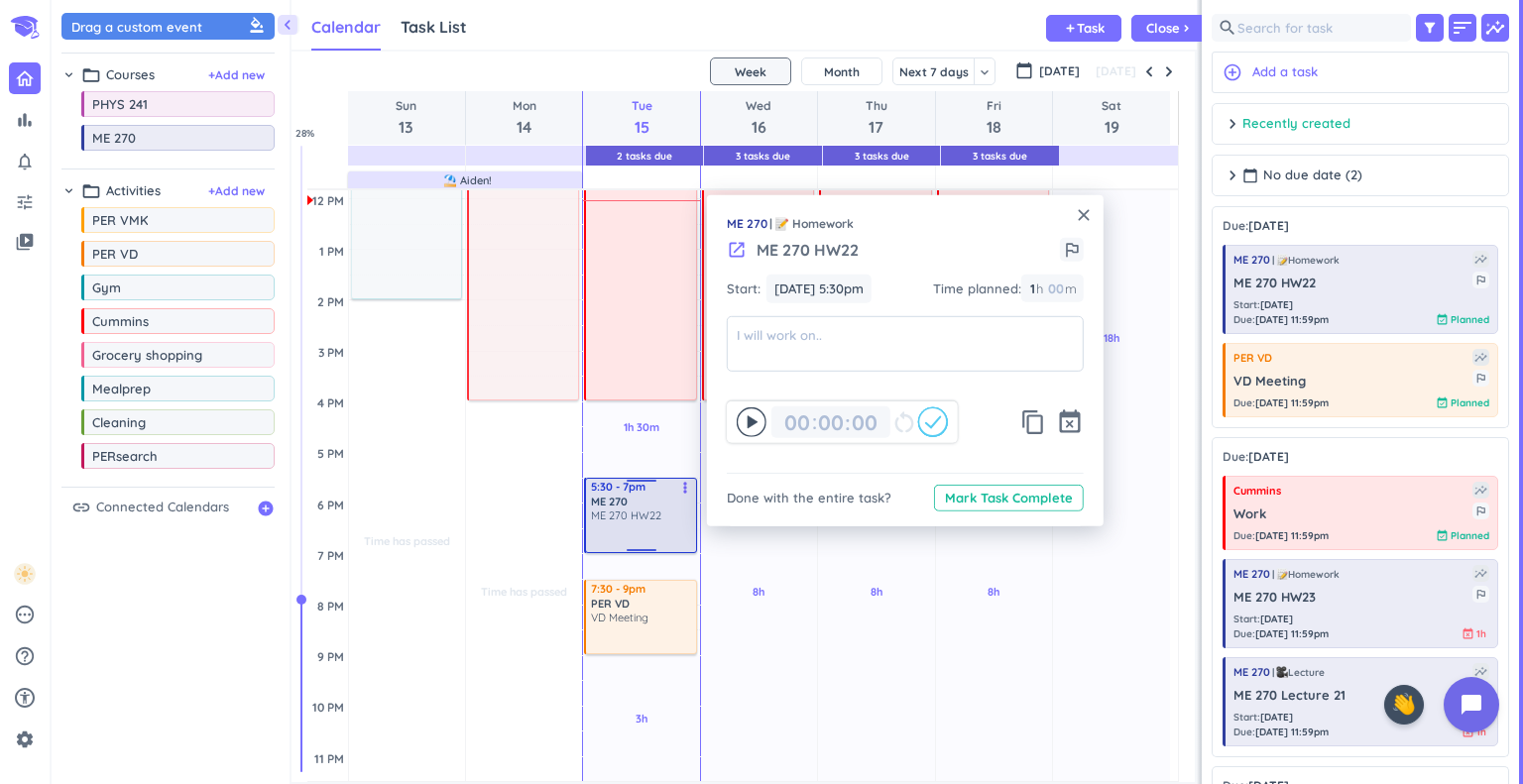 drag, startPoint x: 640, startPoint y: 526, endPoint x: 643, endPoint y: 550, distance: 24.186773 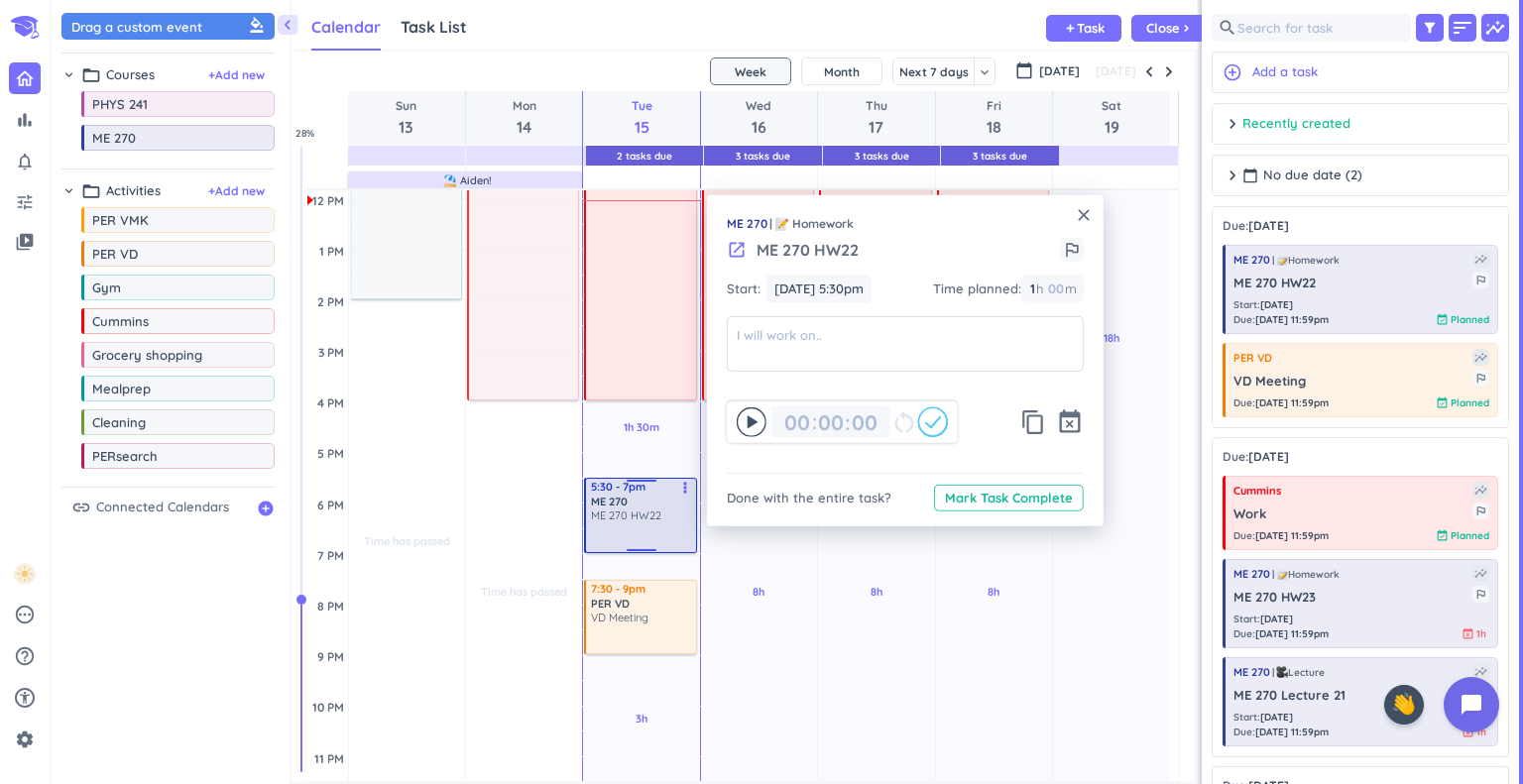 click on "Time has passed Past due Plan 1h 30m Past due Plan 1h  Past due Plan 3h  Past due Plan Adjust Awake Time Adjust Awake Time 7am - 4pm Cummins Work more_vert check_circle   5:30 - 6:30pm ME 270 ME 270 HW22 more_vert 7:30 - 9pm PER VD VD Meeting more_vert 2  5:30 - 7pm ME 270 ME 270 HW22 more_vert" at bounding box center (641, 401) 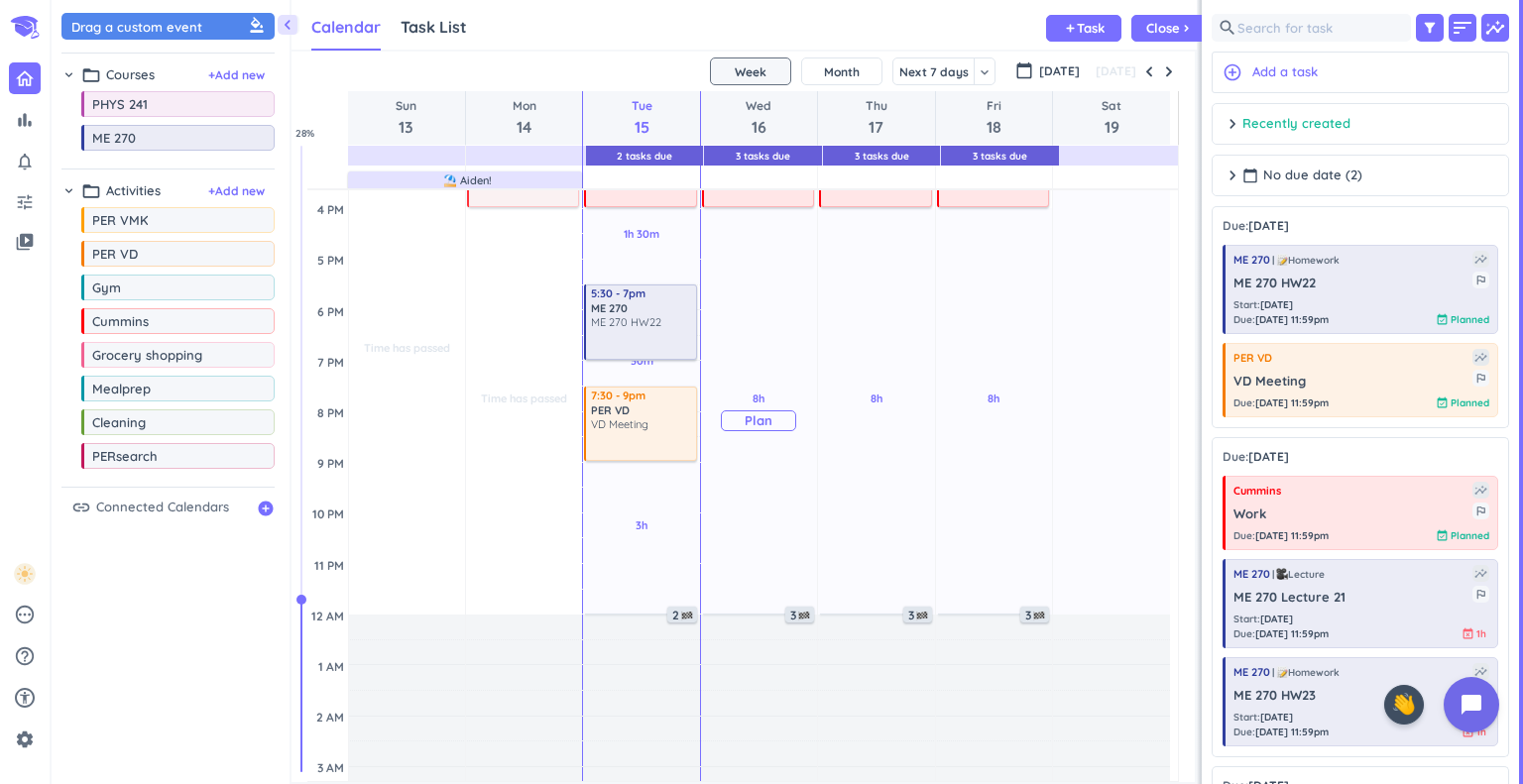 scroll, scrollTop: 593, scrollLeft: 0, axis: vertical 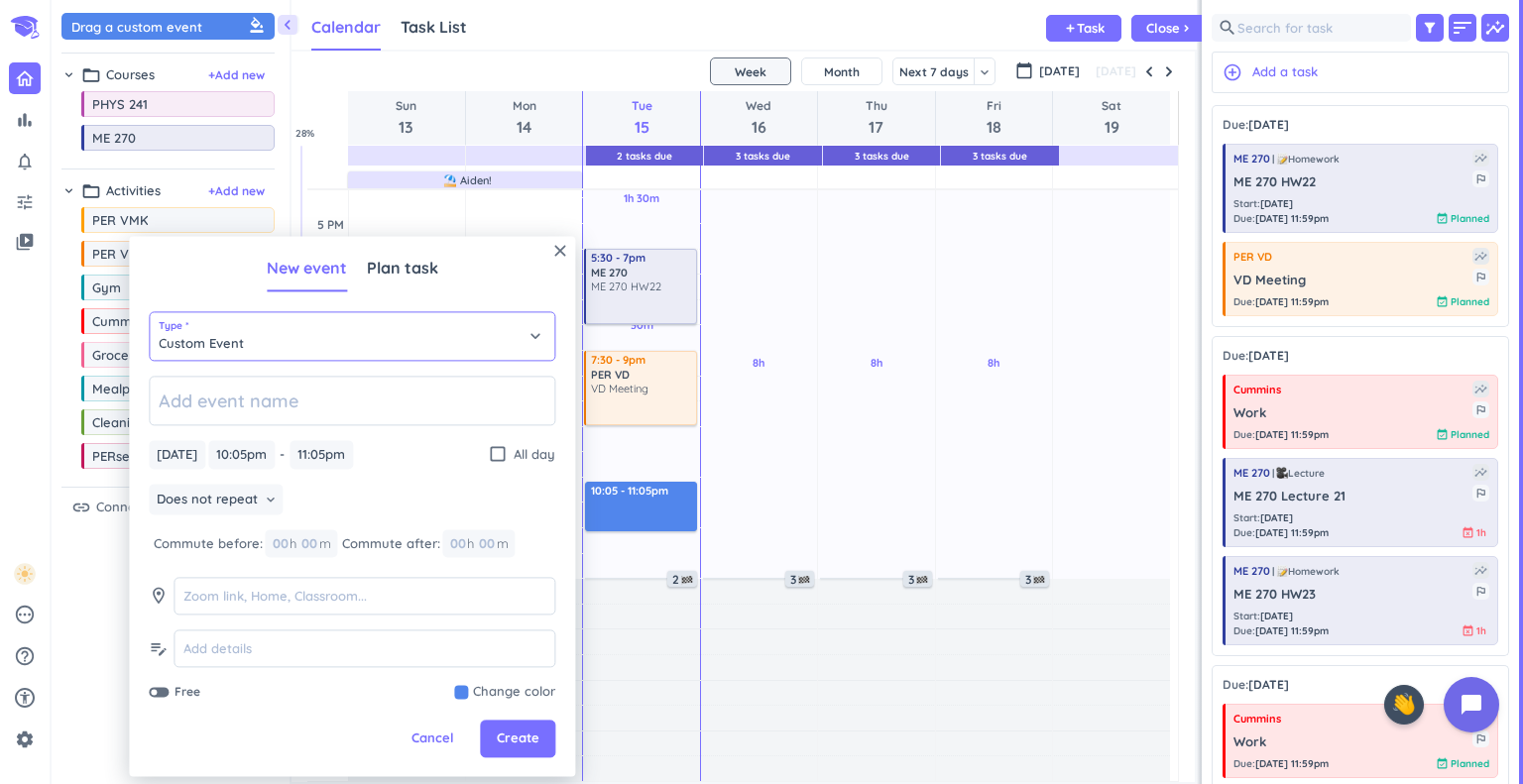 click on "Custom Event" at bounding box center (352, 336) 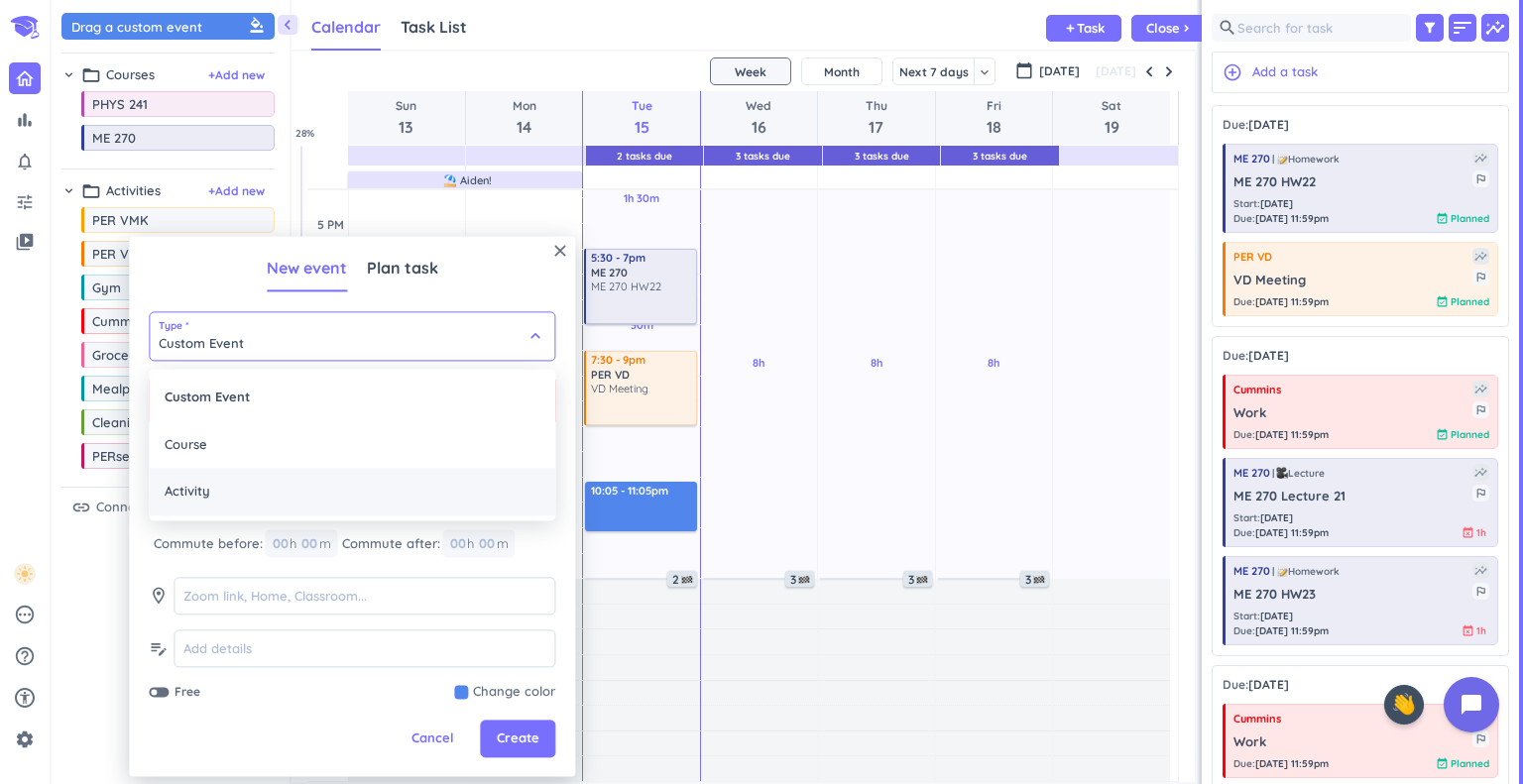 click on "Activity" at bounding box center (352, 492) 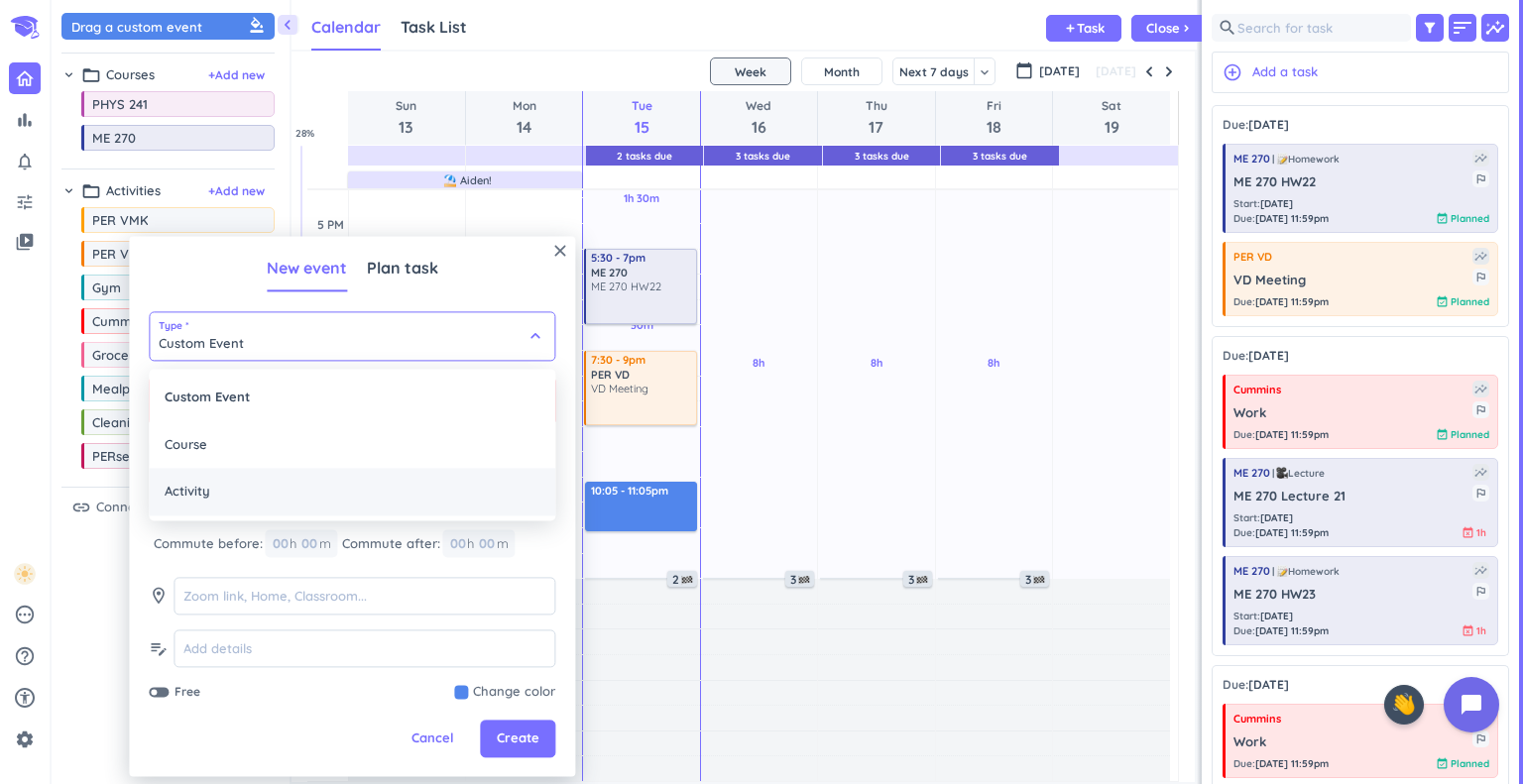 type on "Activity" 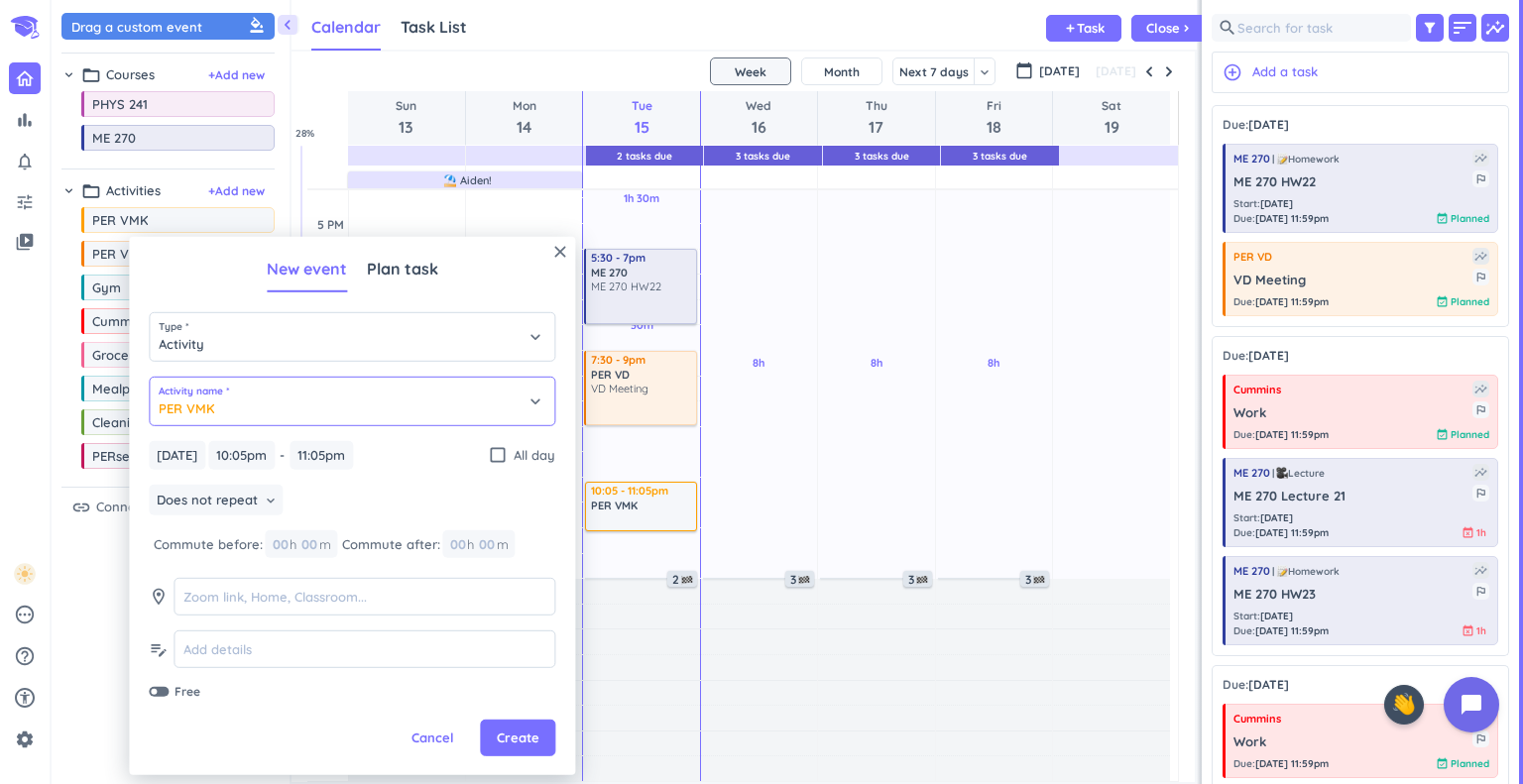 click on "PER VMK" at bounding box center [352, 401] 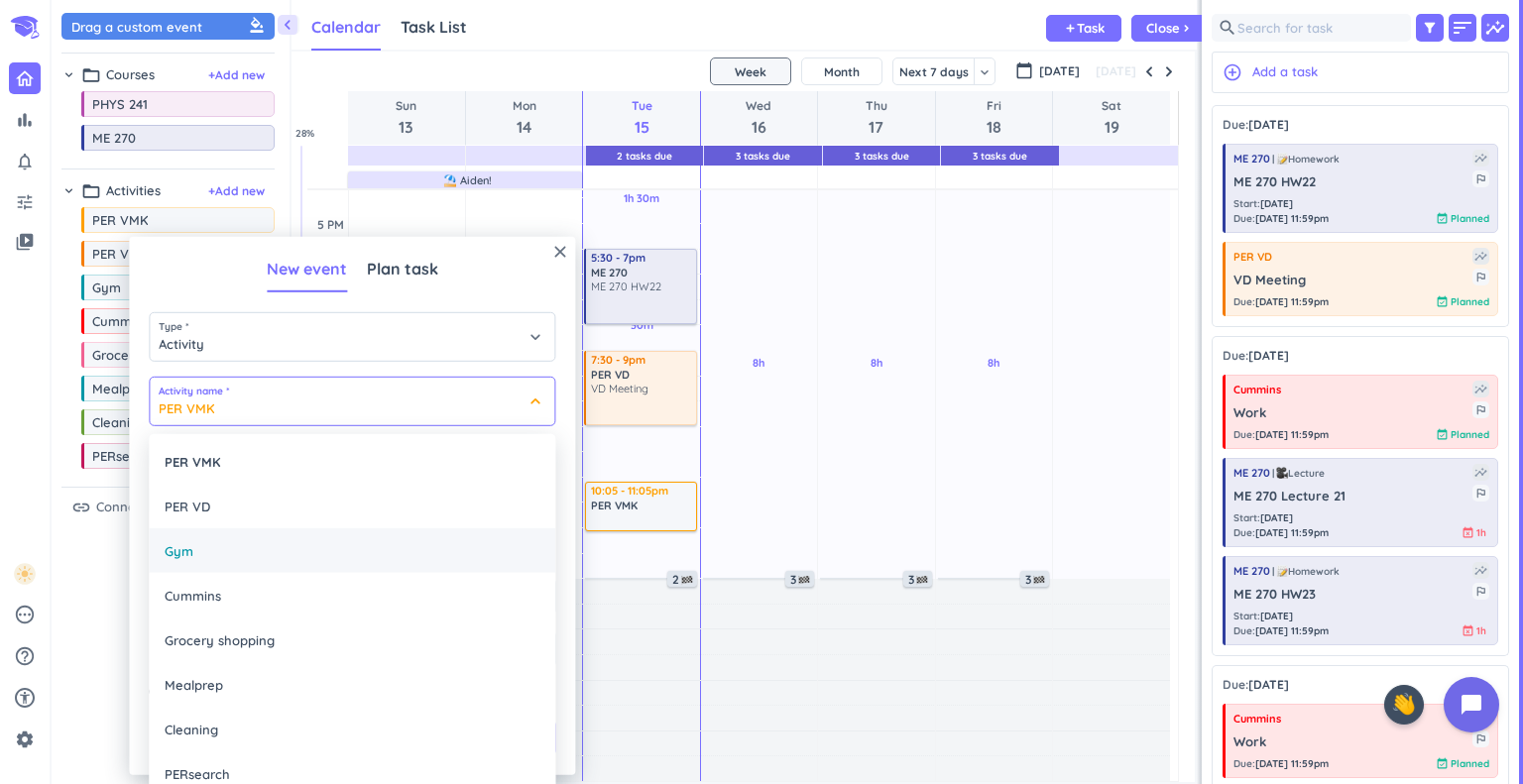 click on "Gym" at bounding box center [352, 550] 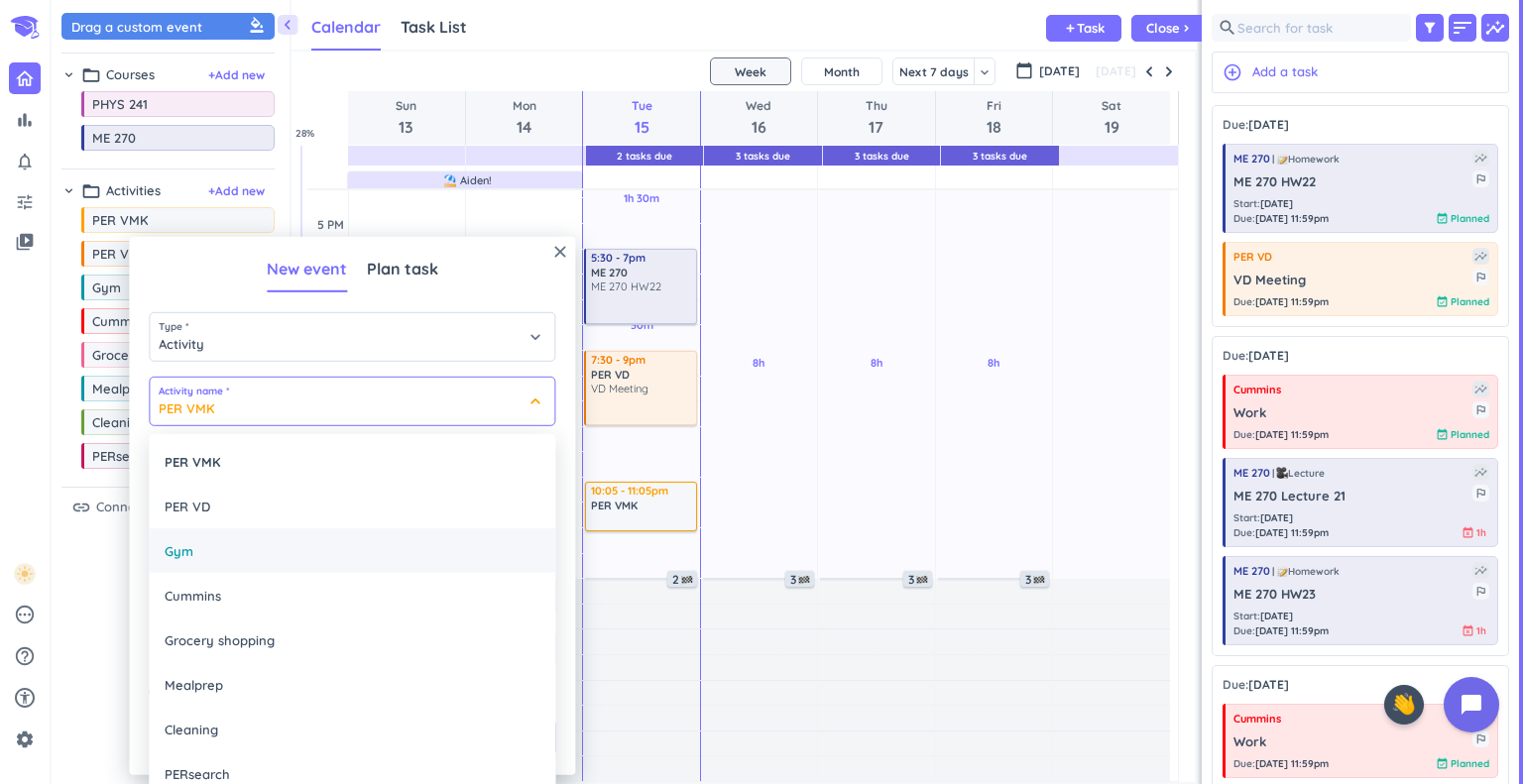 type on "Gym" 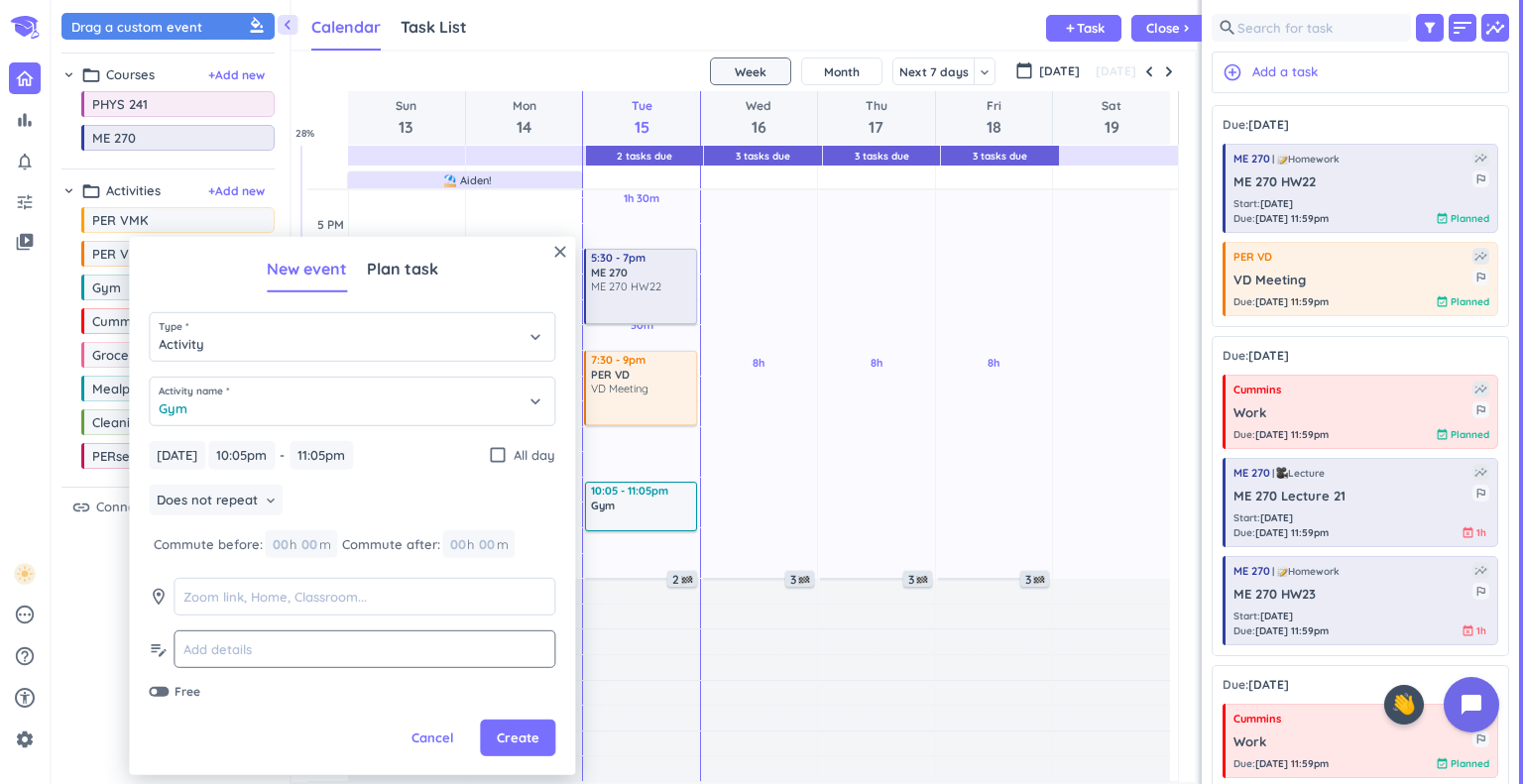 click 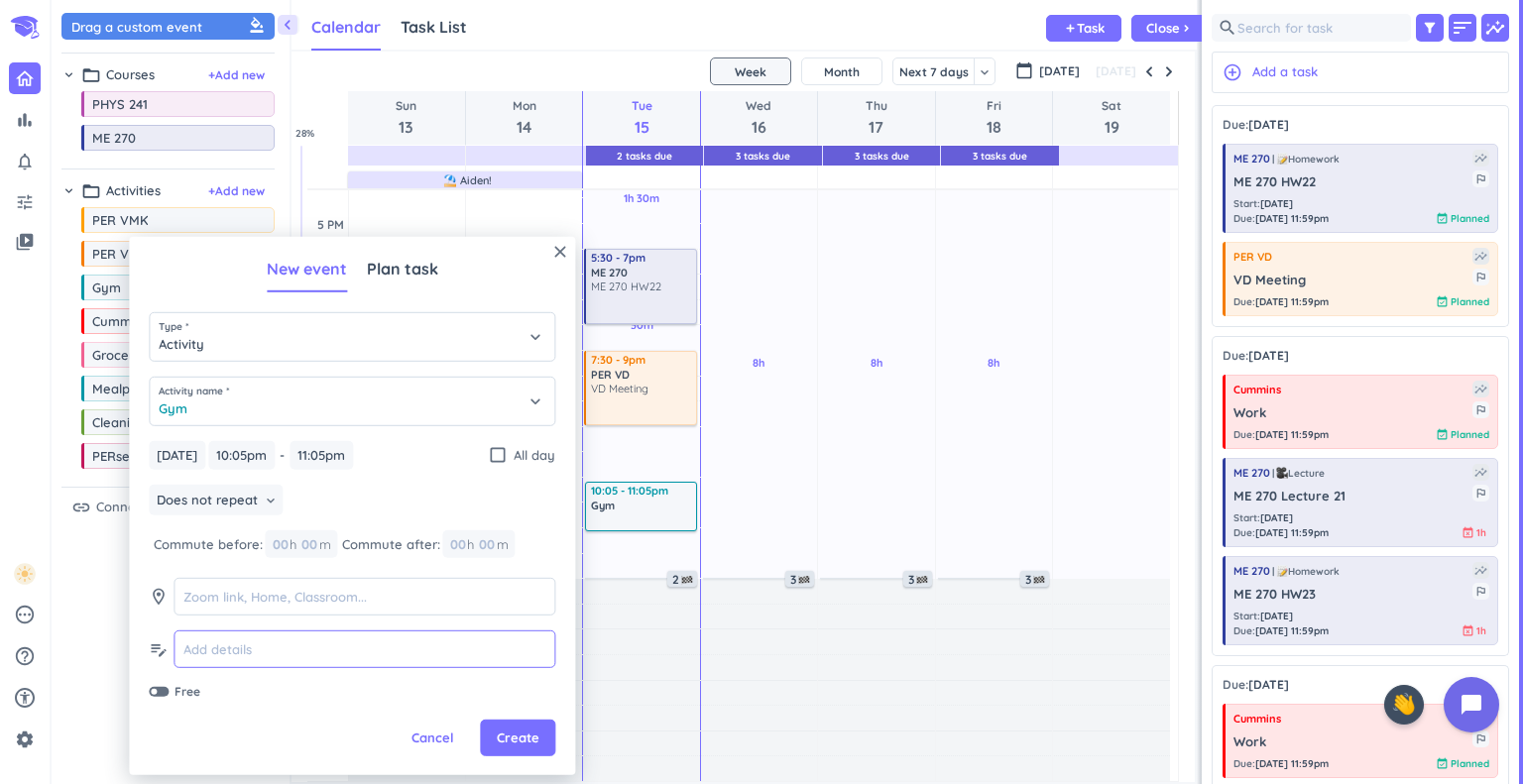 click at bounding box center (364, 649) 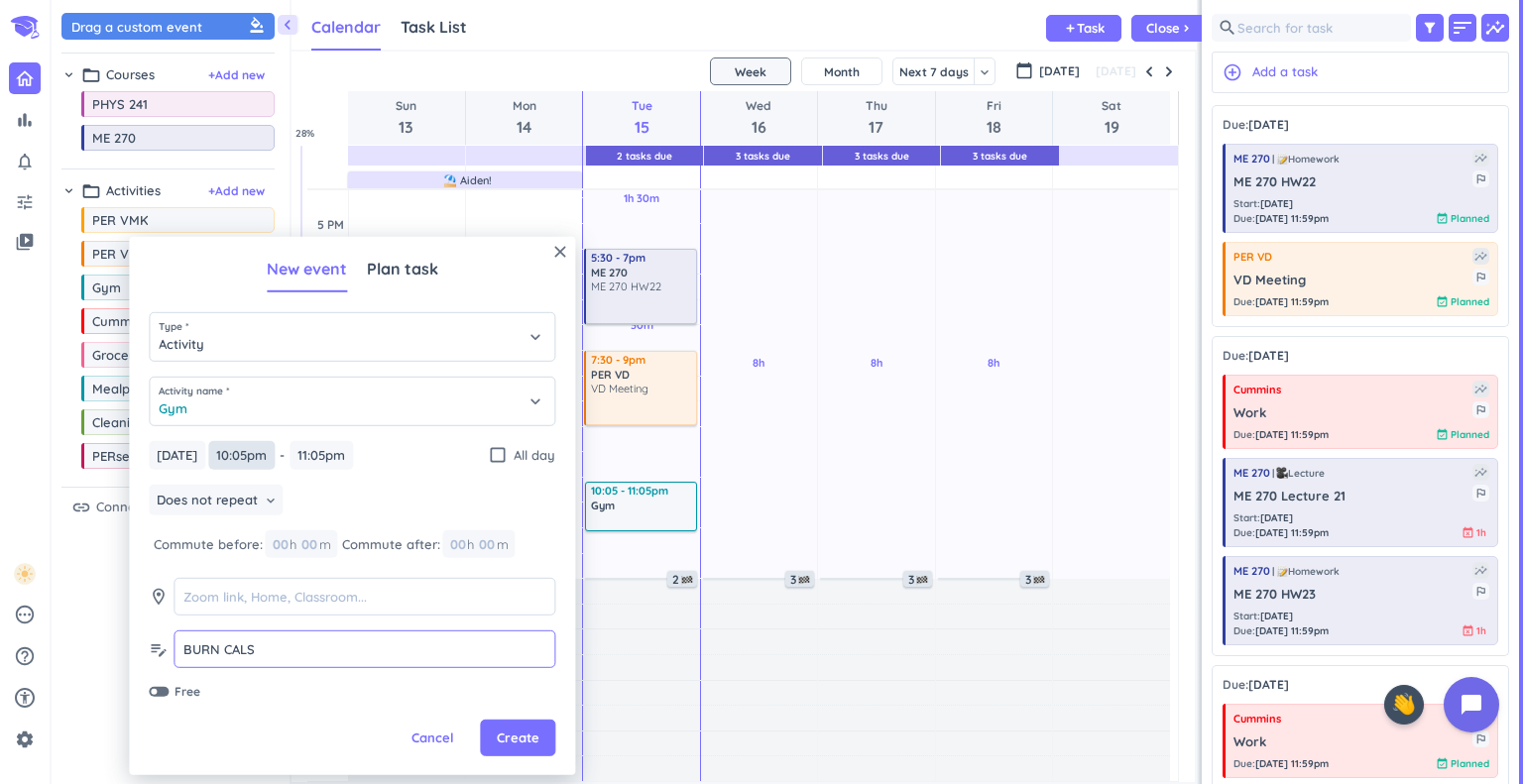 type on "BURN CALS" 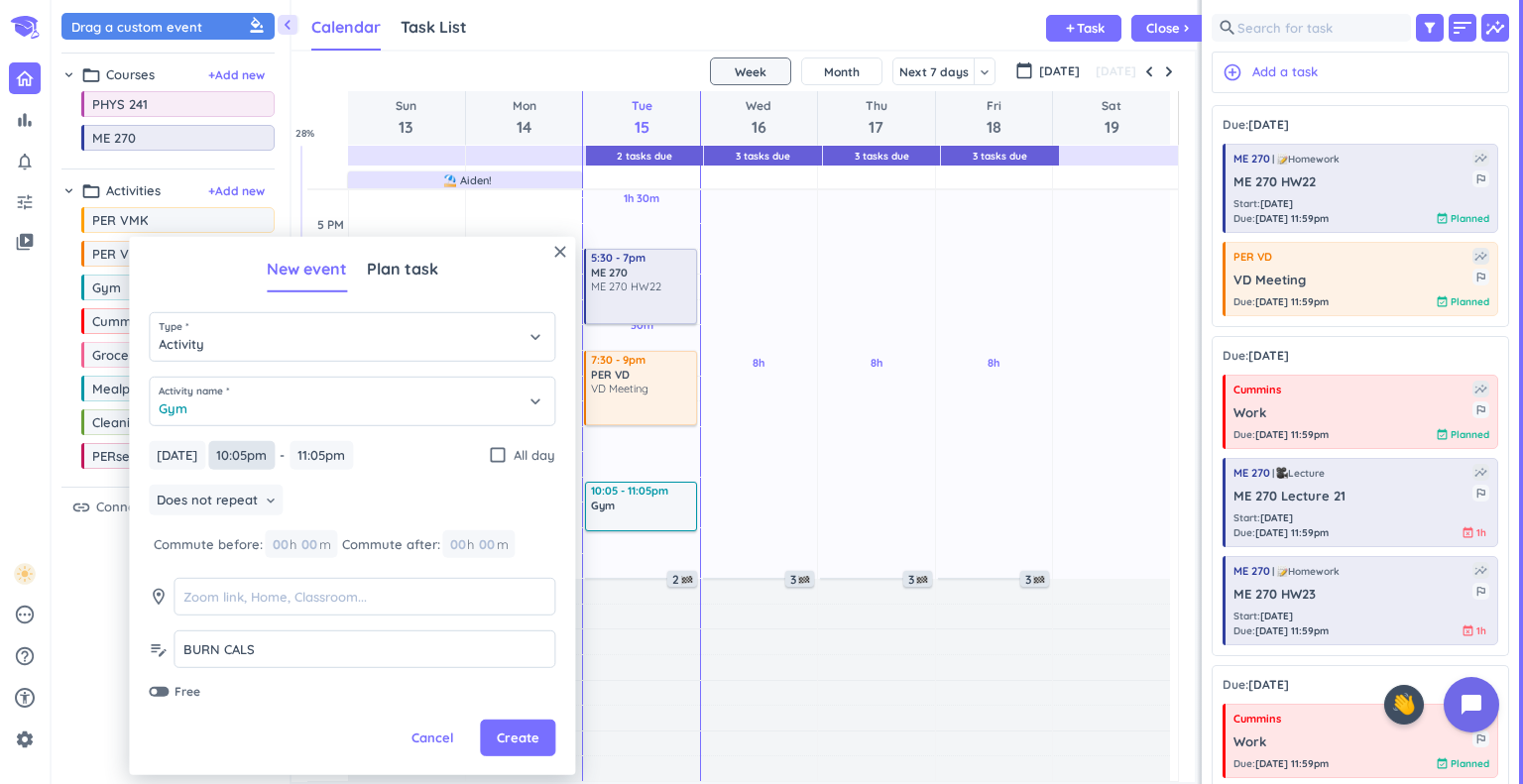 click on "10:05pm" at bounding box center [241, 455] 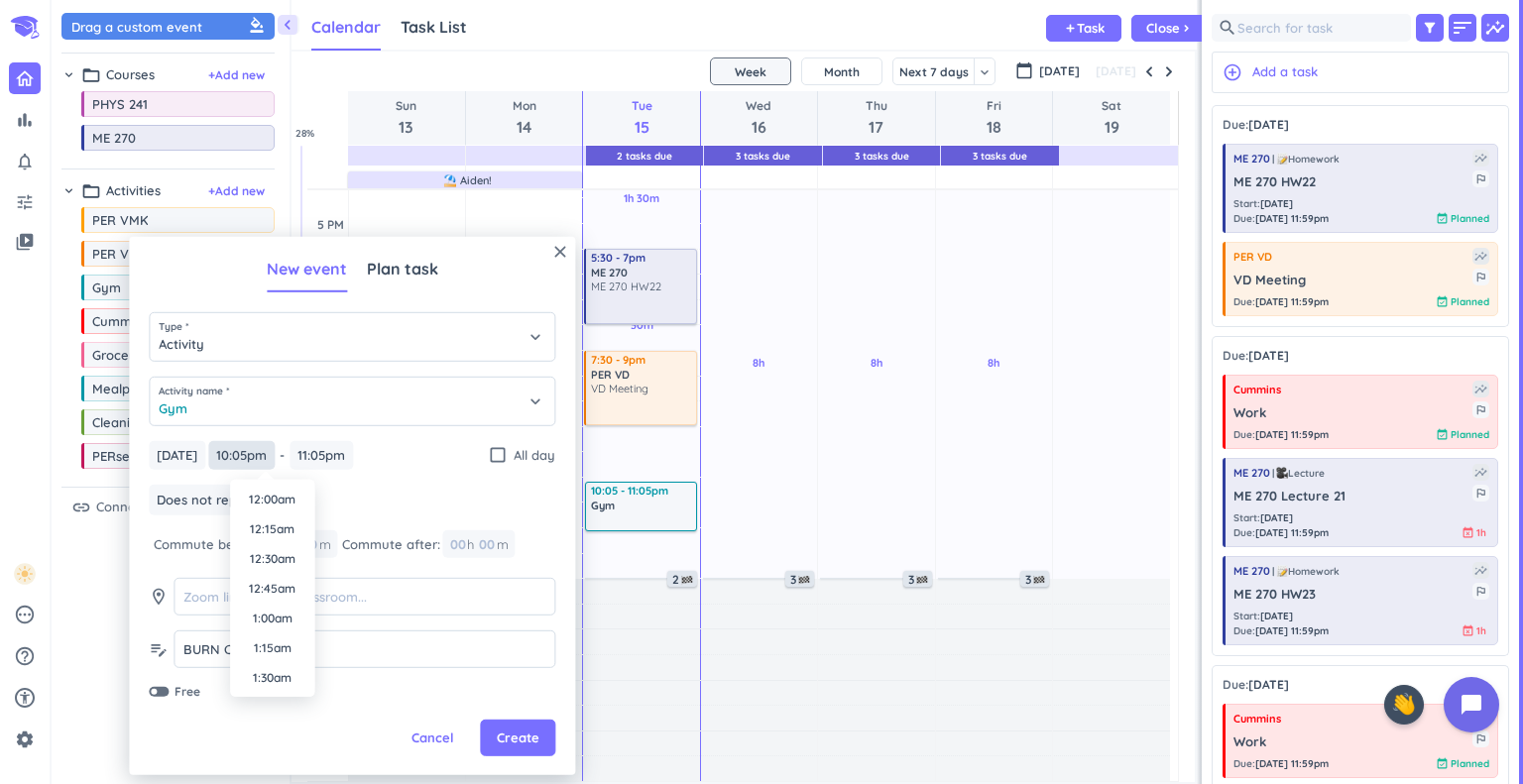 scroll, scrollTop: 2527, scrollLeft: 0, axis: vertical 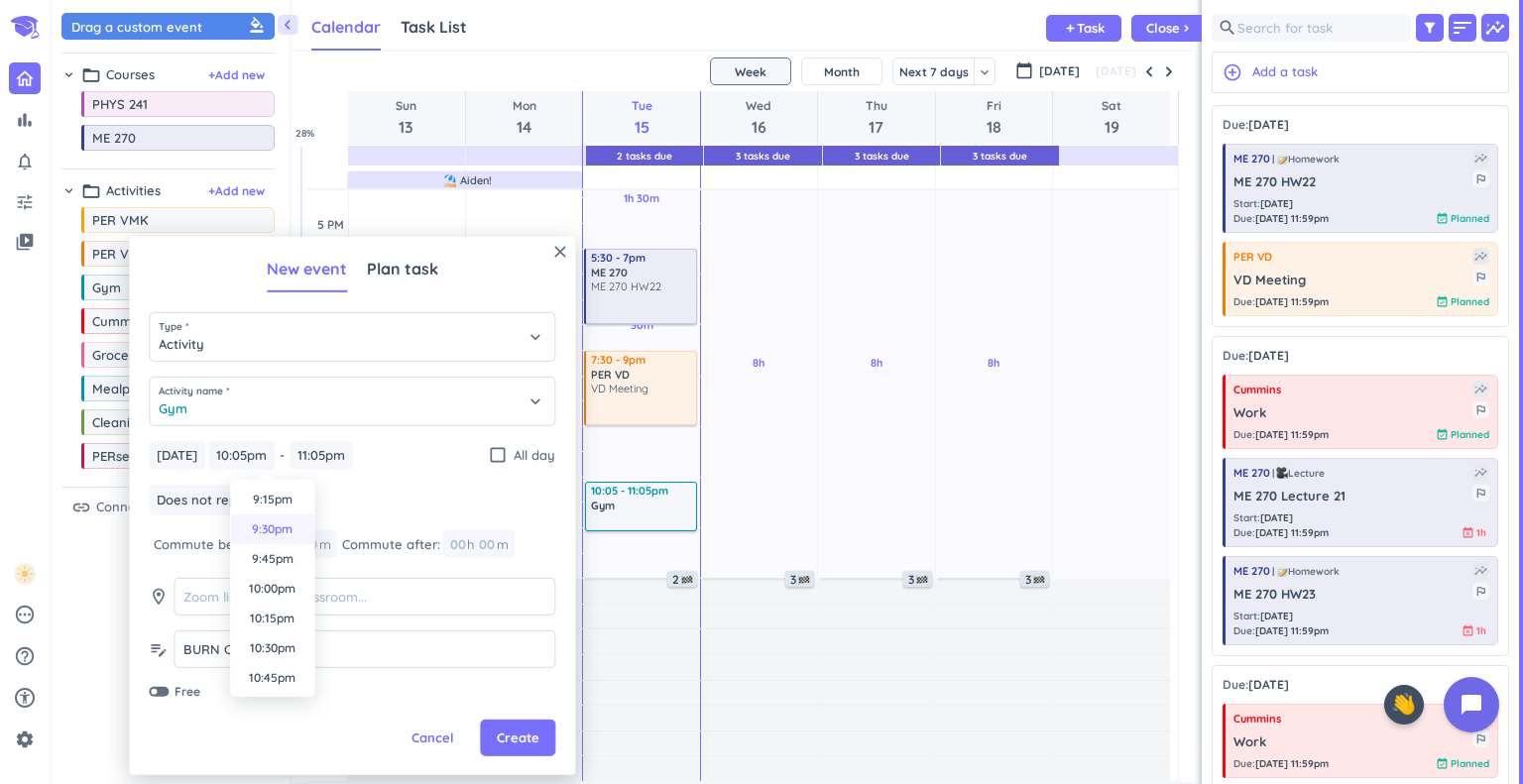 click on "9:30pm" at bounding box center [272, 529] 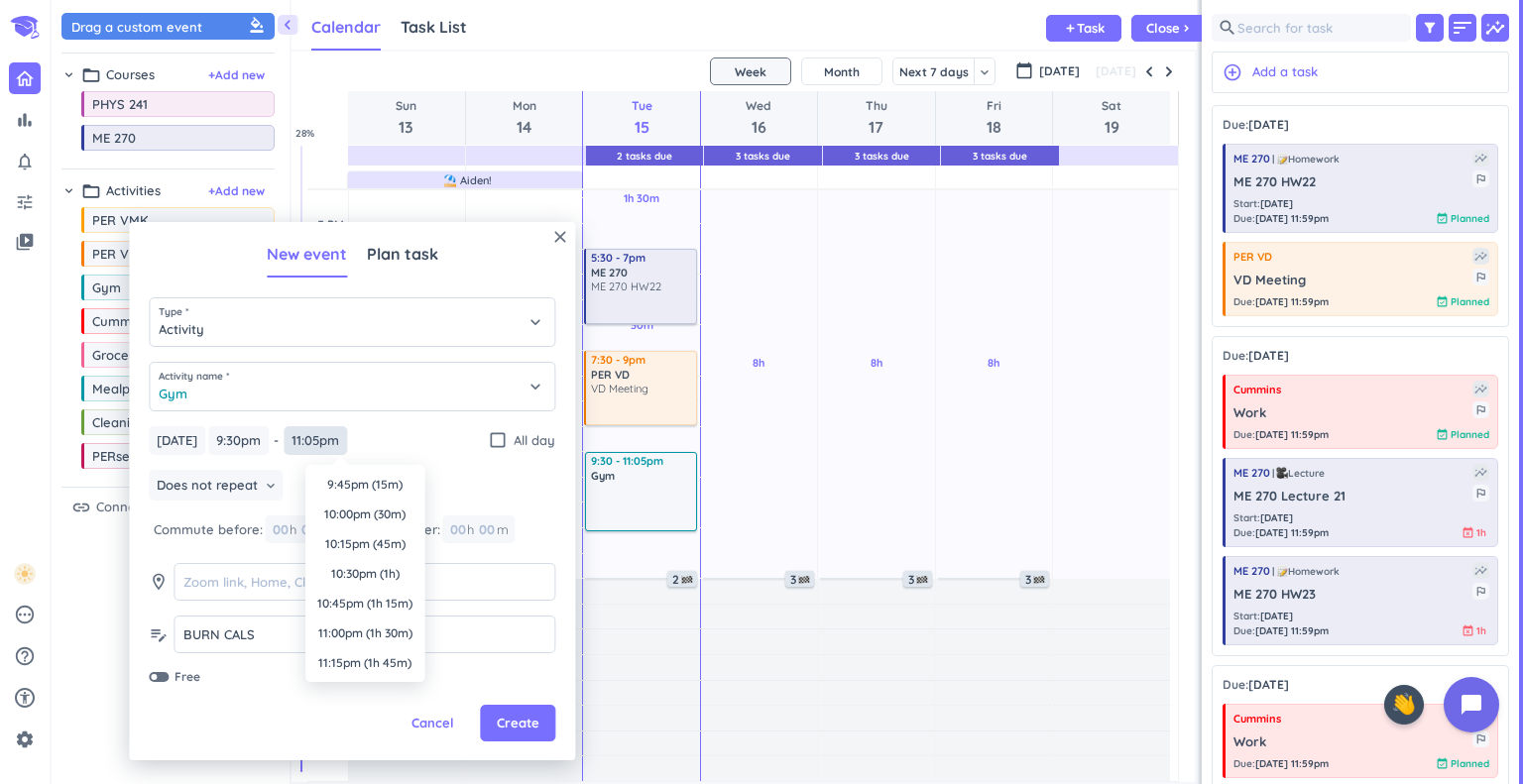 click on "11:05pm" at bounding box center (315, 440) 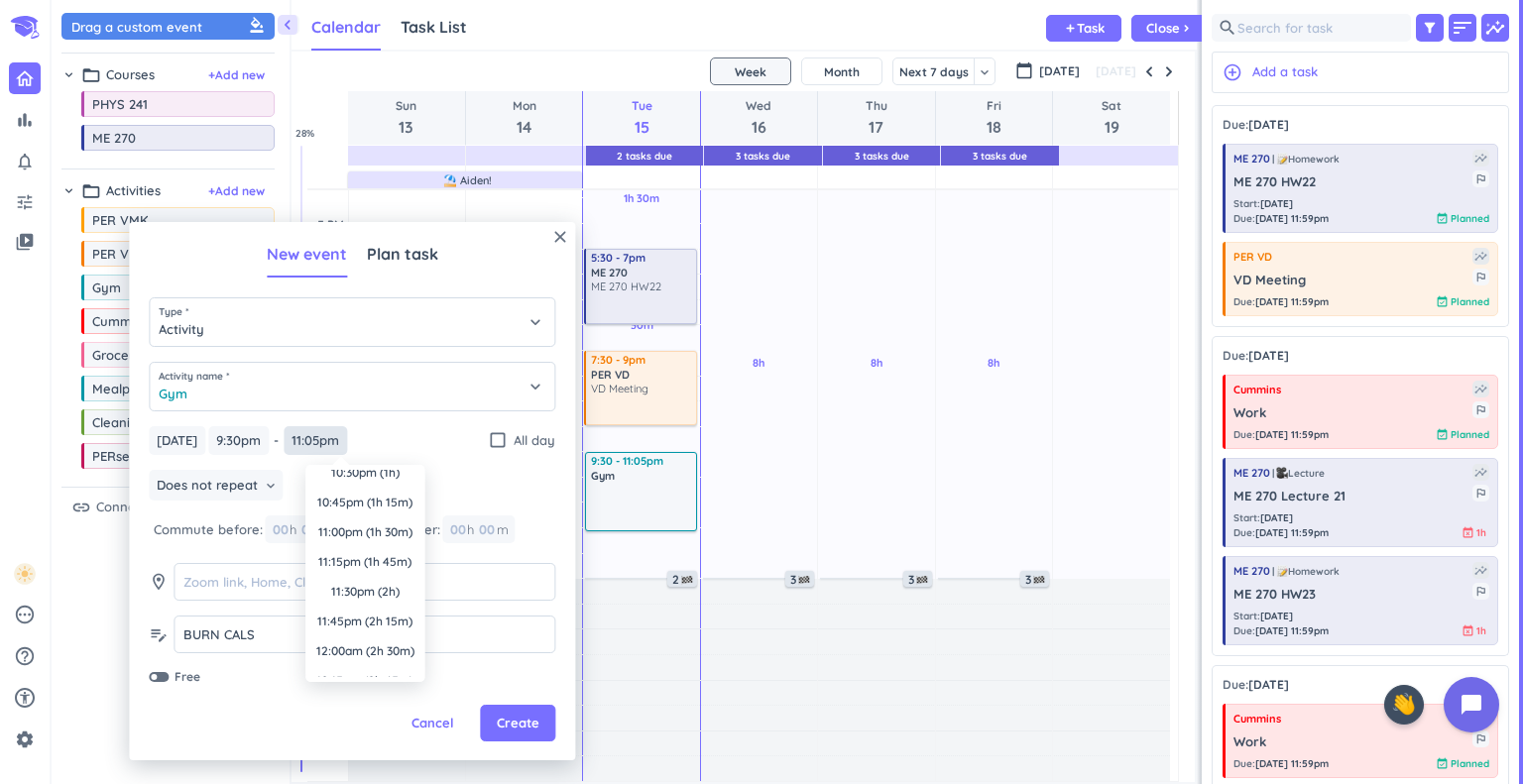 scroll, scrollTop: 92, scrollLeft: 0, axis: vertical 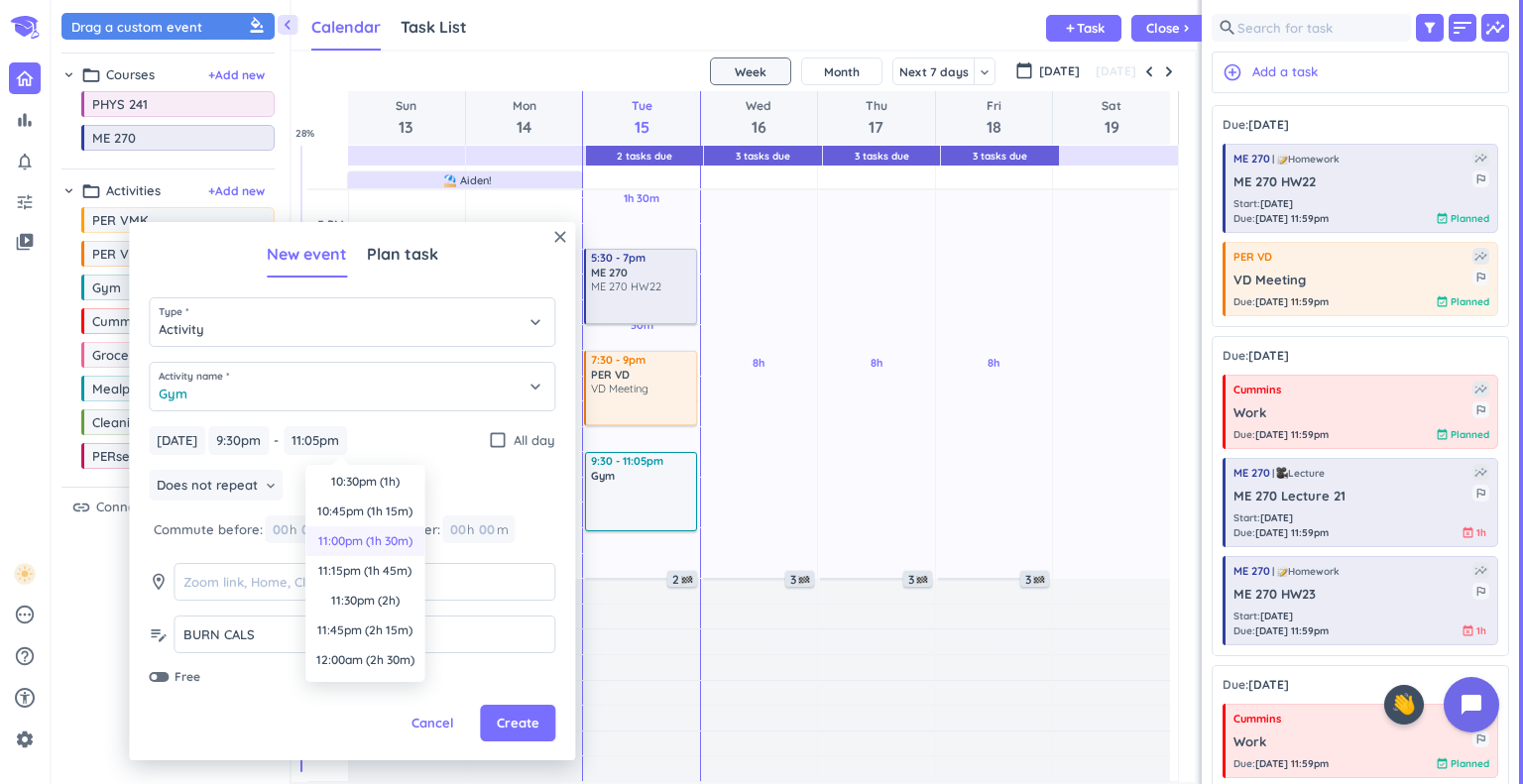 click on "11:00pm (1h 30m)" at bounding box center (365, 541) 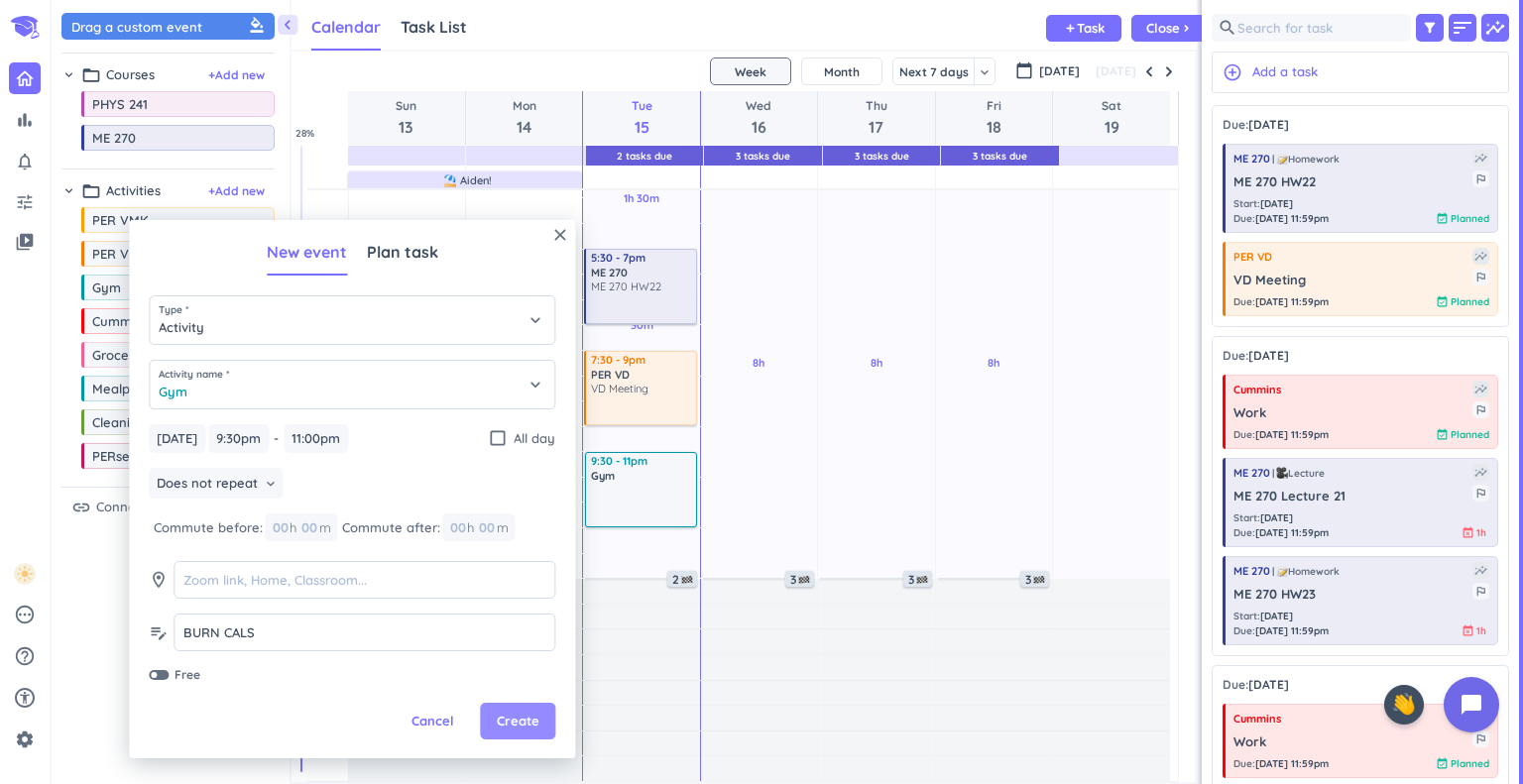 click on "Create" at bounding box center [518, 722] 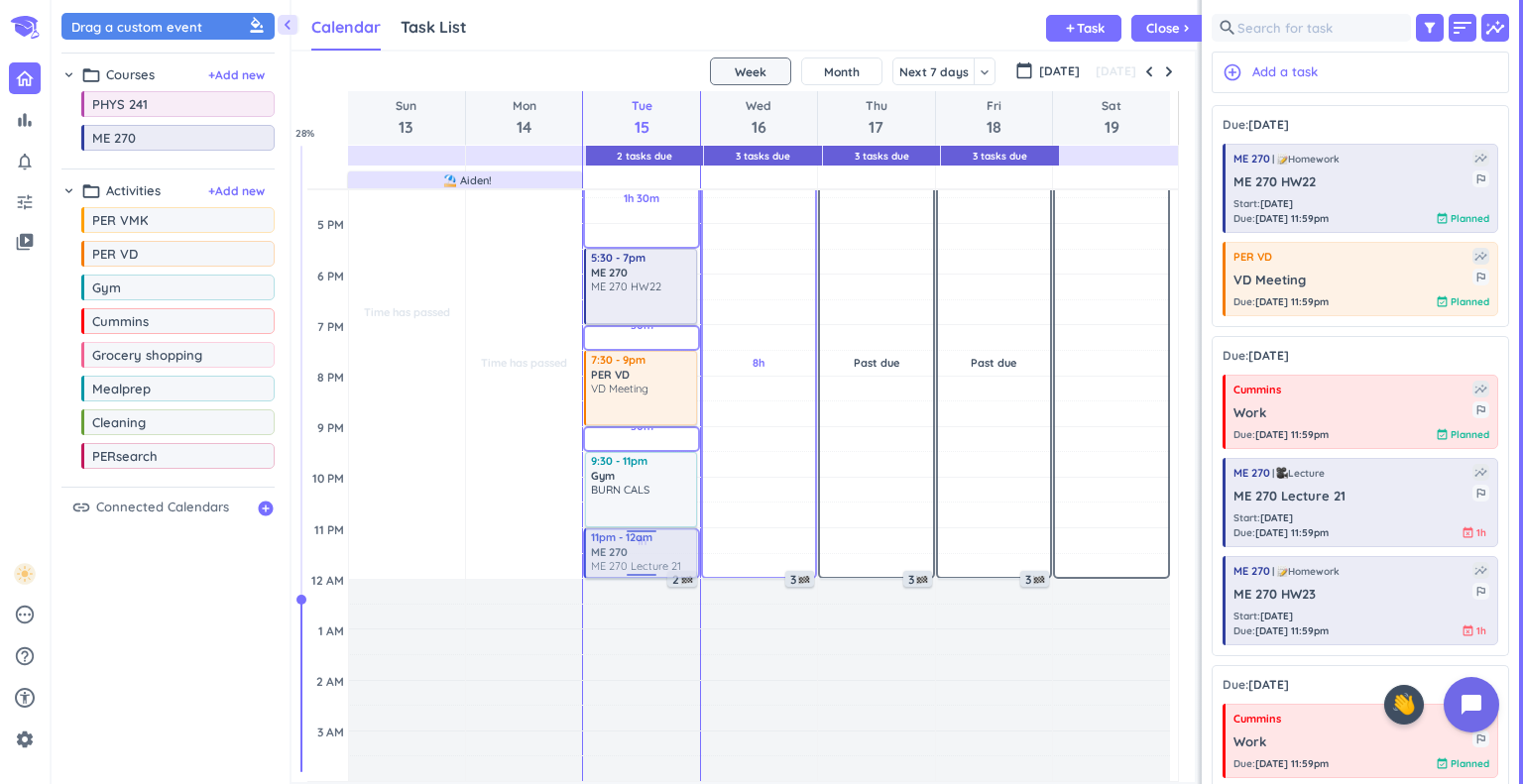 drag, startPoint x: 1331, startPoint y: 499, endPoint x: 631, endPoint y: 528, distance: 700.6005 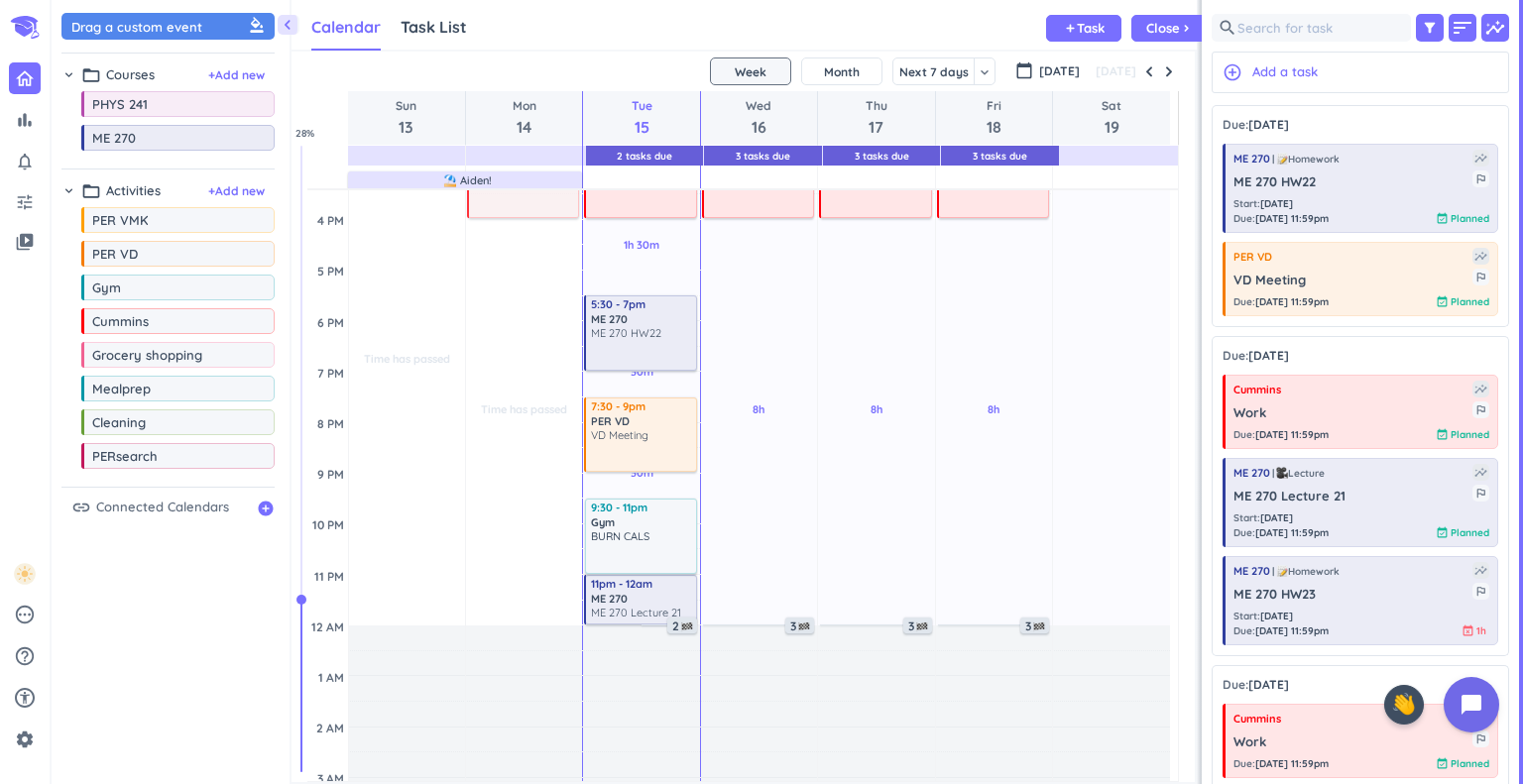 scroll, scrollTop: 578, scrollLeft: 0, axis: vertical 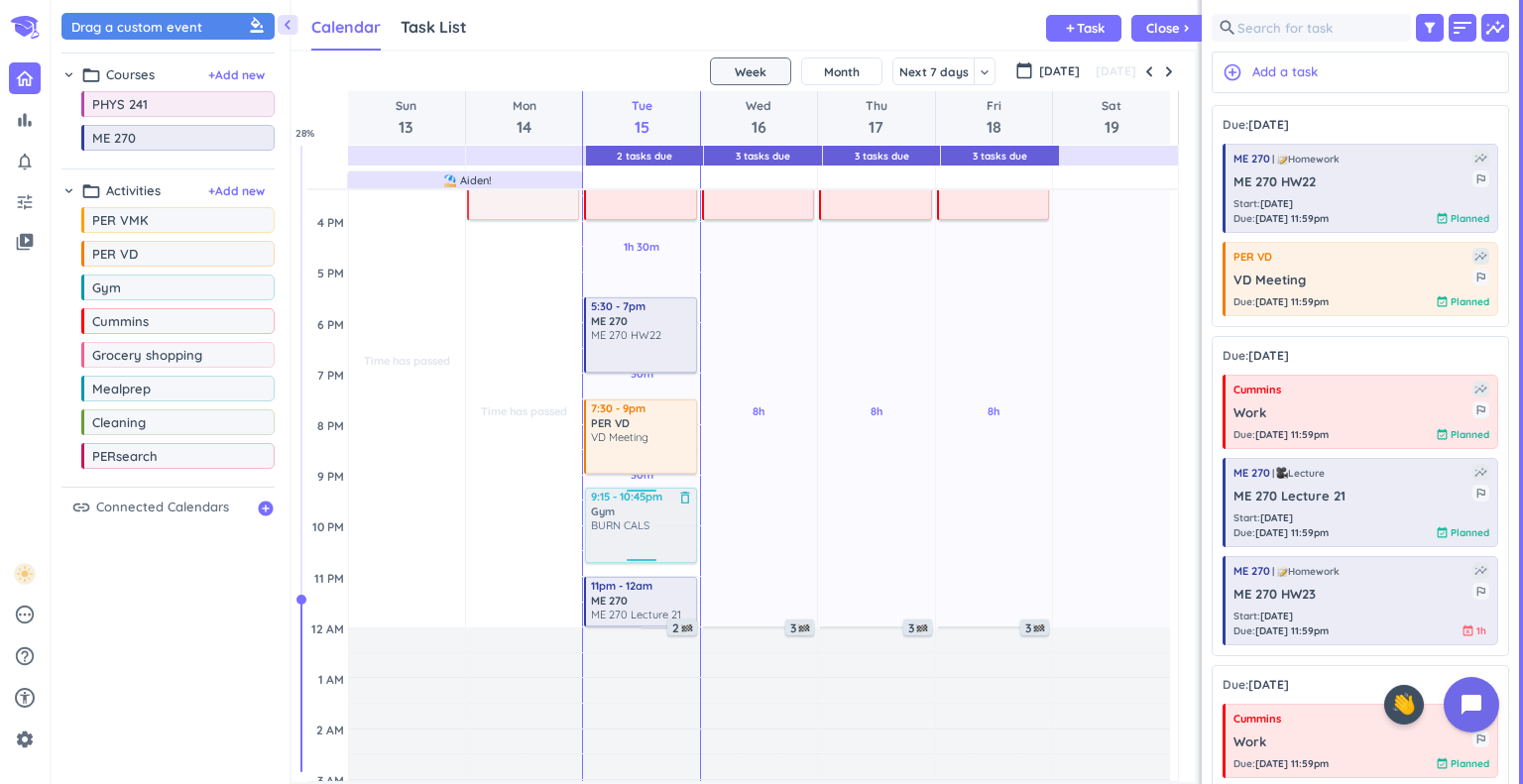drag, startPoint x: 633, startPoint y: 535, endPoint x: 630, endPoint y: 520, distance: 15.297059 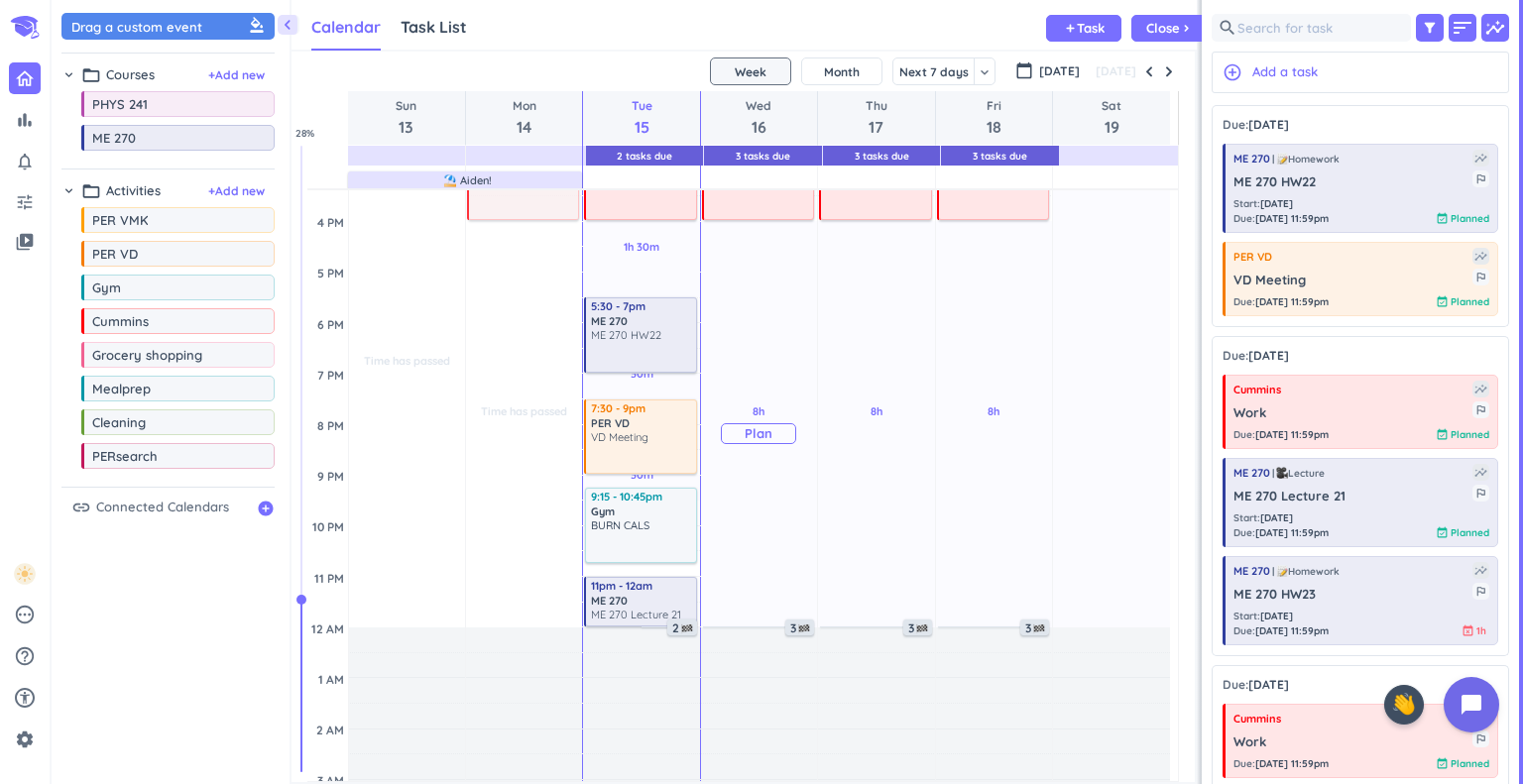 click on "8h  Past due Plan" at bounding box center [759, 424] 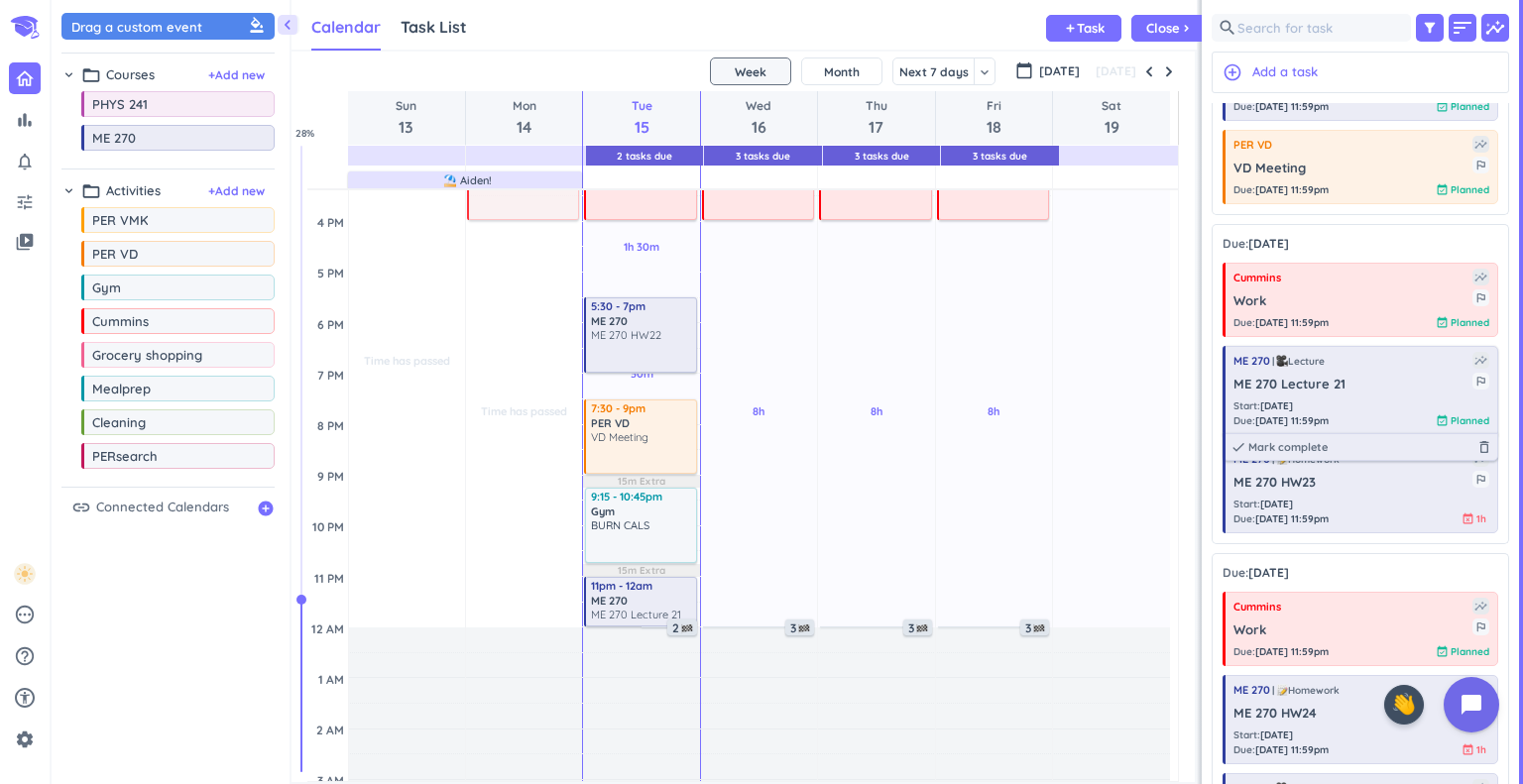 scroll, scrollTop: 222, scrollLeft: 0, axis: vertical 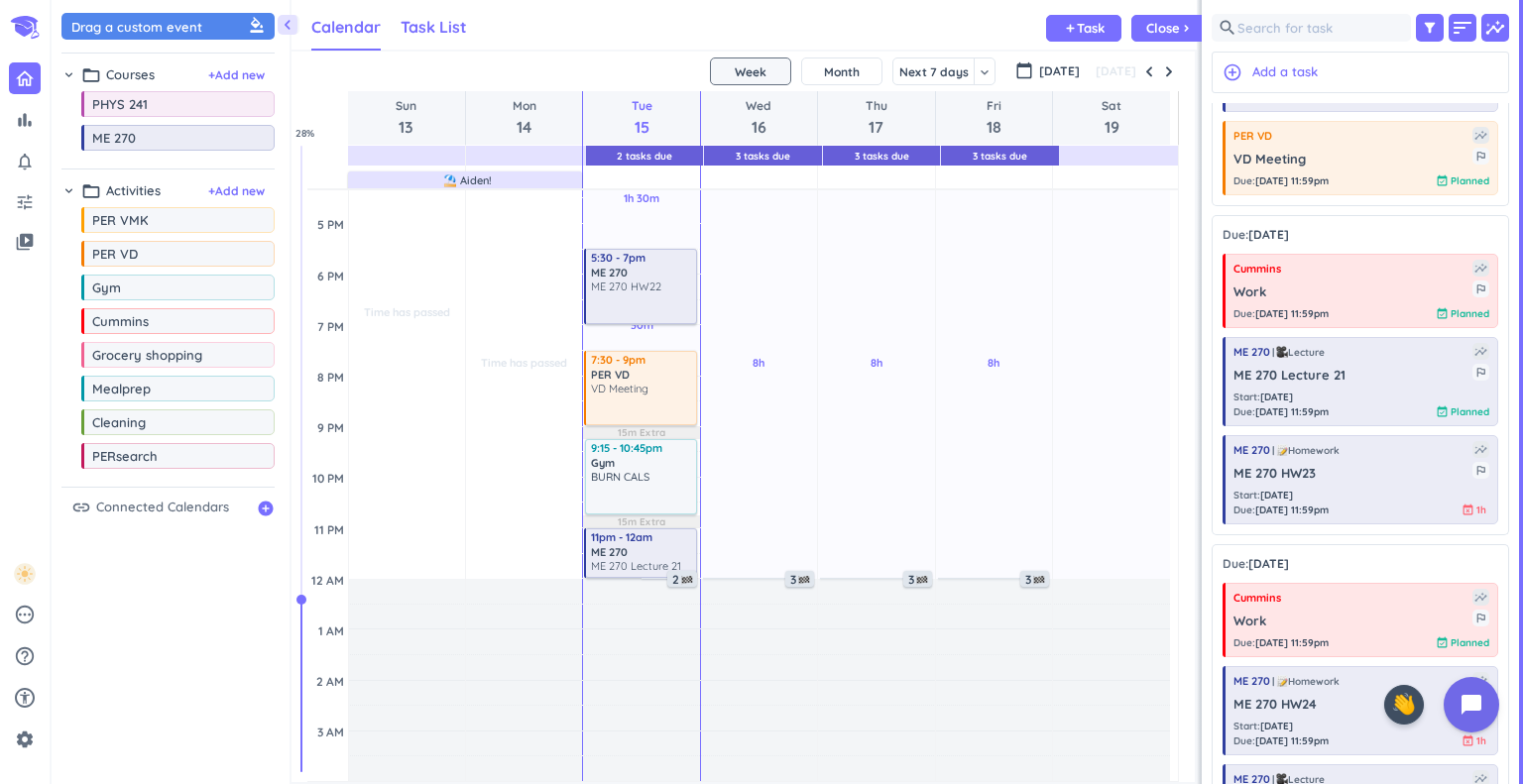 click on "Task List" at bounding box center [433, 27] 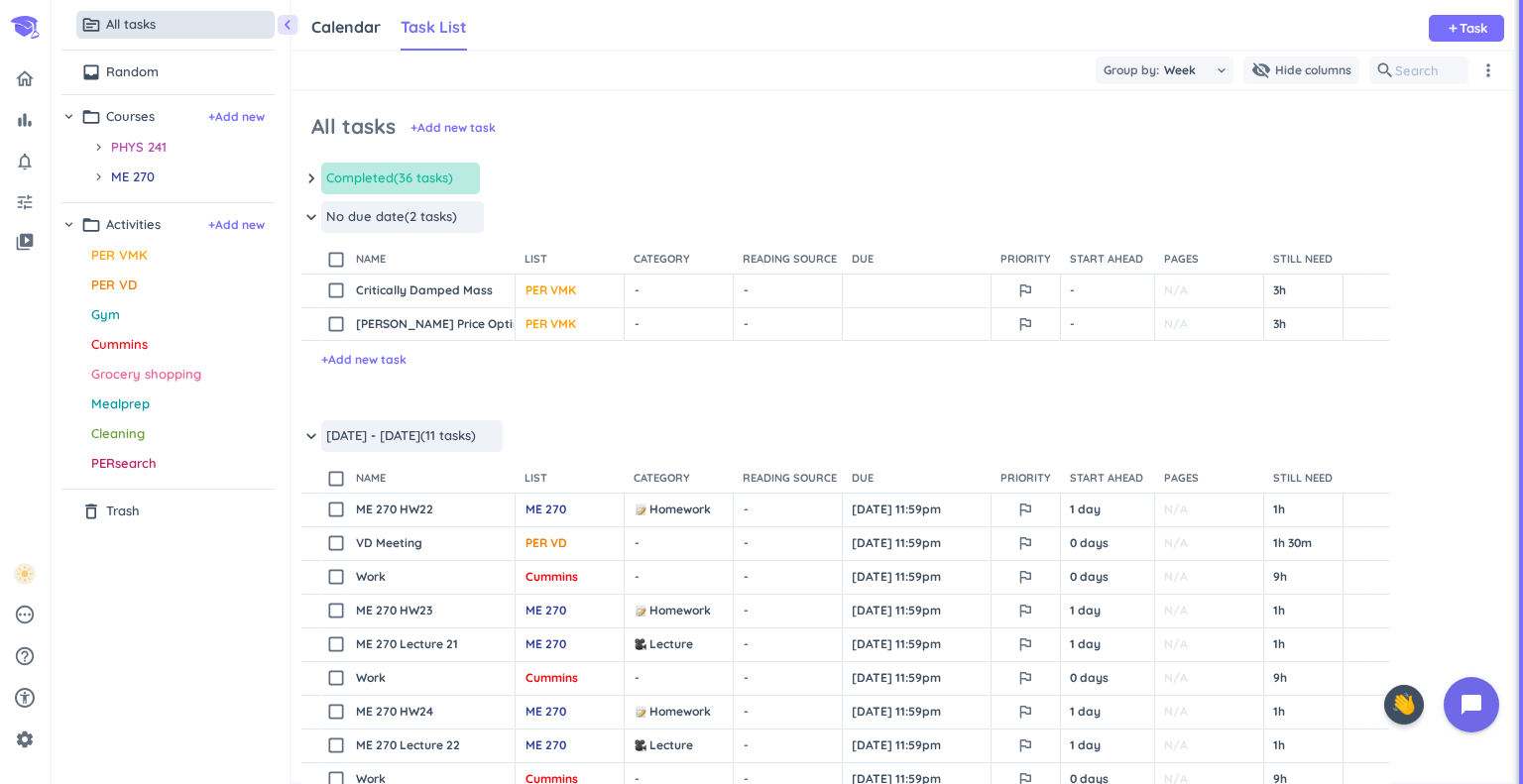 scroll, scrollTop: 9, scrollLeft: 8, axis: both 